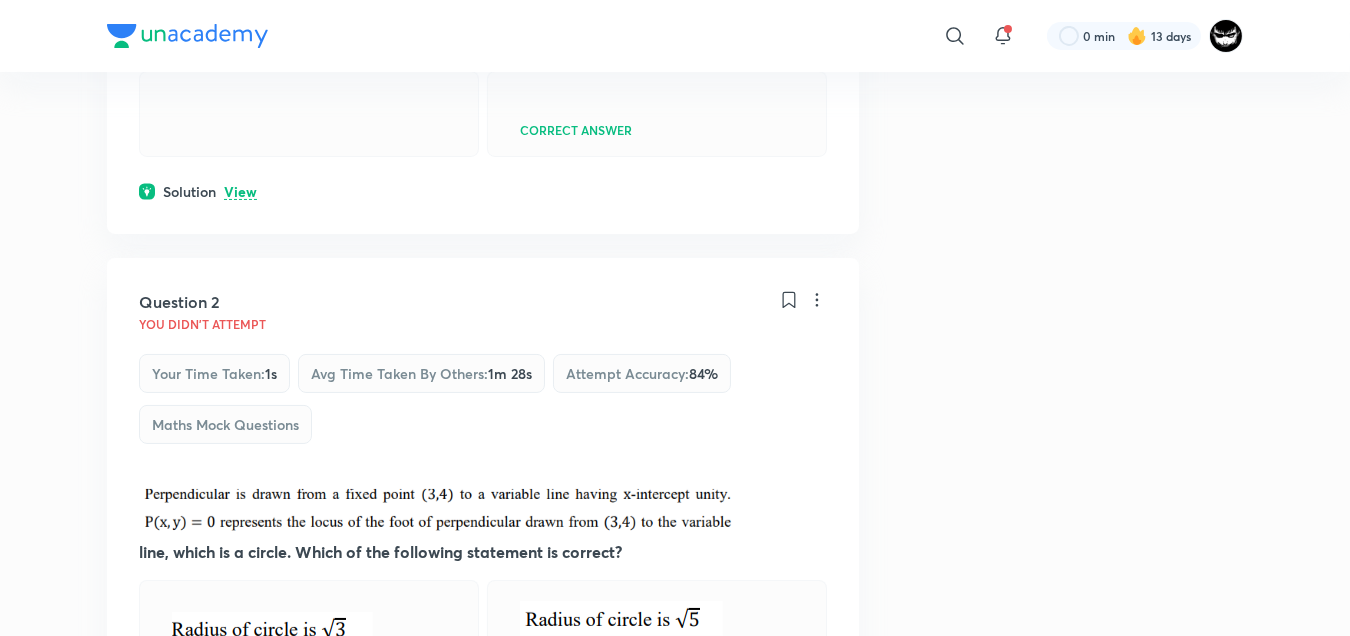 scroll, scrollTop: 698, scrollLeft: 0, axis: vertical 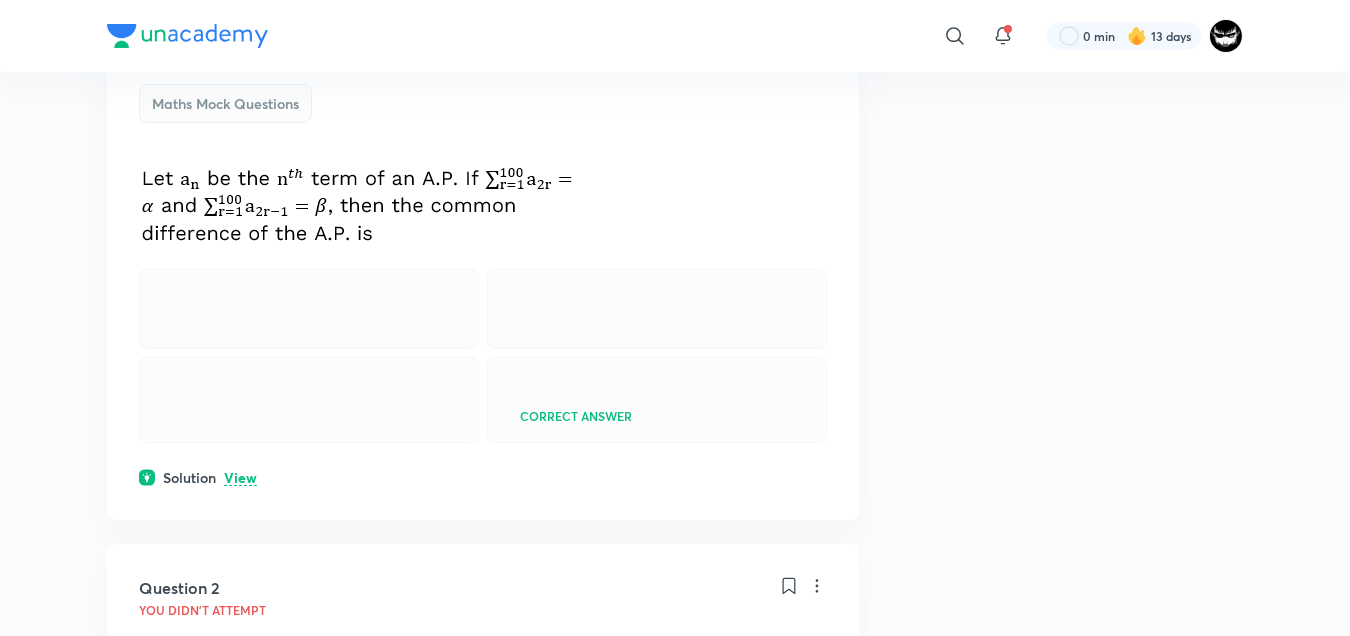 click on "View" at bounding box center (240, 478) 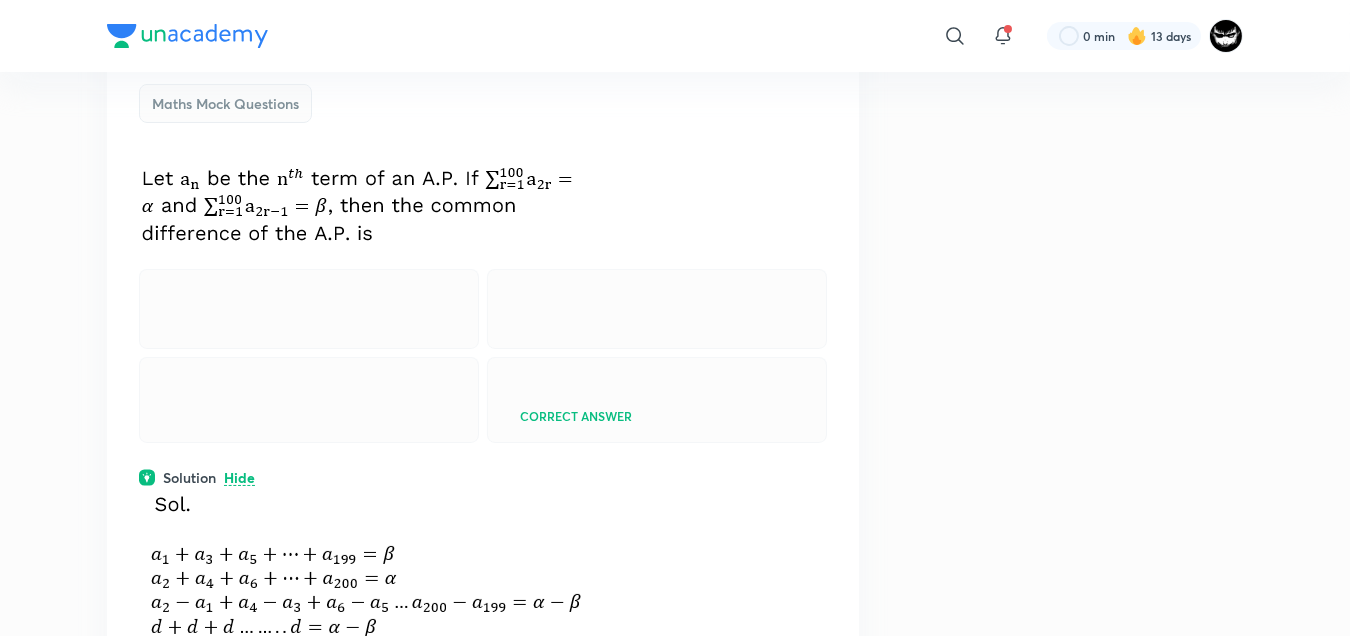 scroll, scrollTop: 969, scrollLeft: 0, axis: vertical 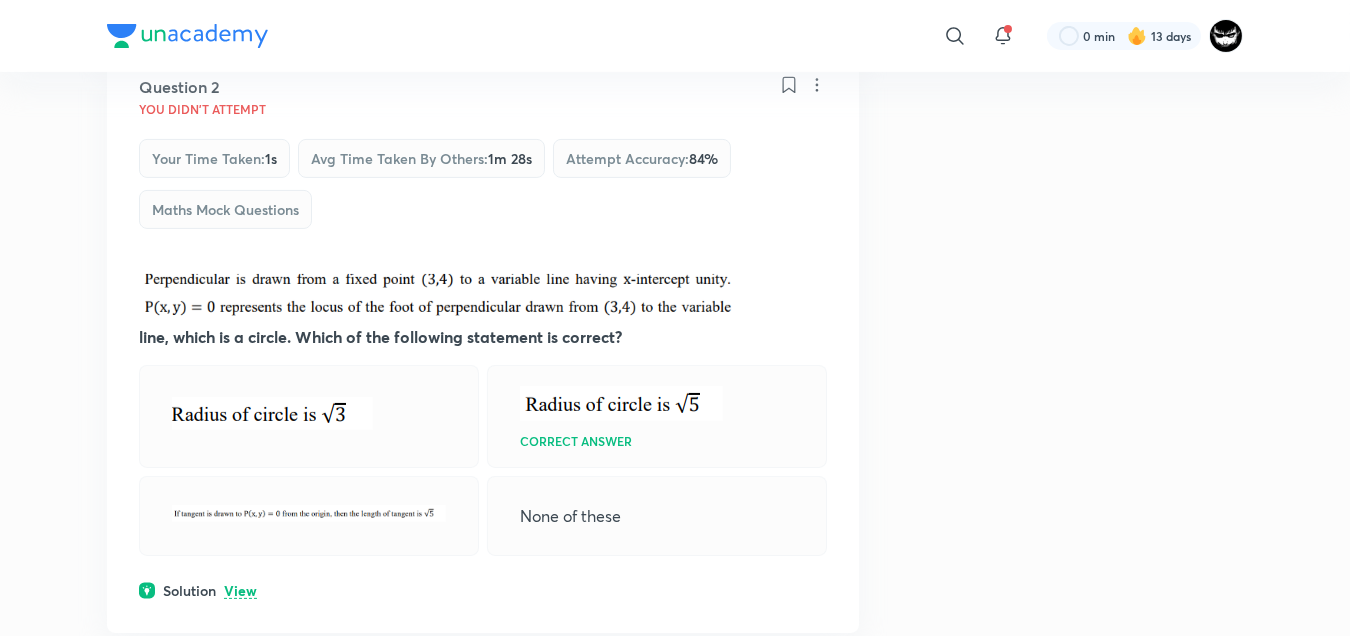 click on "View" at bounding box center (240, 591) 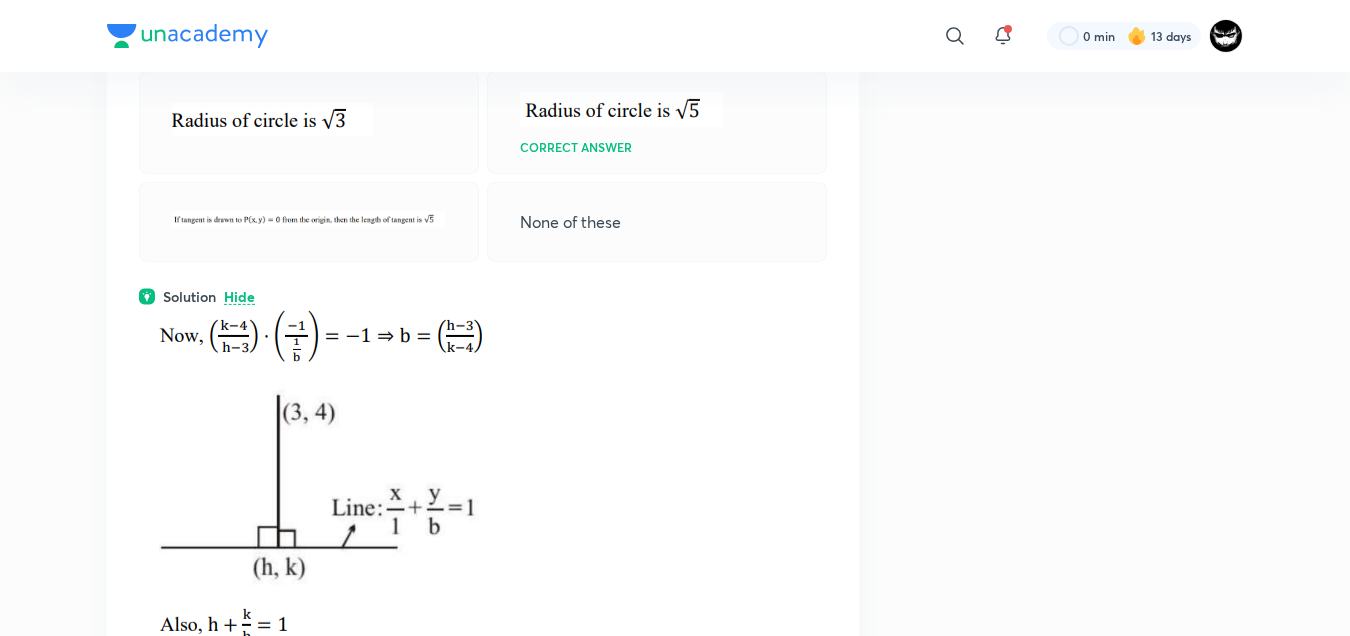 scroll, scrollTop: 1452, scrollLeft: 0, axis: vertical 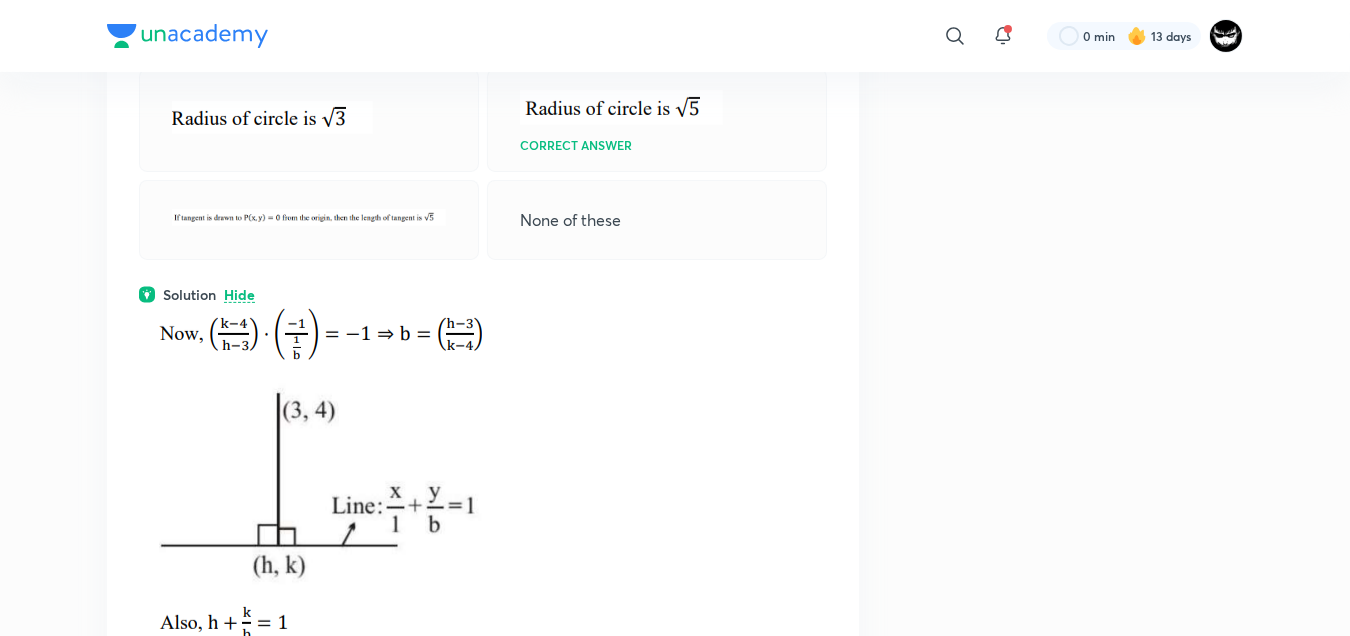 click on "​ 0 min 13 days Plus Test series Nimbus Pro IIT JEE Jee Advance P 1 Solutions All answers All sections All topics Question 1 You didn't Attempt Your time taken :  1m 32s Avg time taken by others :  5m 8s Attempt accuracy :  72 % Maths Mock Questions Correct answer Solution Hide Question 2 You didn't Attempt Your time taken :  1s Avg time taken by others :  1m 28s Attempt accuracy :  84 % Maths Mock Questions  line, which is a circle. Which of the following statement is correct? Correct answer None of these Solution Hide Question 3 You didn't Attempt Your time taken :  1m 49s Avg time taken by others :  1m 27s Attempt accuracy :  84 % Maths Mock Questions 6 Correct answer 8 10 12 Solution View Question 4 You didn't Attempt Your time taken :  16s Avg time taken by others :  4m 3s Attempt accuracy :  76 % Maths Mock Questions 2 Correct answer 4 6 8 Solution View Question 5 +4 marks Your time taken :  7m 22s Avg time taken by others :  3m 32s Attempt accuracy :  20 % Maths Mock Questions 2 3/2 Your answer 3 :" at bounding box center (675, 3959) 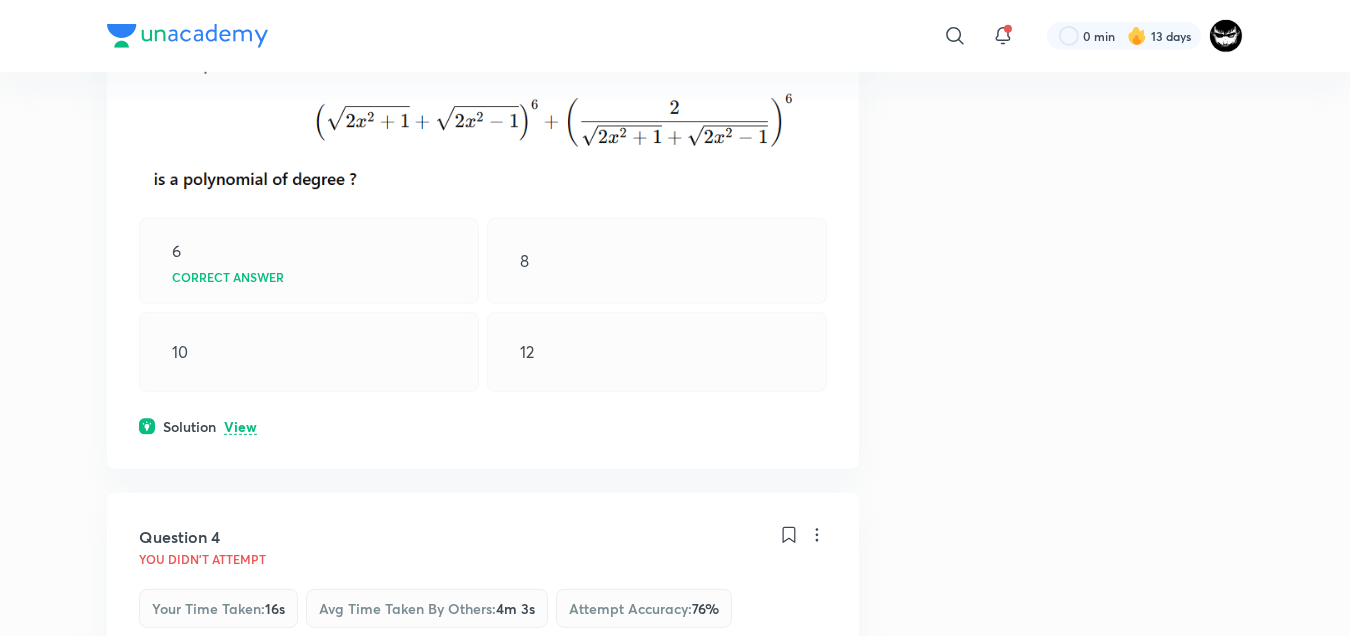 scroll, scrollTop: 2412, scrollLeft: 0, axis: vertical 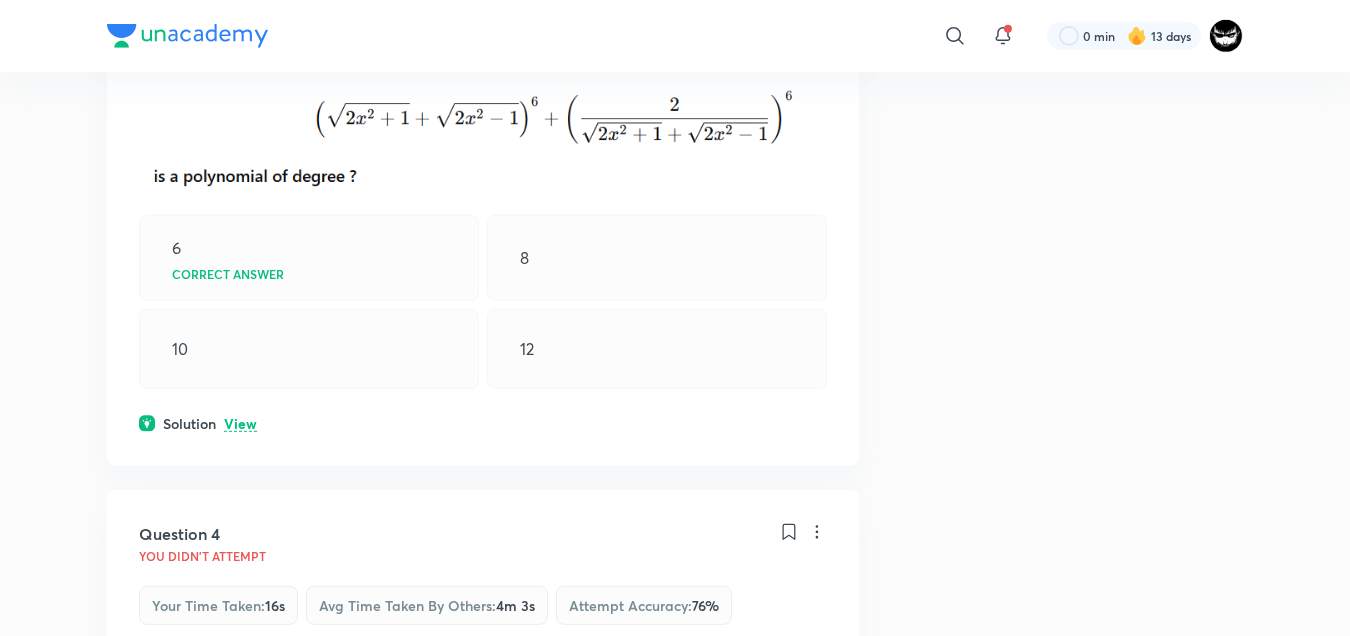click on "View" at bounding box center (240, 424) 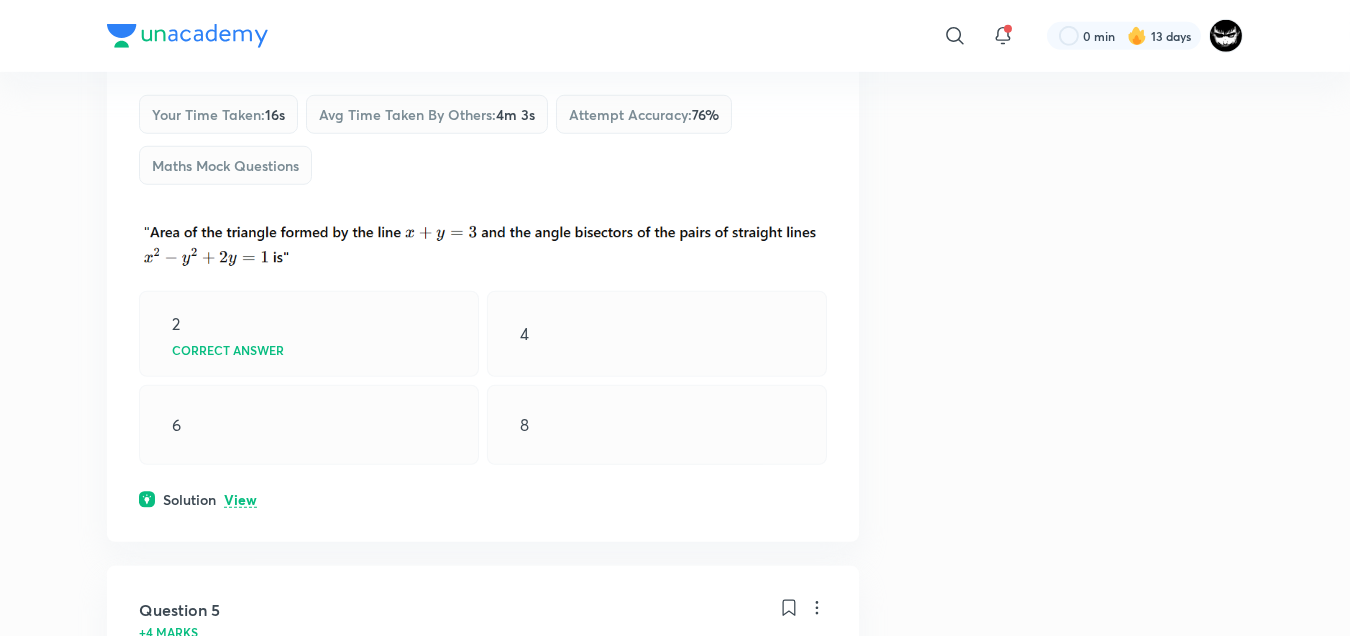 scroll, scrollTop: 3280, scrollLeft: 0, axis: vertical 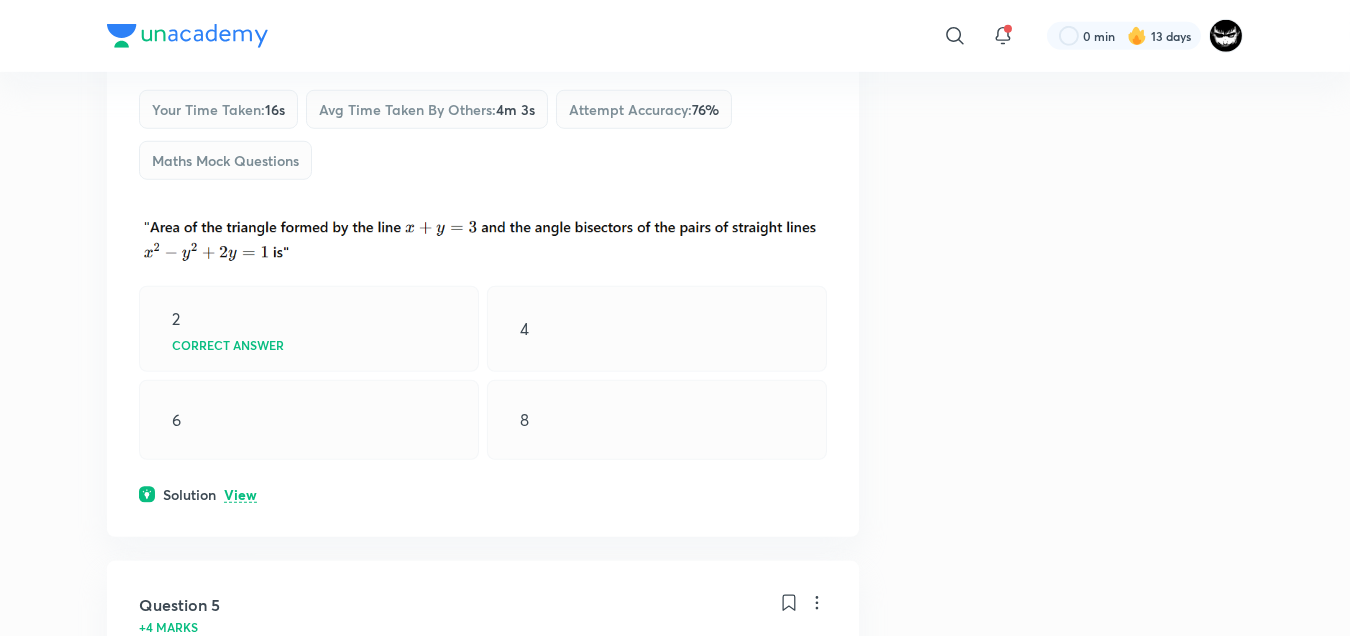 click on "View" at bounding box center [240, 495] 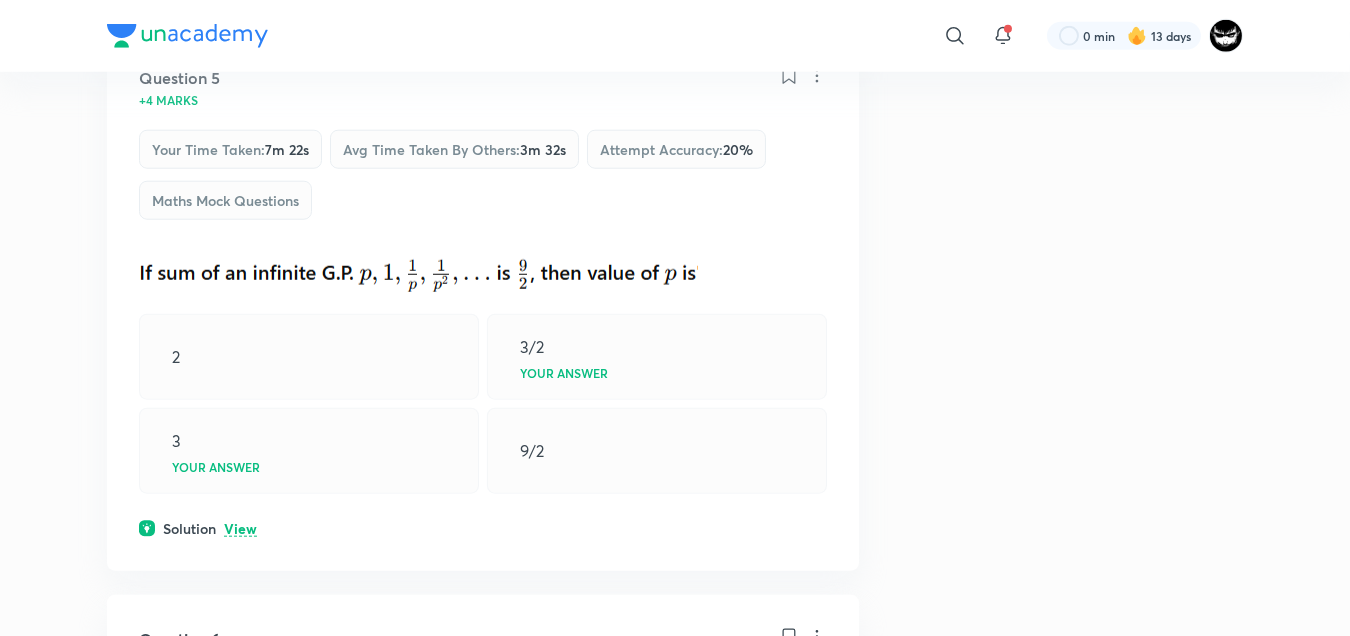 scroll, scrollTop: 4371, scrollLeft: 0, axis: vertical 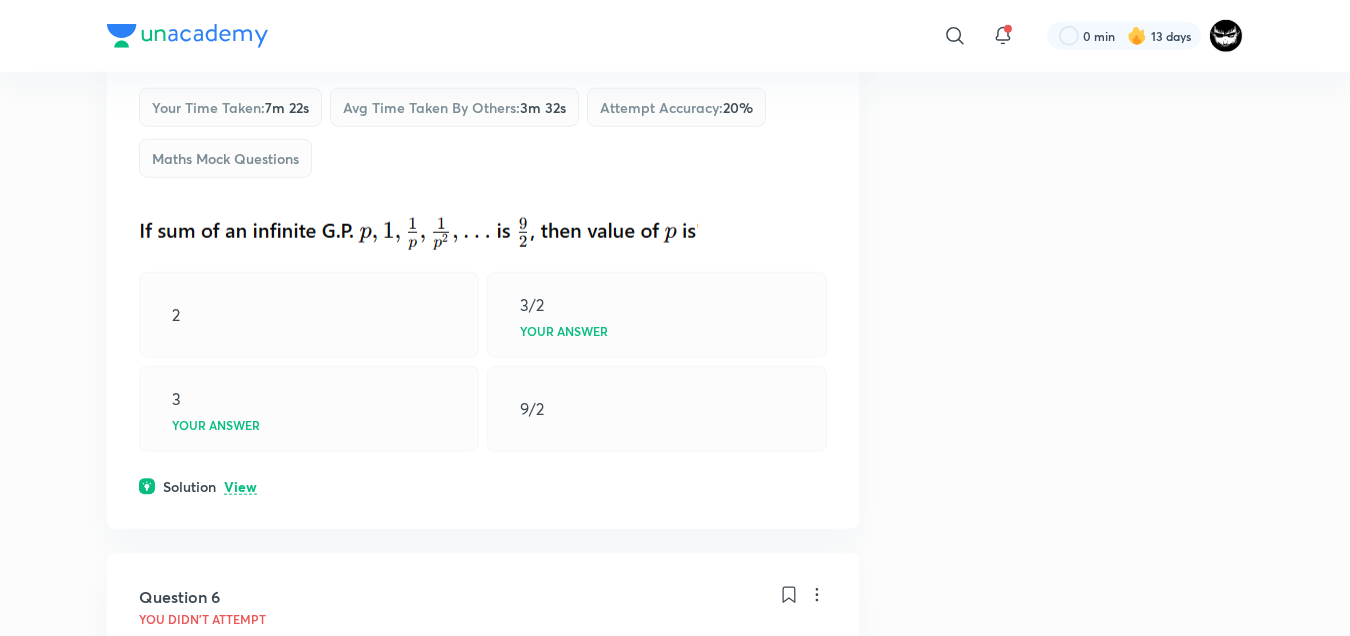 click on "View" at bounding box center [240, 487] 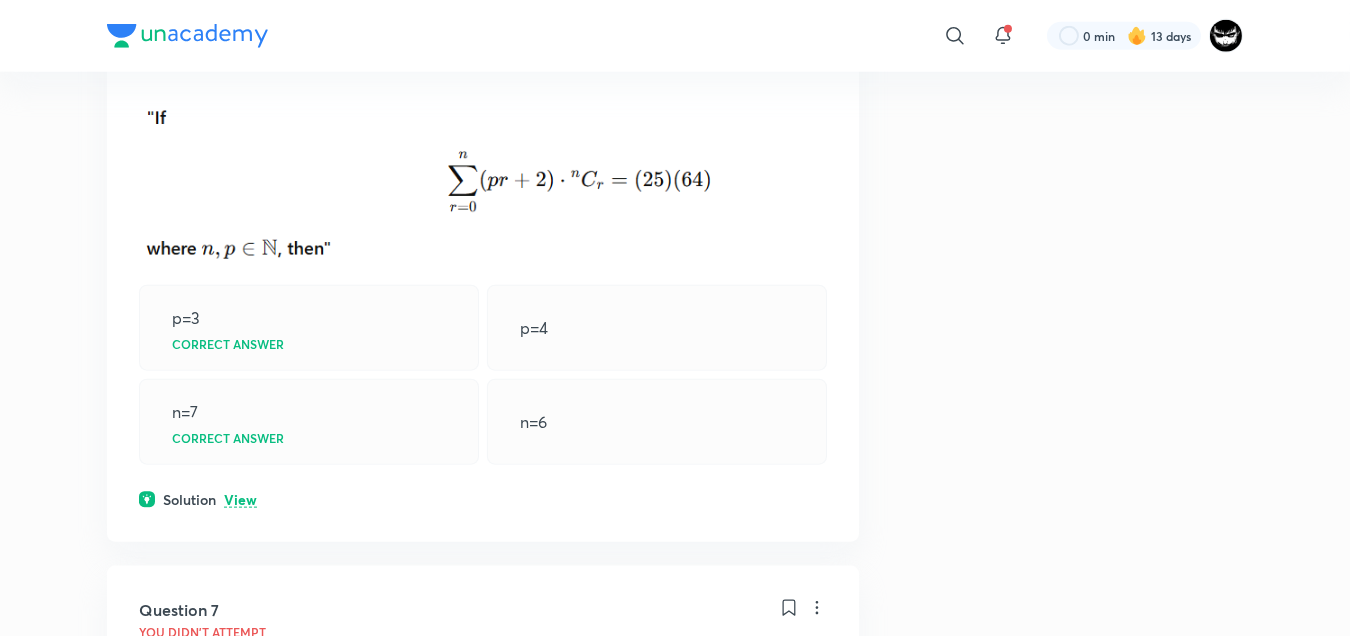 scroll, scrollTop: 5161, scrollLeft: 0, axis: vertical 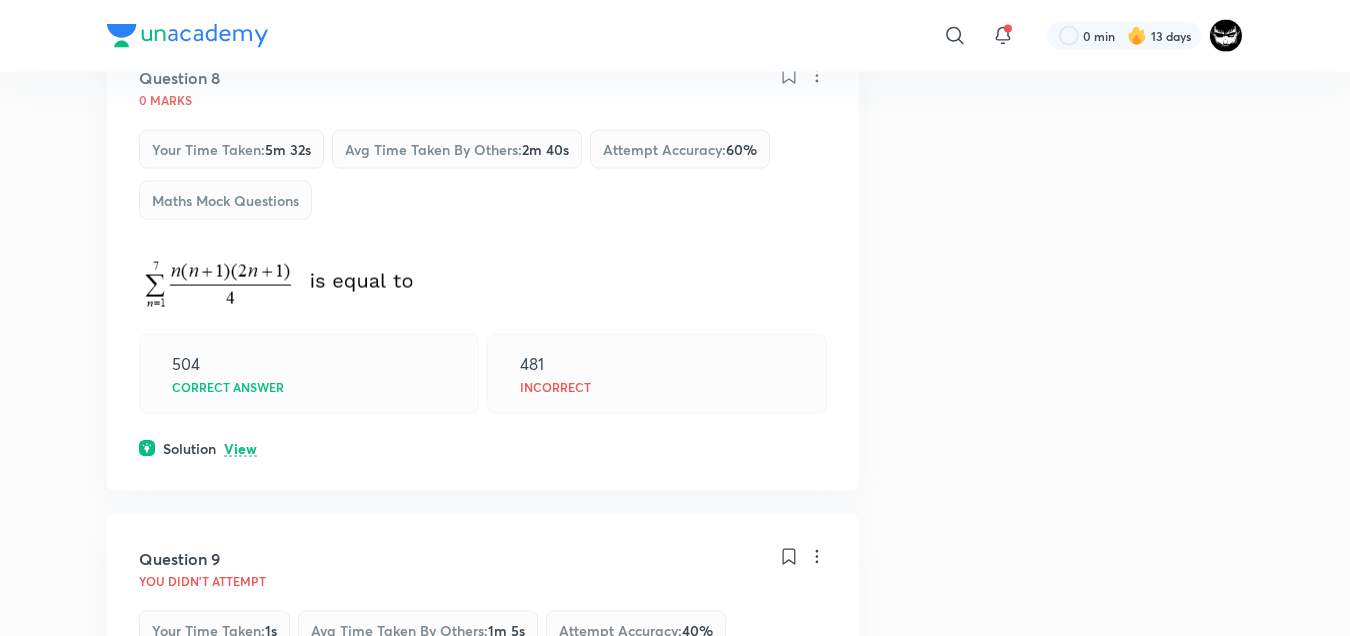 click on "View" at bounding box center (240, 449) 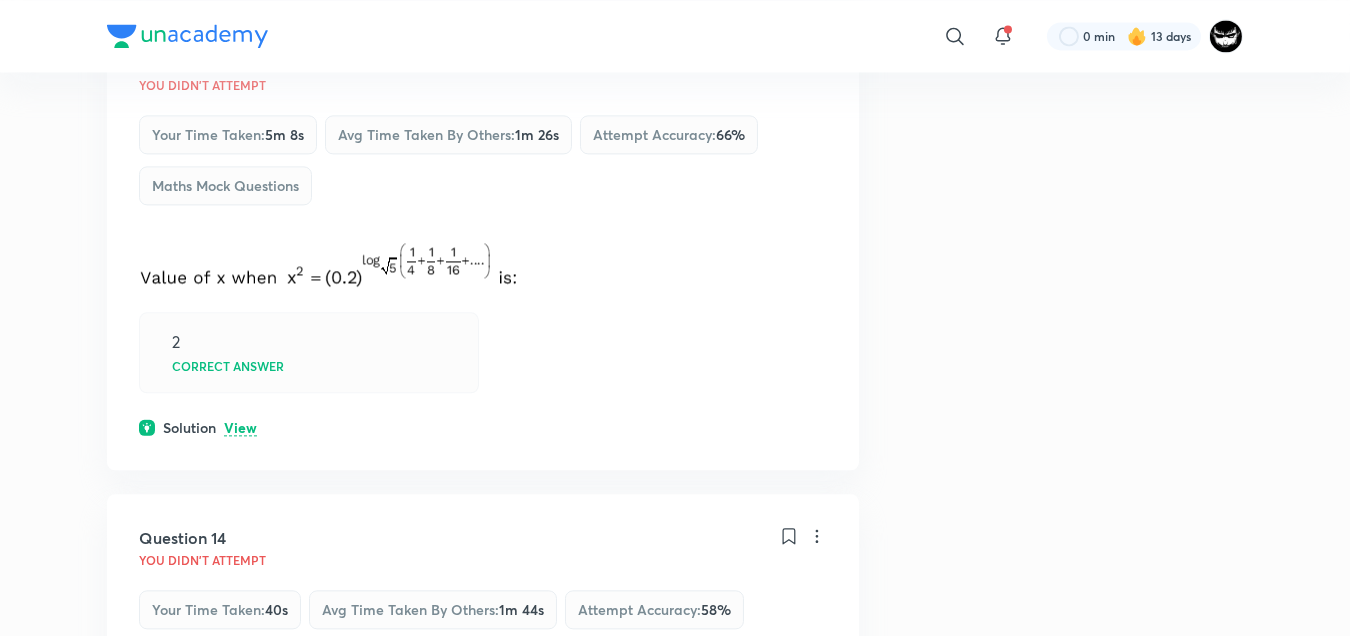 scroll, scrollTop: 9236, scrollLeft: 0, axis: vertical 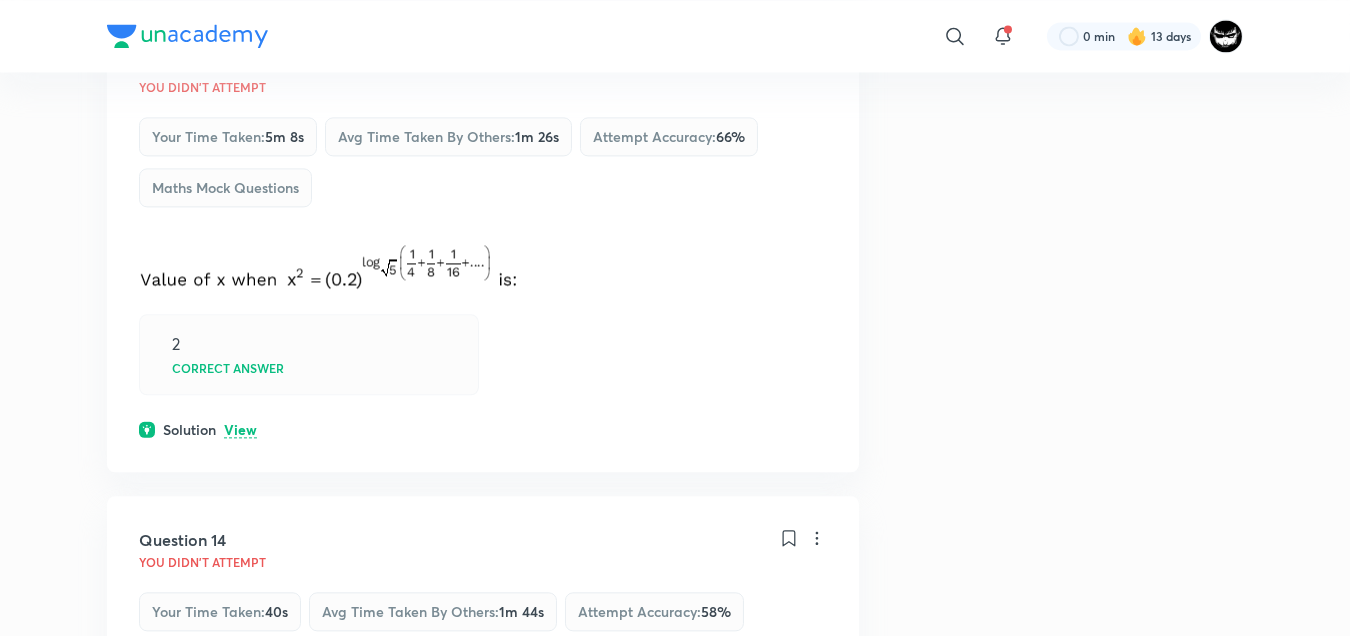 click on "Solution View" at bounding box center [483, 429] 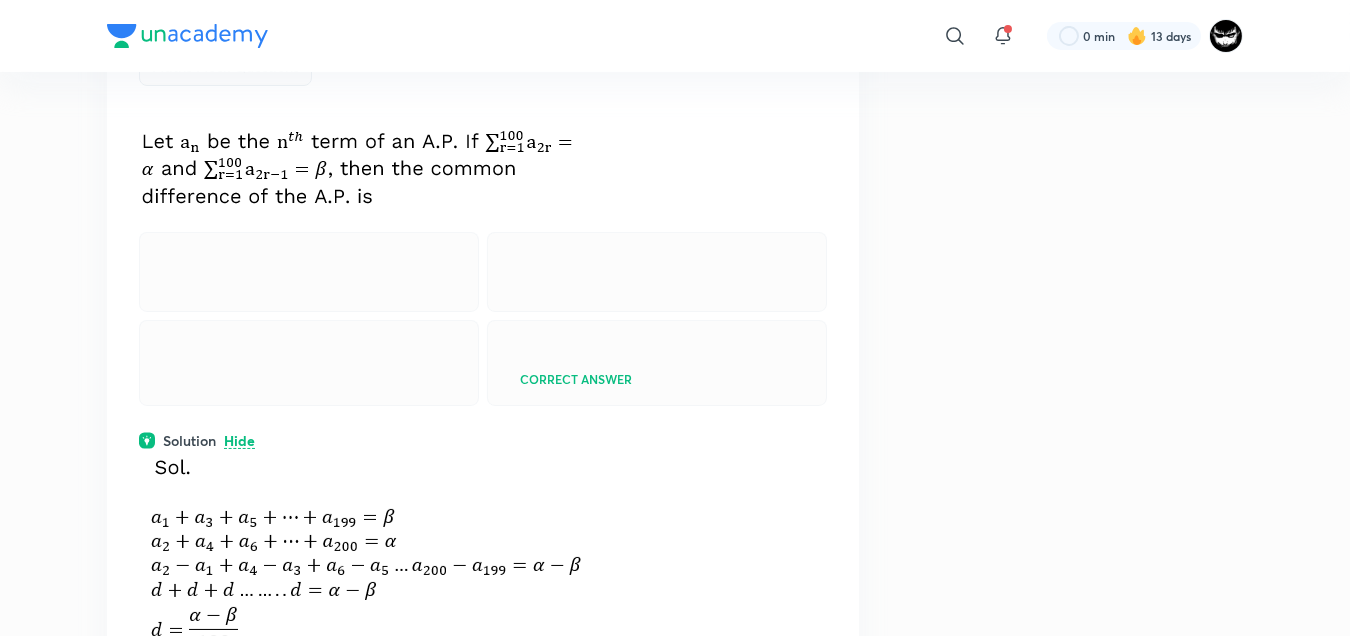 scroll, scrollTop: 0, scrollLeft: 0, axis: both 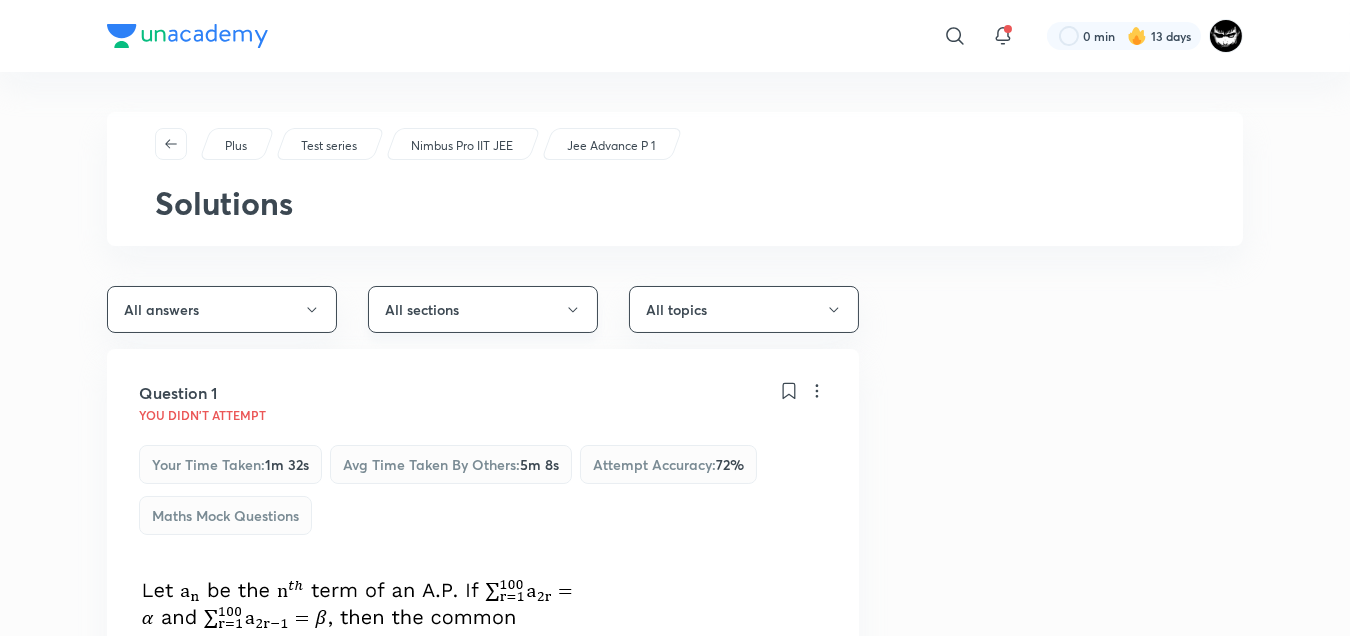 click on "All sections" at bounding box center (483, 309) 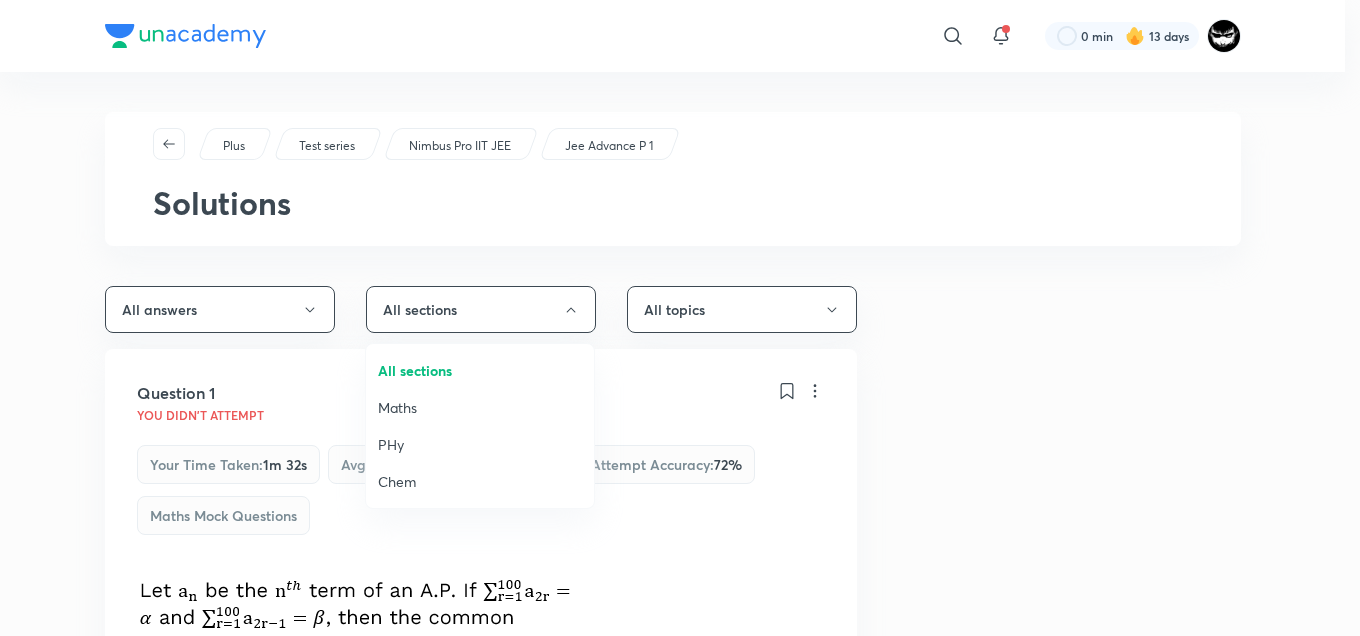 click on "PHy" at bounding box center [480, 444] 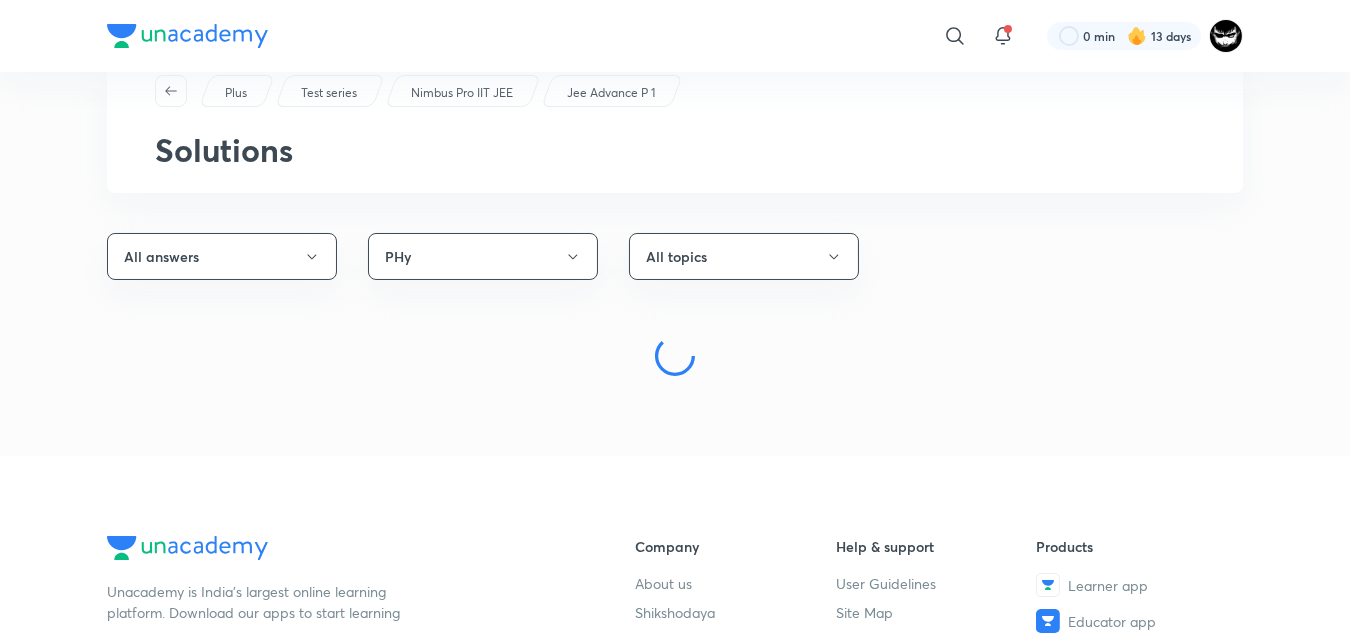 scroll, scrollTop: 87, scrollLeft: 0, axis: vertical 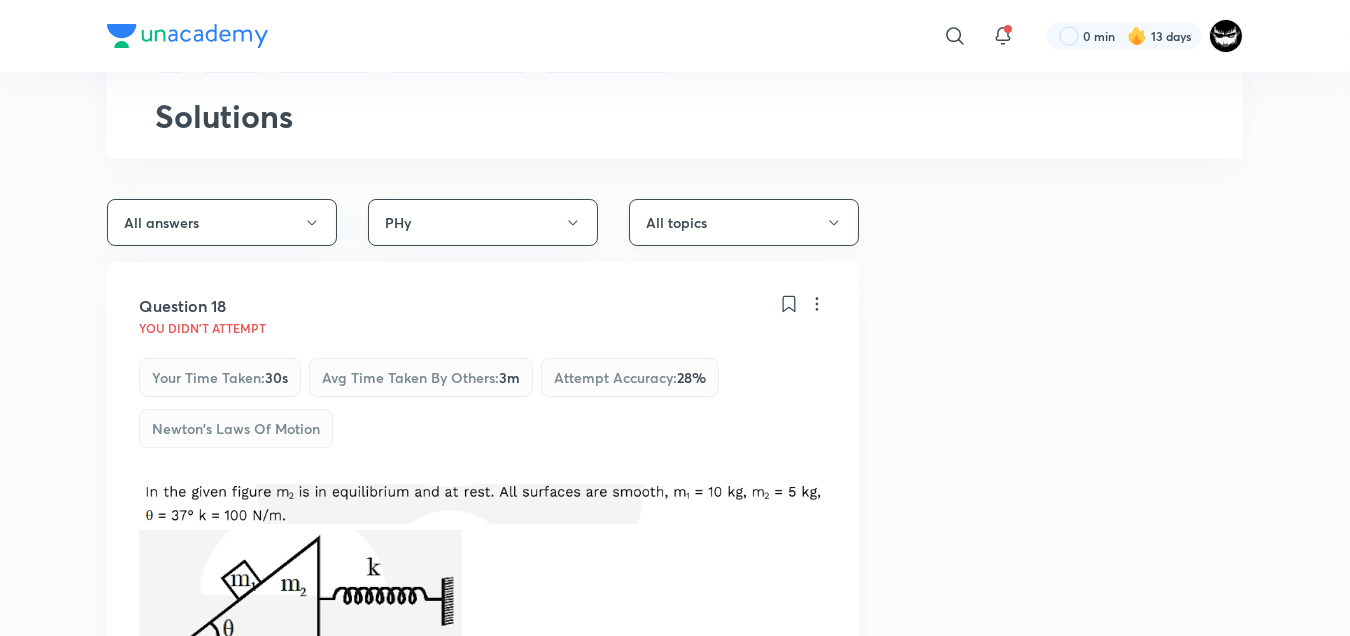 click on "All topics" at bounding box center (744, 222) 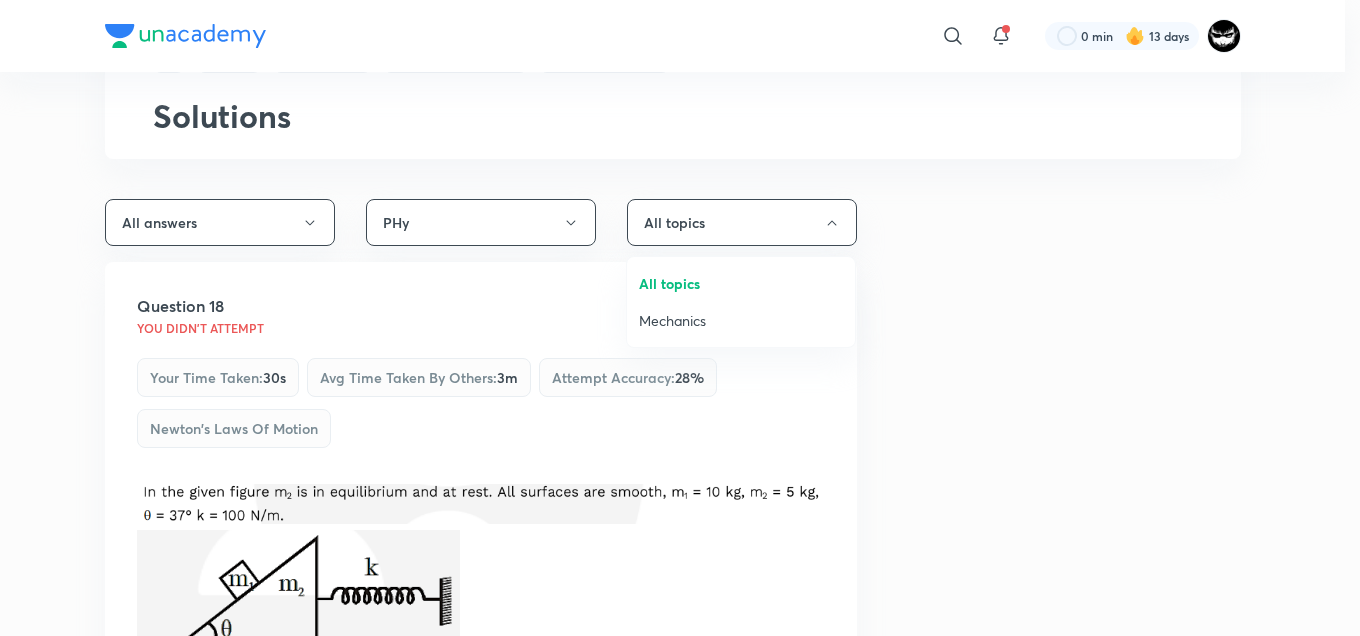click at bounding box center [680, 318] 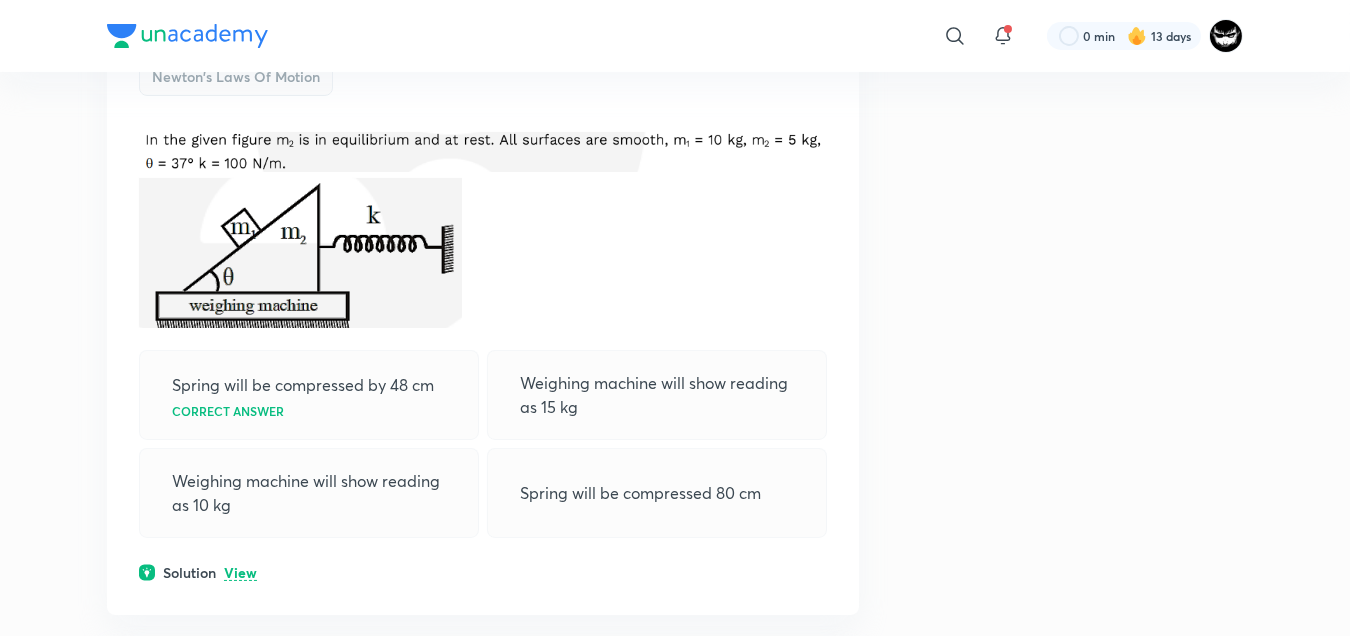 scroll, scrollTop: 649, scrollLeft: 0, axis: vertical 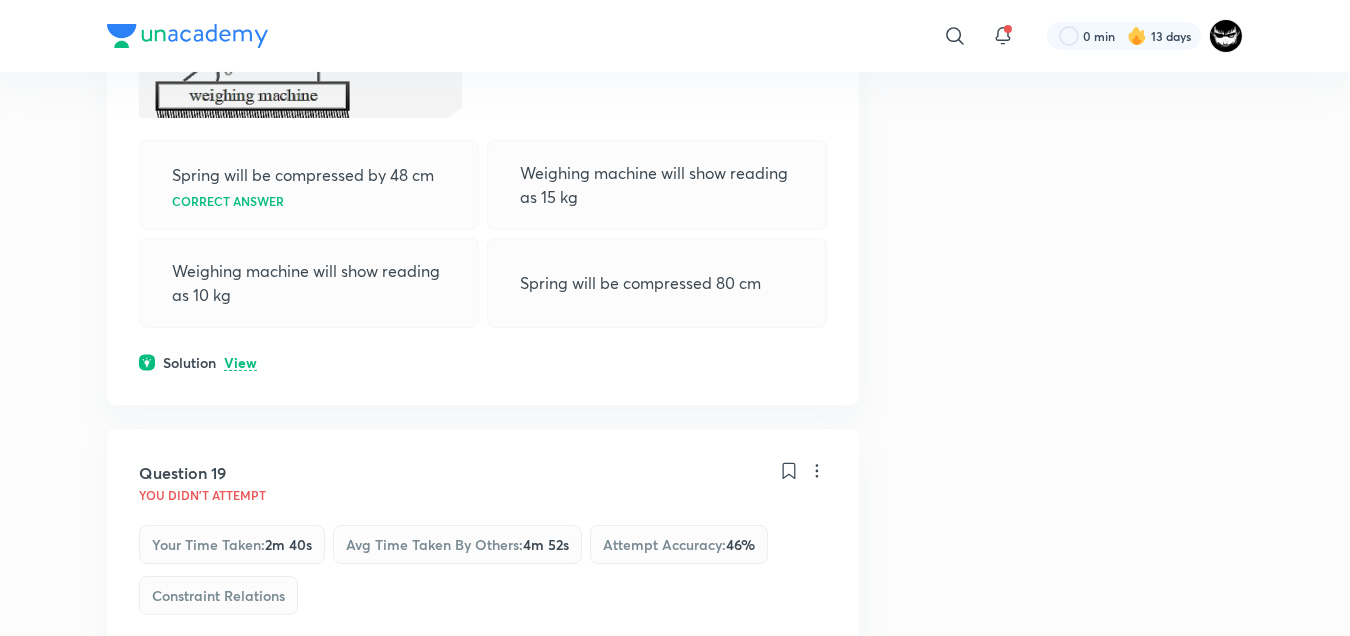 click on "View" at bounding box center [240, 363] 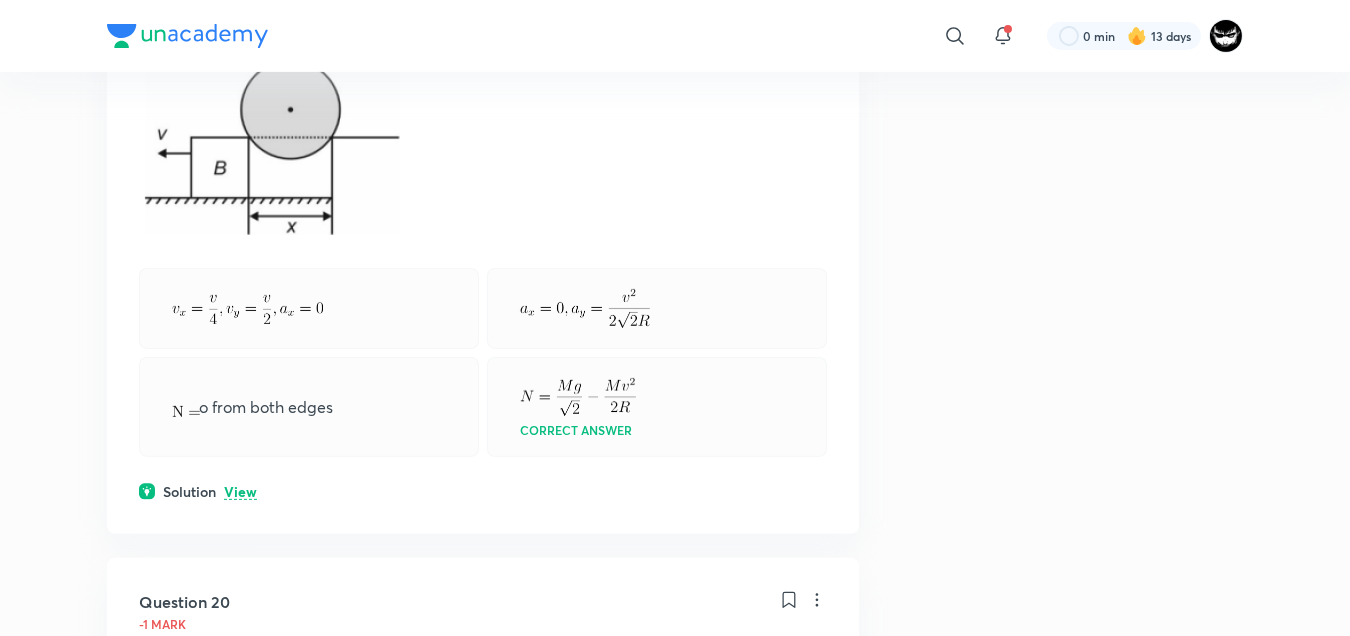scroll, scrollTop: 1546, scrollLeft: 0, axis: vertical 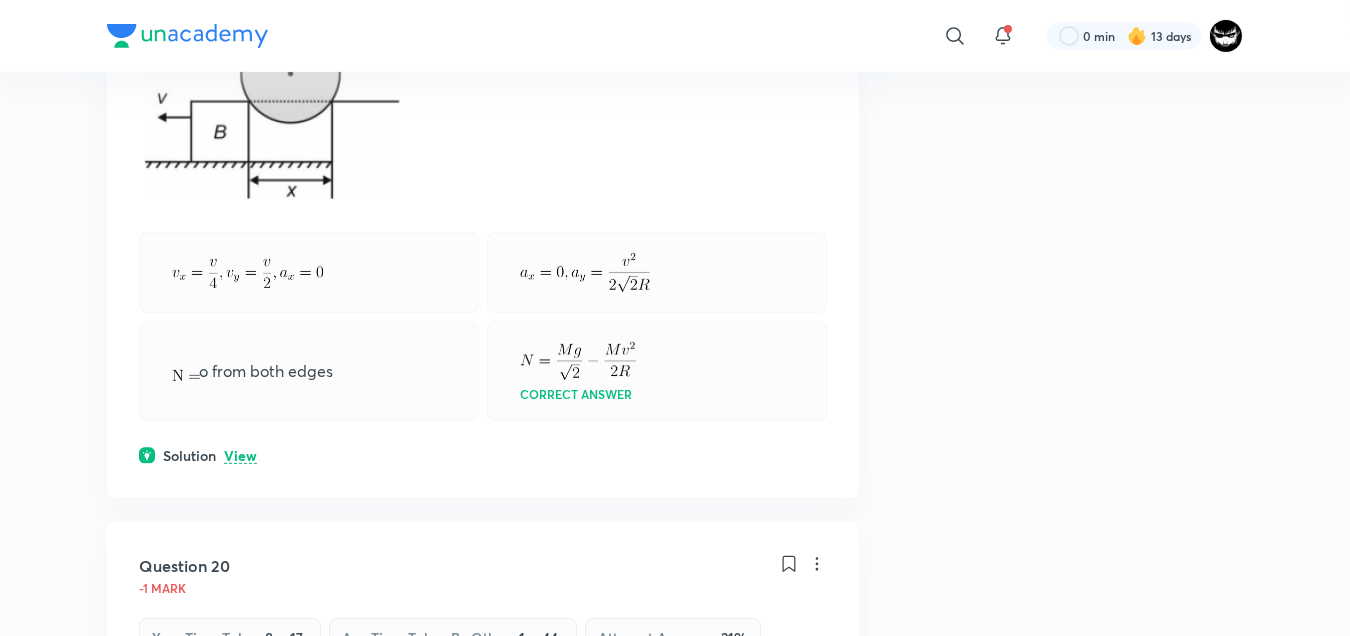 click on "View" at bounding box center [240, 456] 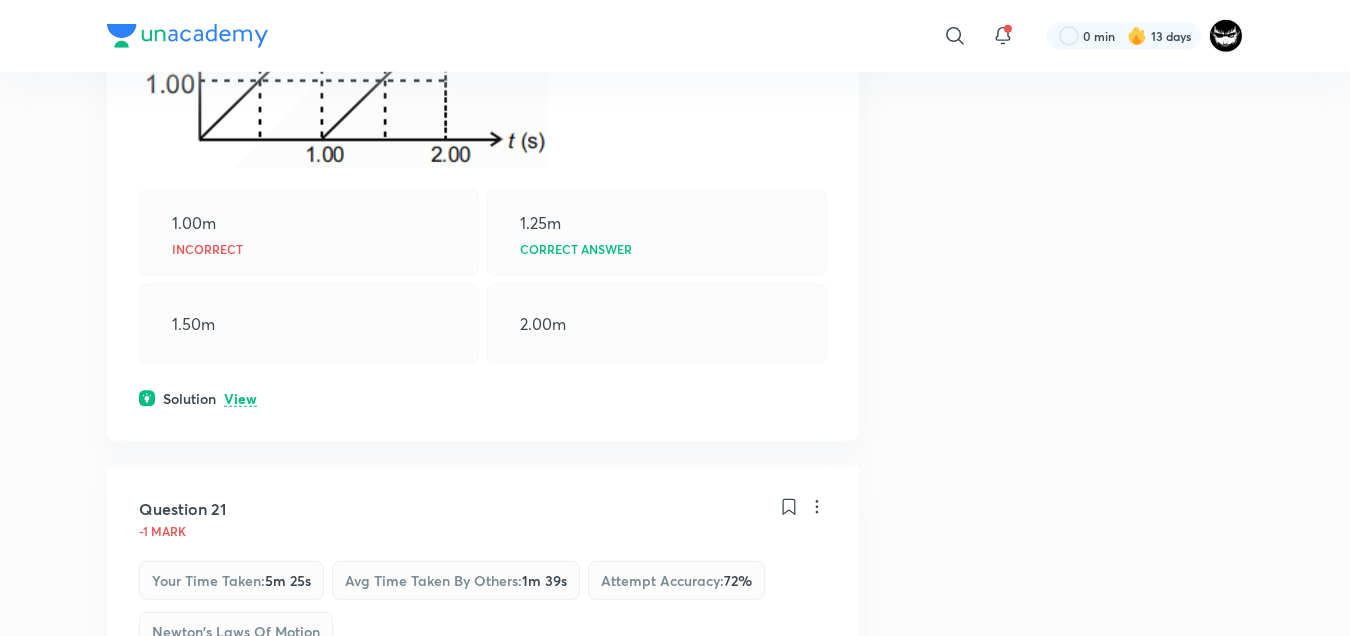 scroll, scrollTop: 3295, scrollLeft: 0, axis: vertical 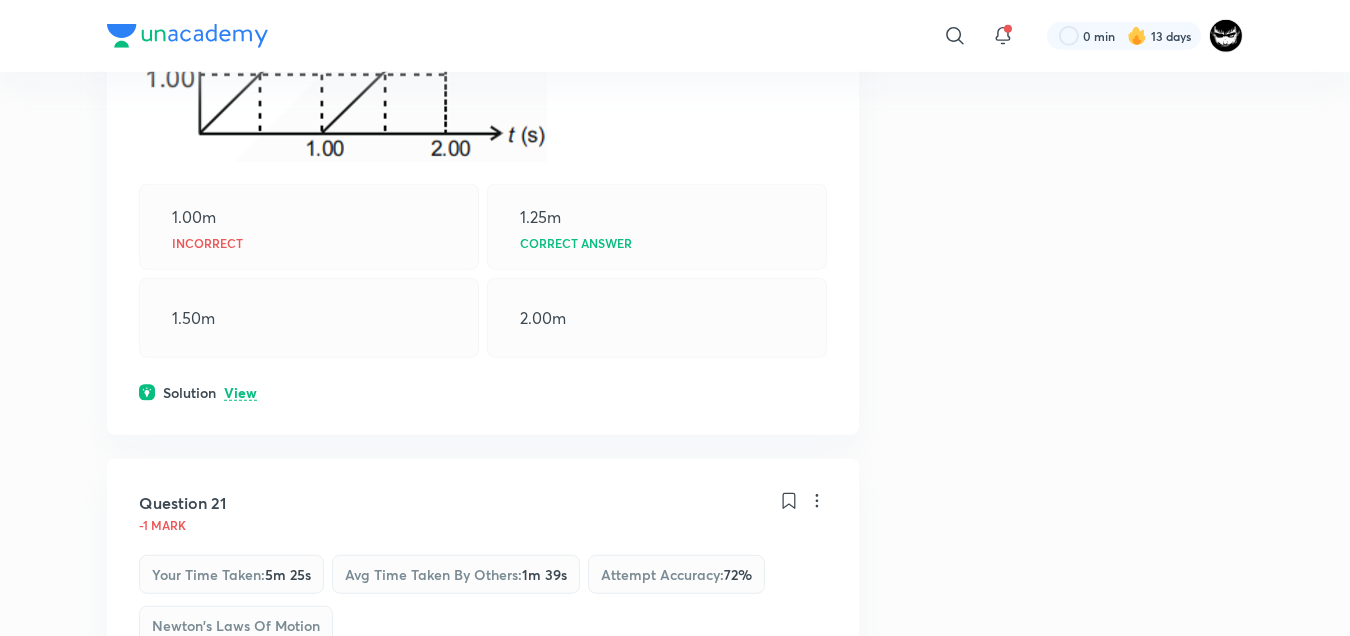 click on "View" at bounding box center (240, 393) 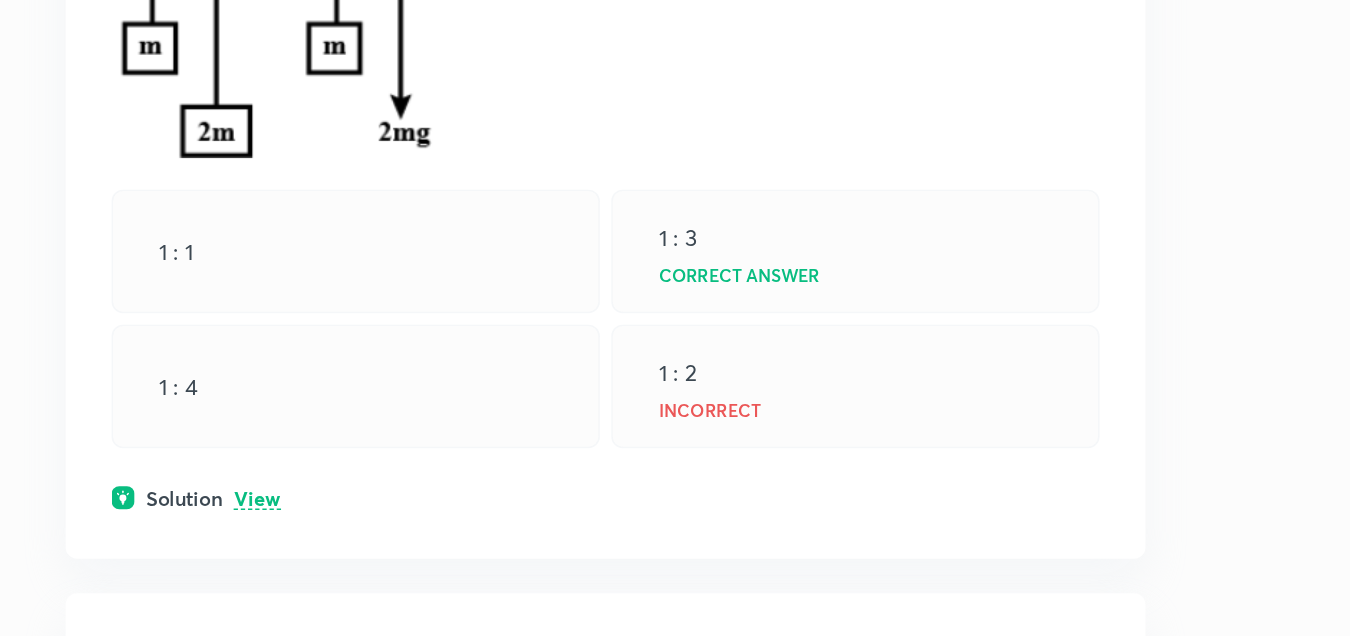 scroll, scrollTop: 4247, scrollLeft: 0, axis: vertical 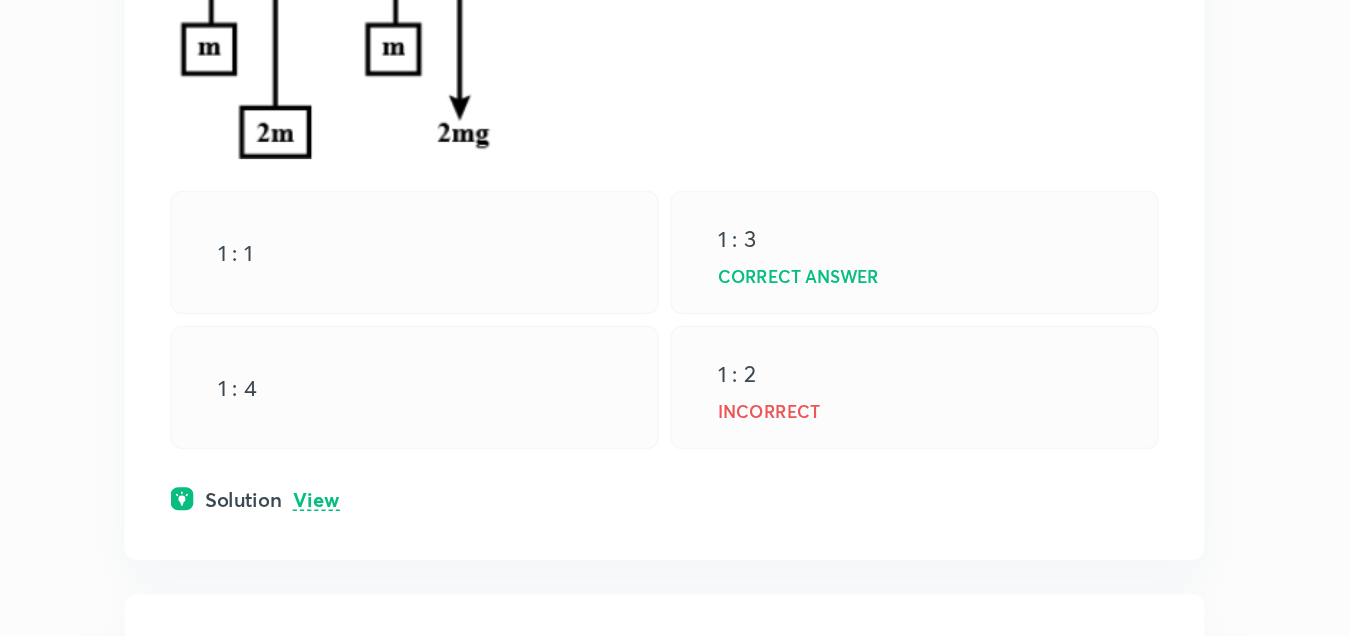 click on "View" at bounding box center (240, 539) 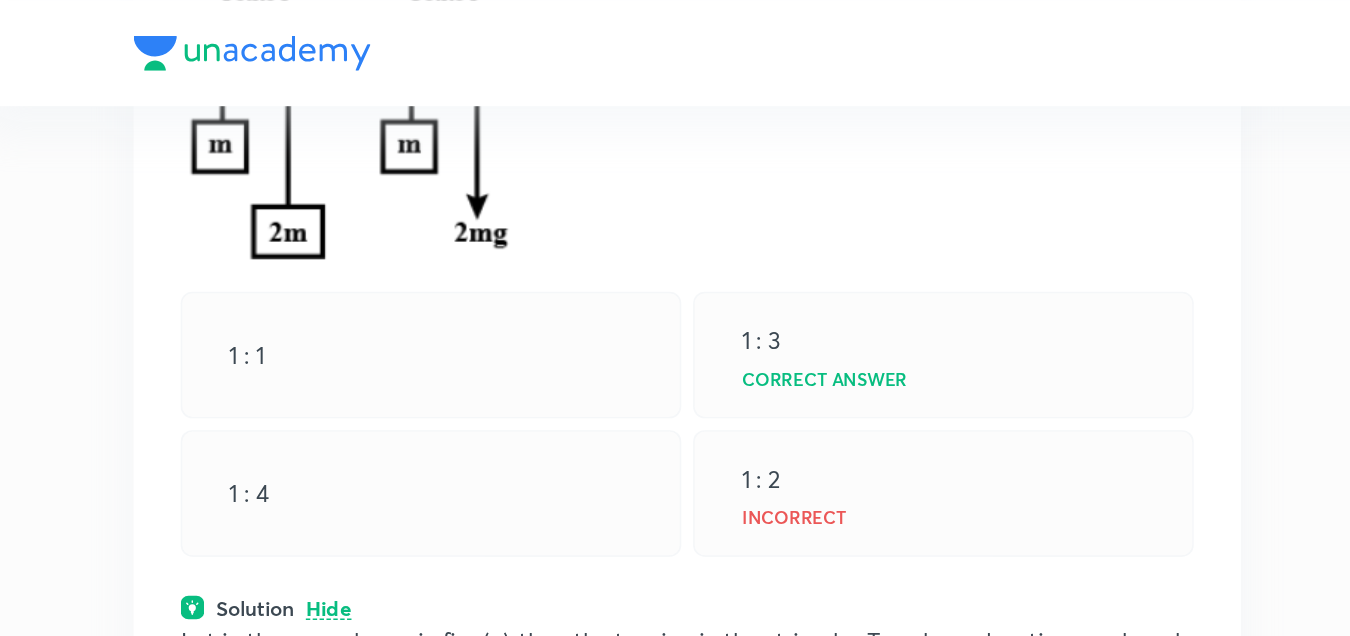 scroll, scrollTop: 4368, scrollLeft: 0, axis: vertical 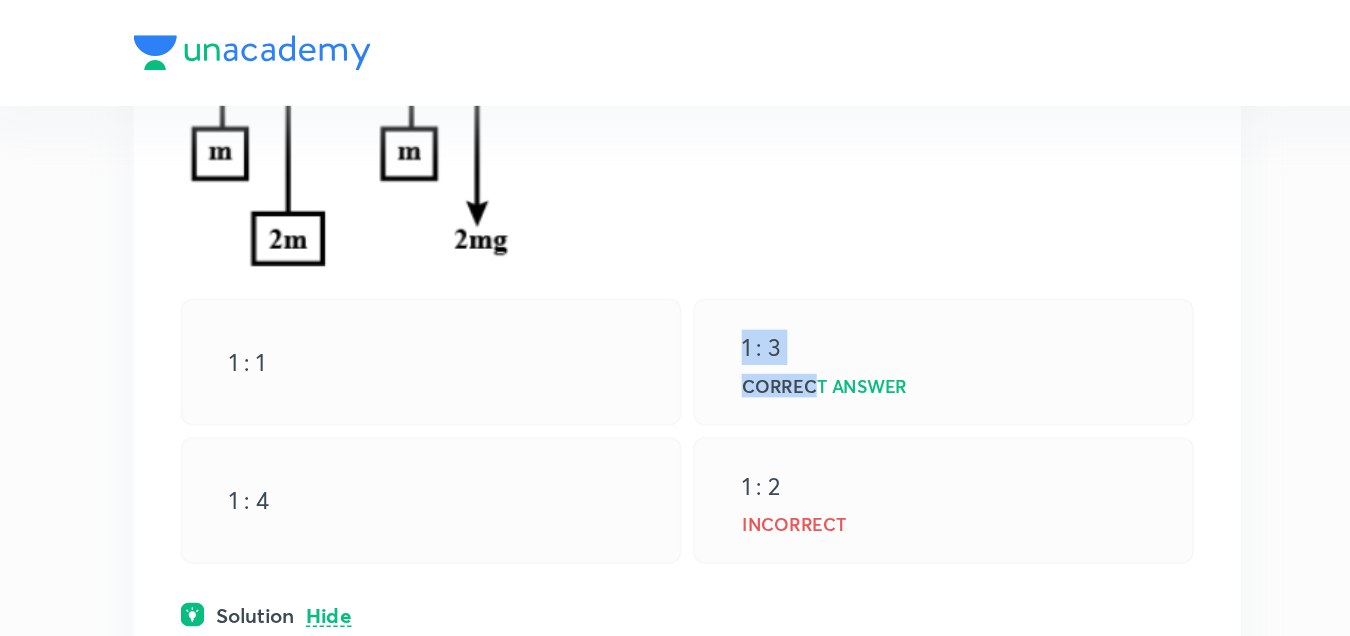 drag, startPoint x: 519, startPoint y: 227, endPoint x: 566, endPoint y: 232, distance: 47.26521 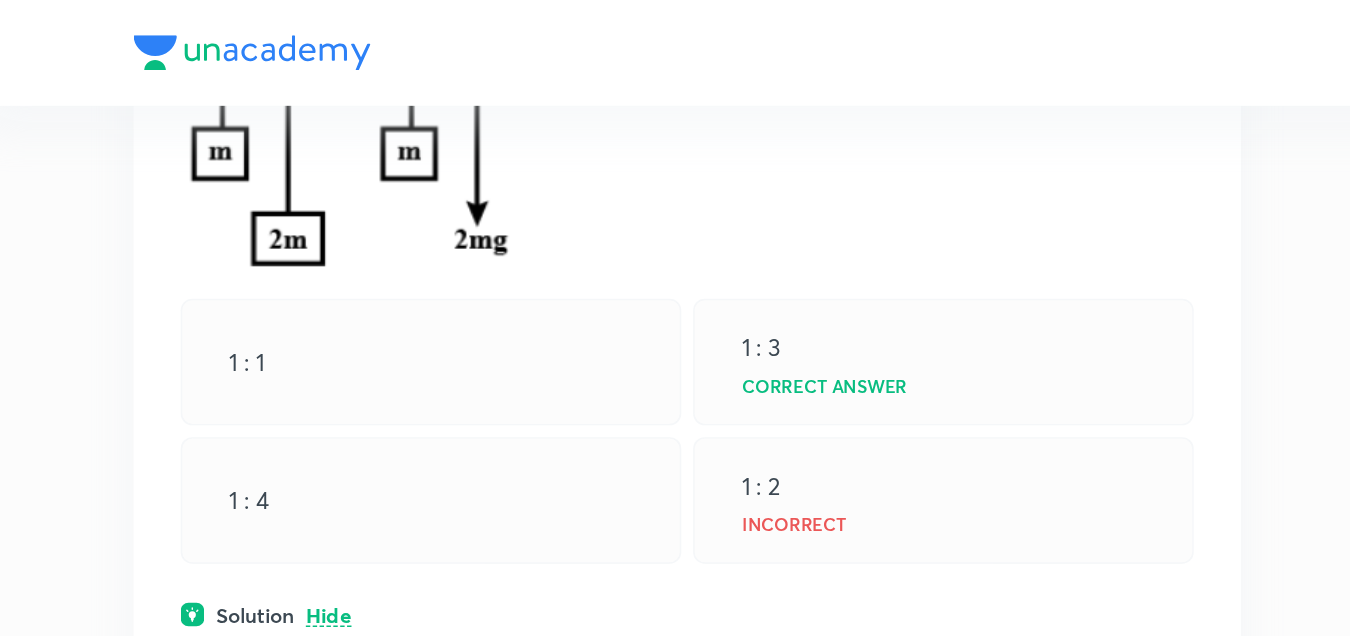 click on "1 : 2 Incorrect" at bounding box center (657, 340) 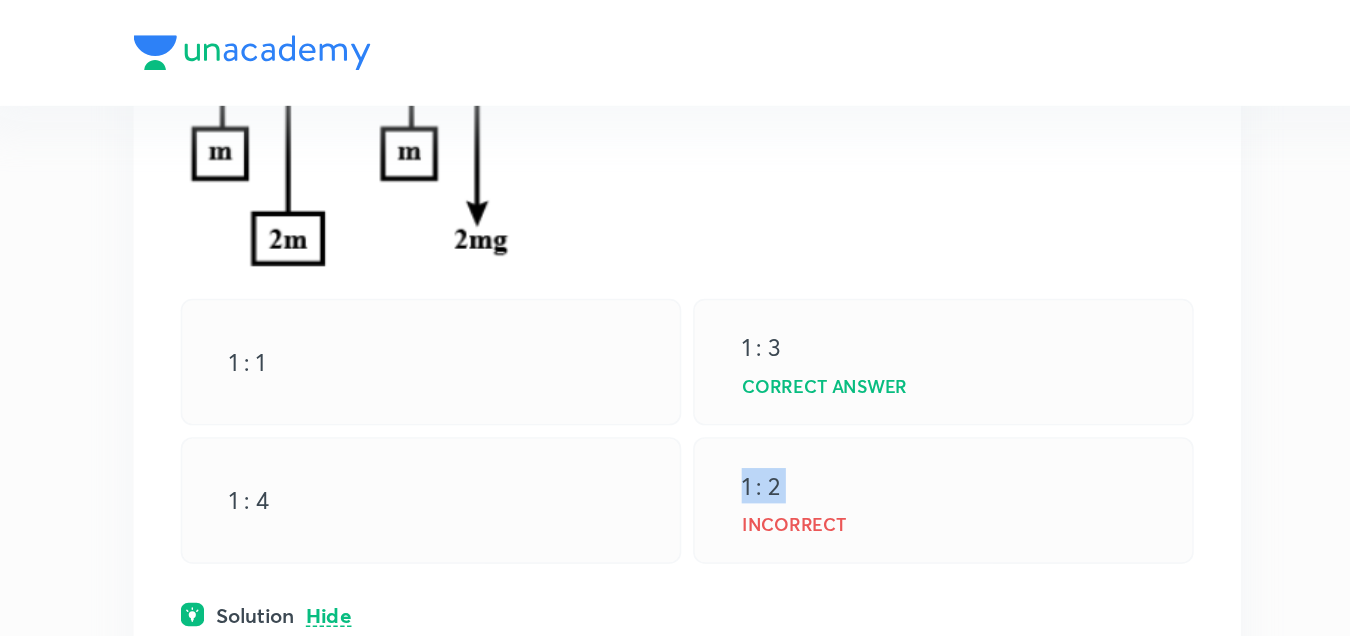 drag, startPoint x: 547, startPoint y: 321, endPoint x: 513, endPoint y: 322, distance: 34.0147 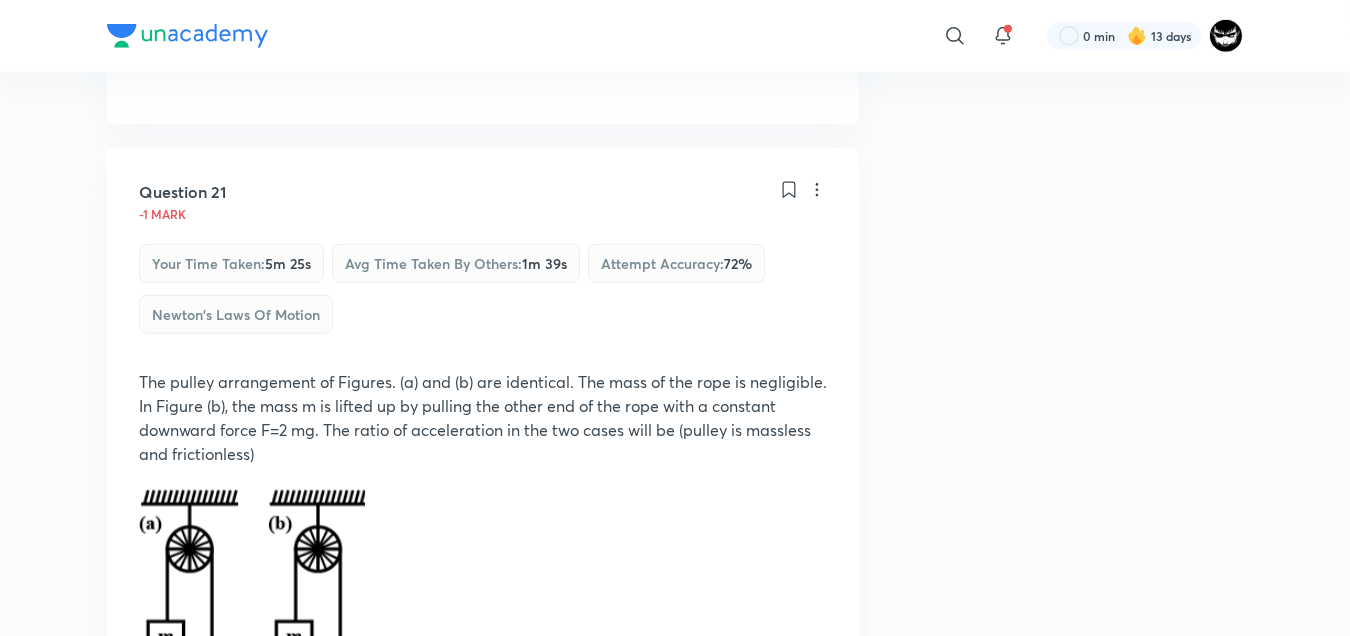 scroll, scrollTop: 3835, scrollLeft: 0, axis: vertical 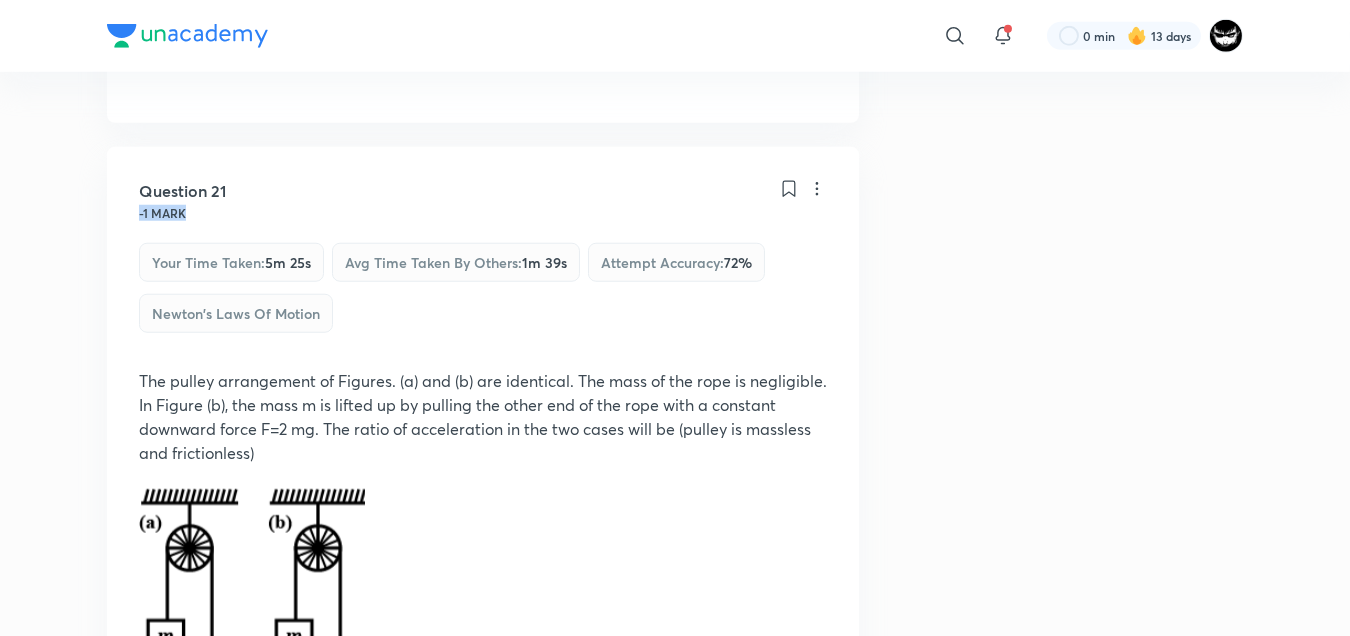 drag, startPoint x: 137, startPoint y: 206, endPoint x: 196, endPoint y: 206, distance: 59 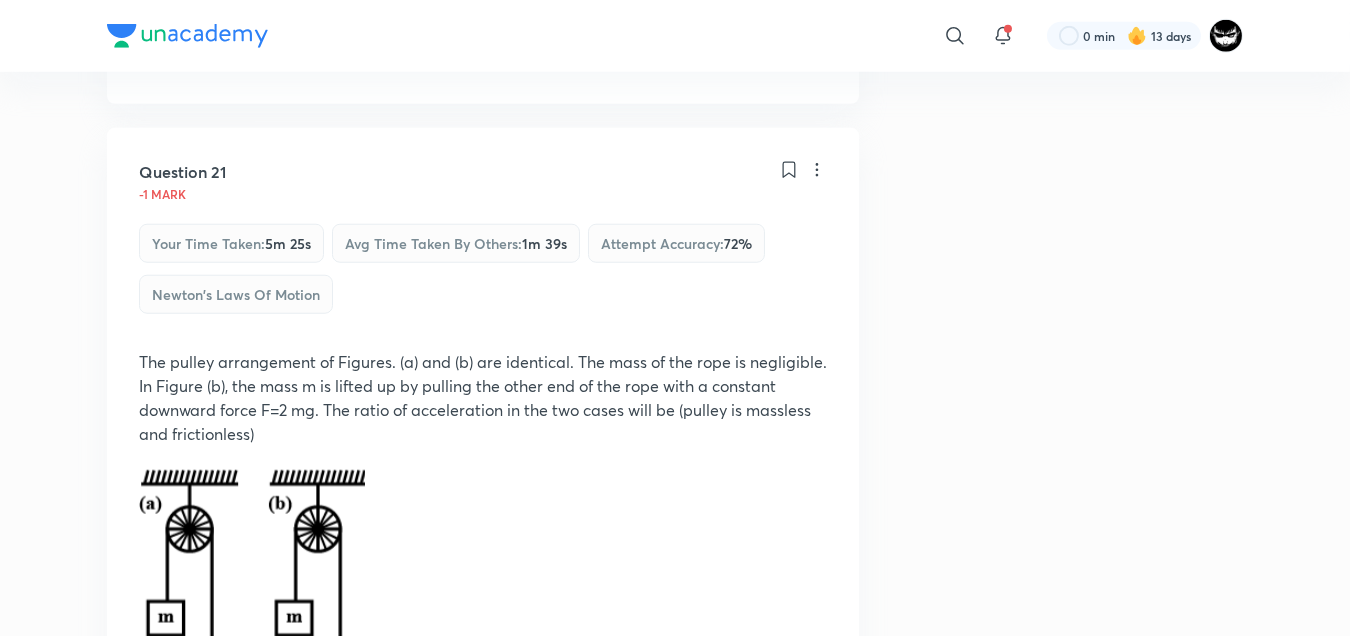 scroll, scrollTop: 3854, scrollLeft: 0, axis: vertical 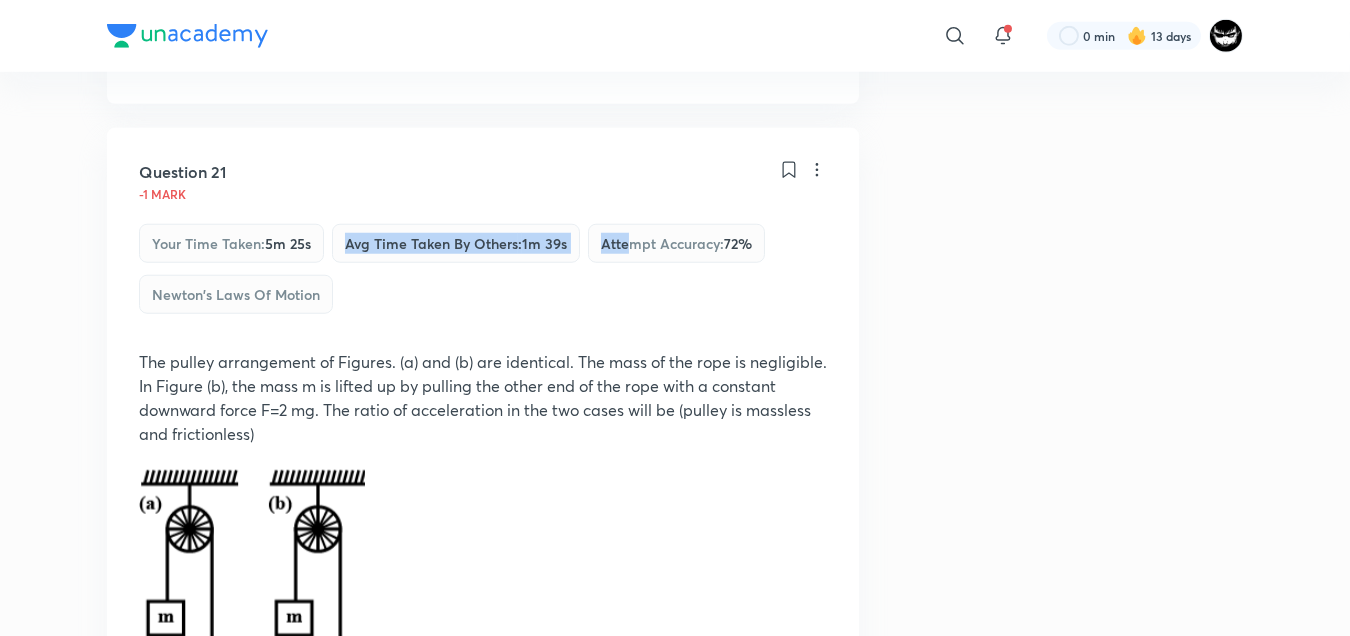 drag, startPoint x: 347, startPoint y: 234, endPoint x: 630, endPoint y: 242, distance: 283.11304 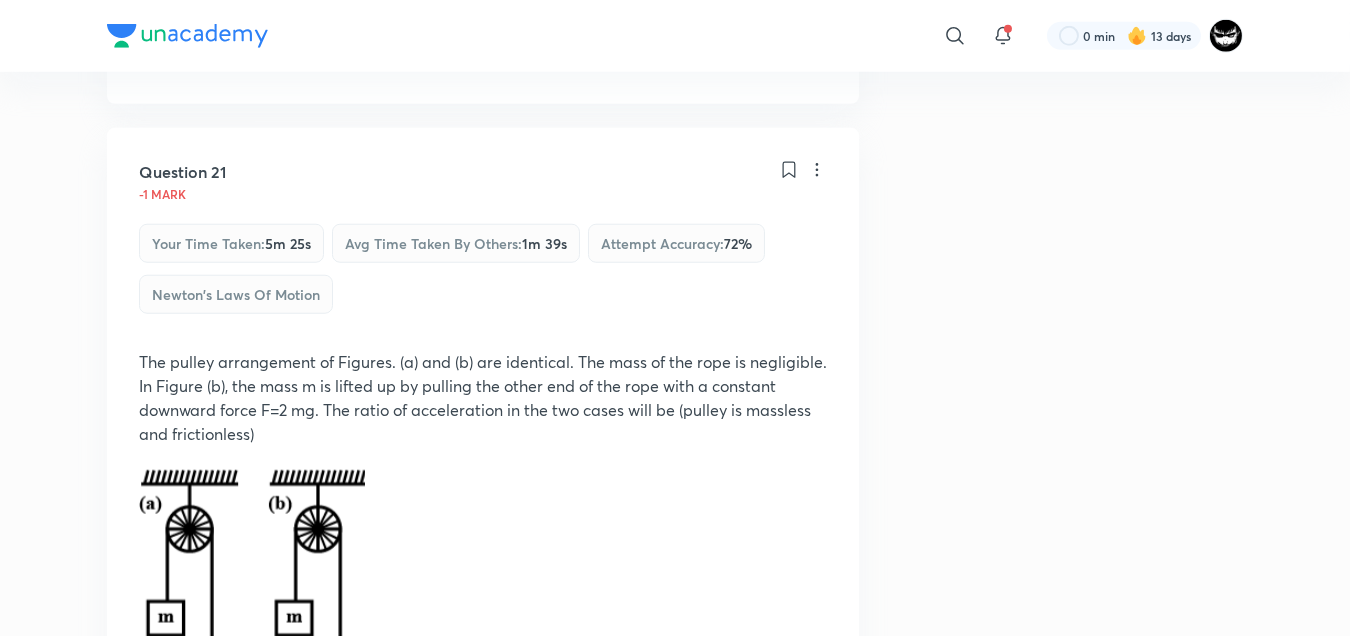 click on "Your time taken :  5m 25s Avg time taken by others :  1m 39s Attempt accuracy :  72 % Newton's Laws of Motion" at bounding box center [483, 275] 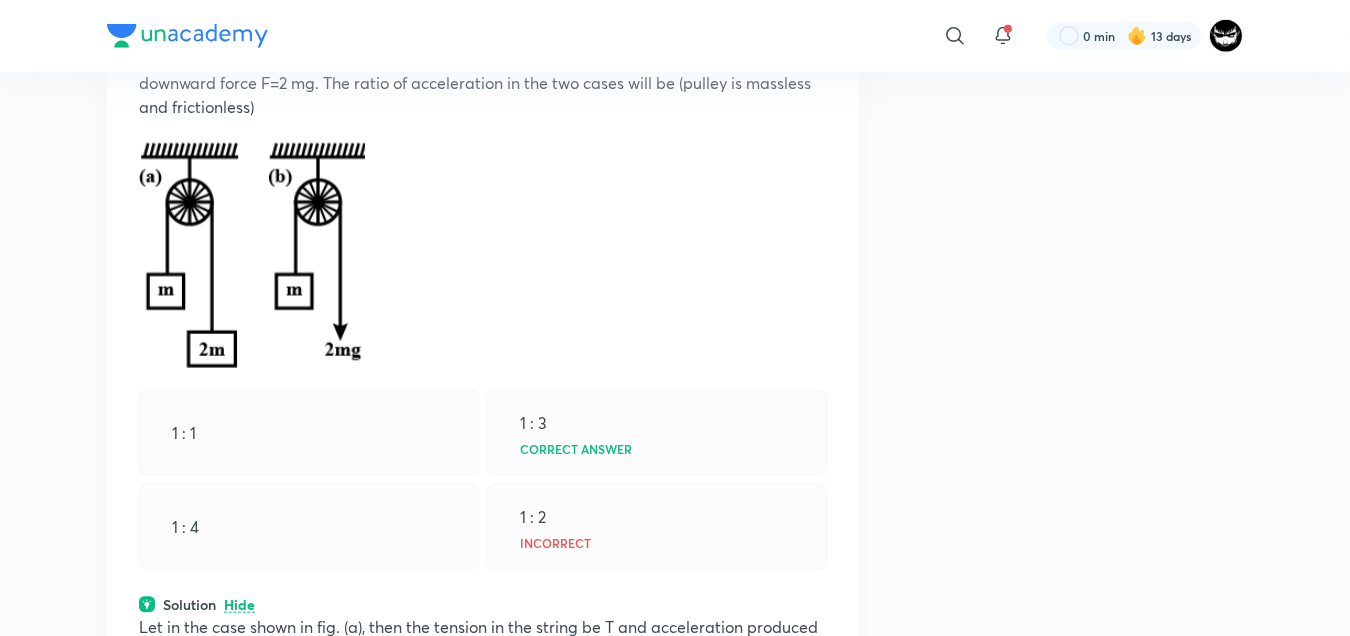 scroll, scrollTop: 4208, scrollLeft: 0, axis: vertical 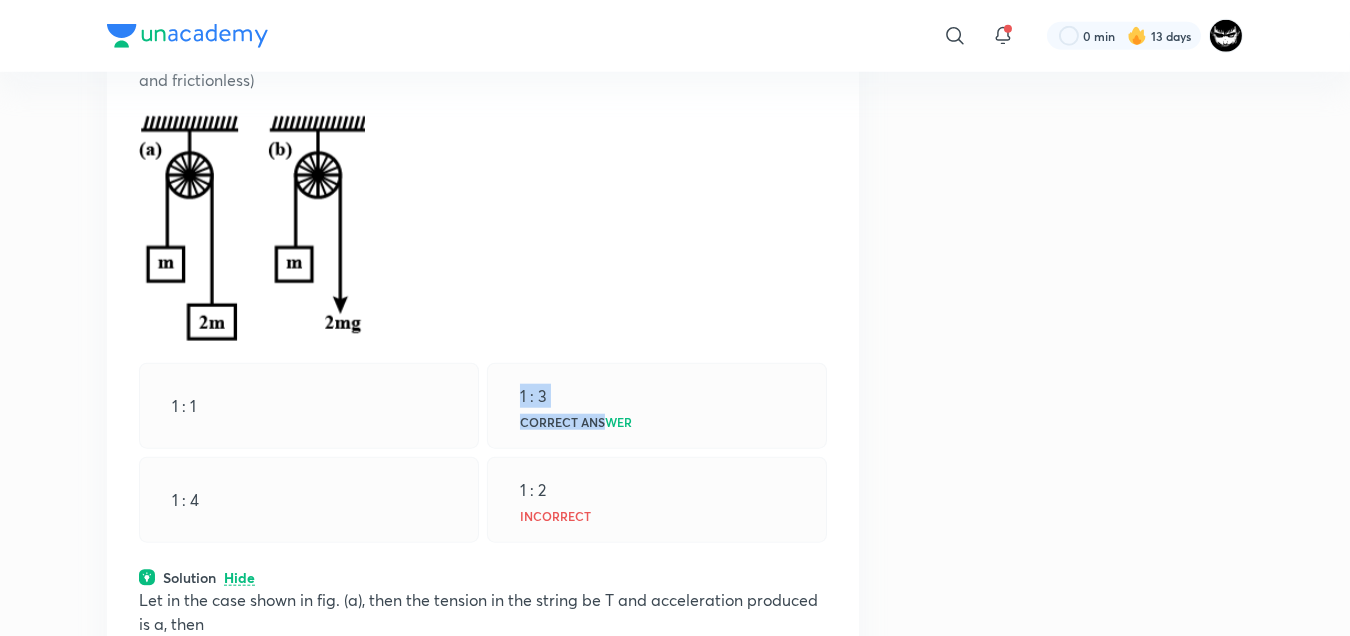 drag, startPoint x: 514, startPoint y: 399, endPoint x: 589, endPoint y: 411, distance: 75.95393 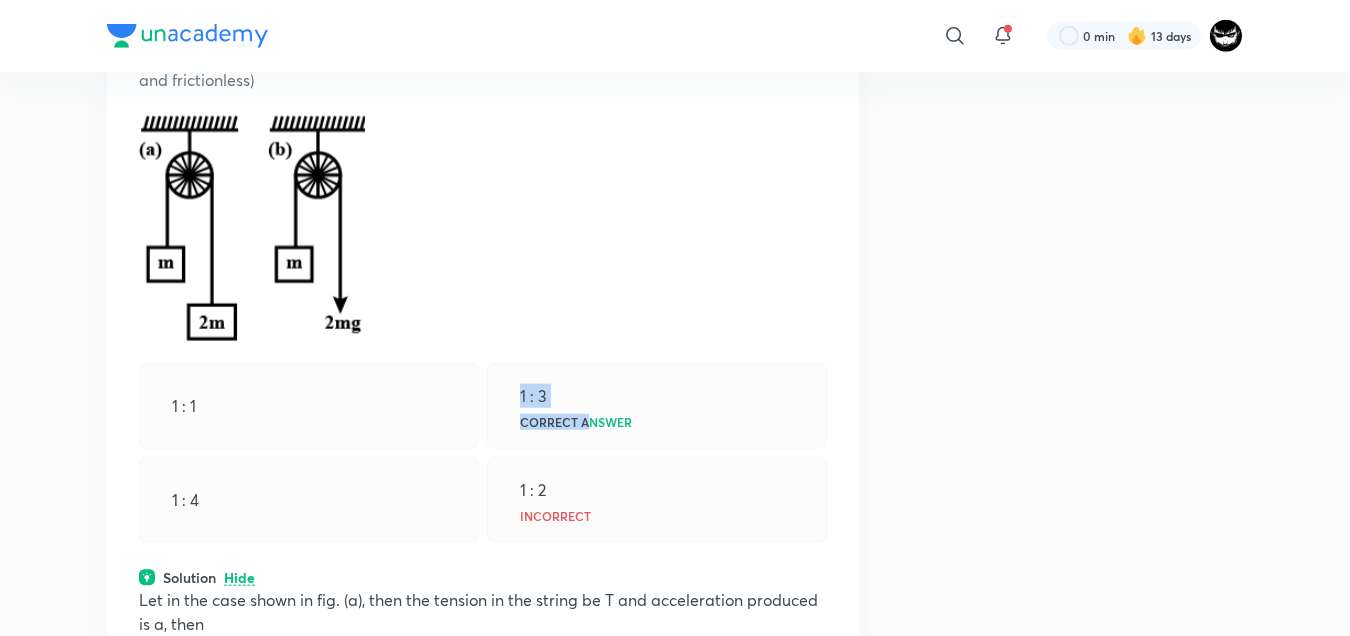 drag, startPoint x: 667, startPoint y: 413, endPoint x: 435, endPoint y: 383, distance: 233.93161 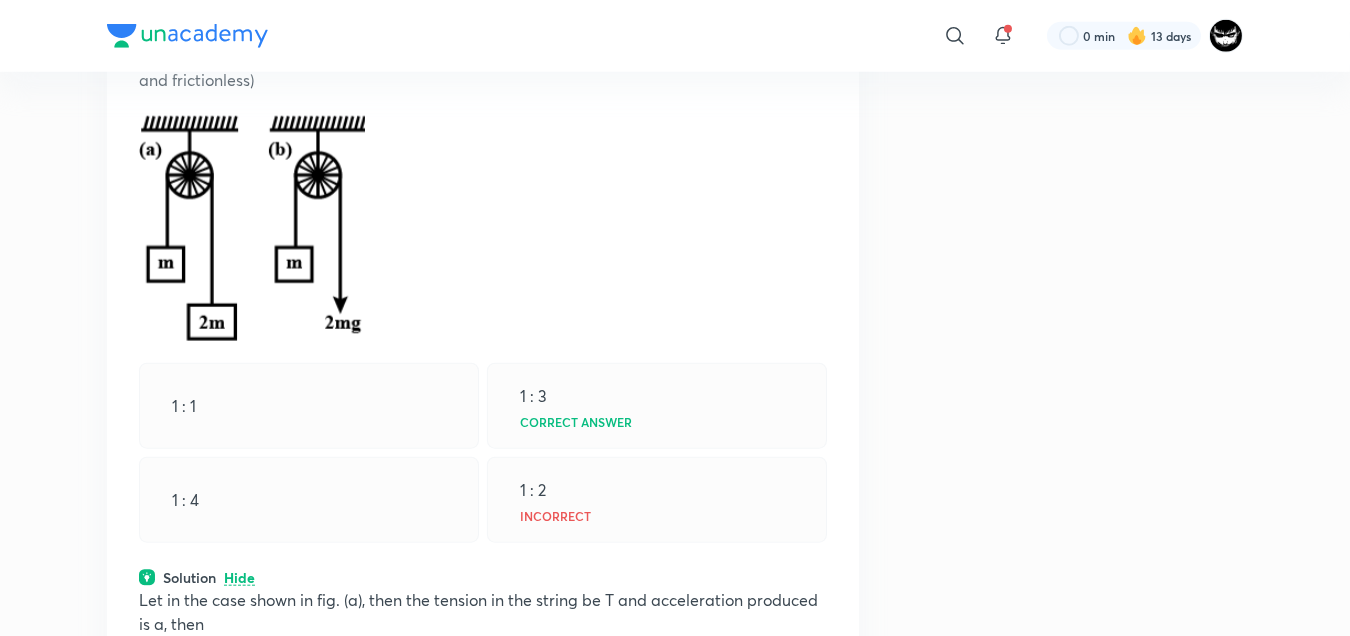 click on "1 : 4" at bounding box center (309, 500) 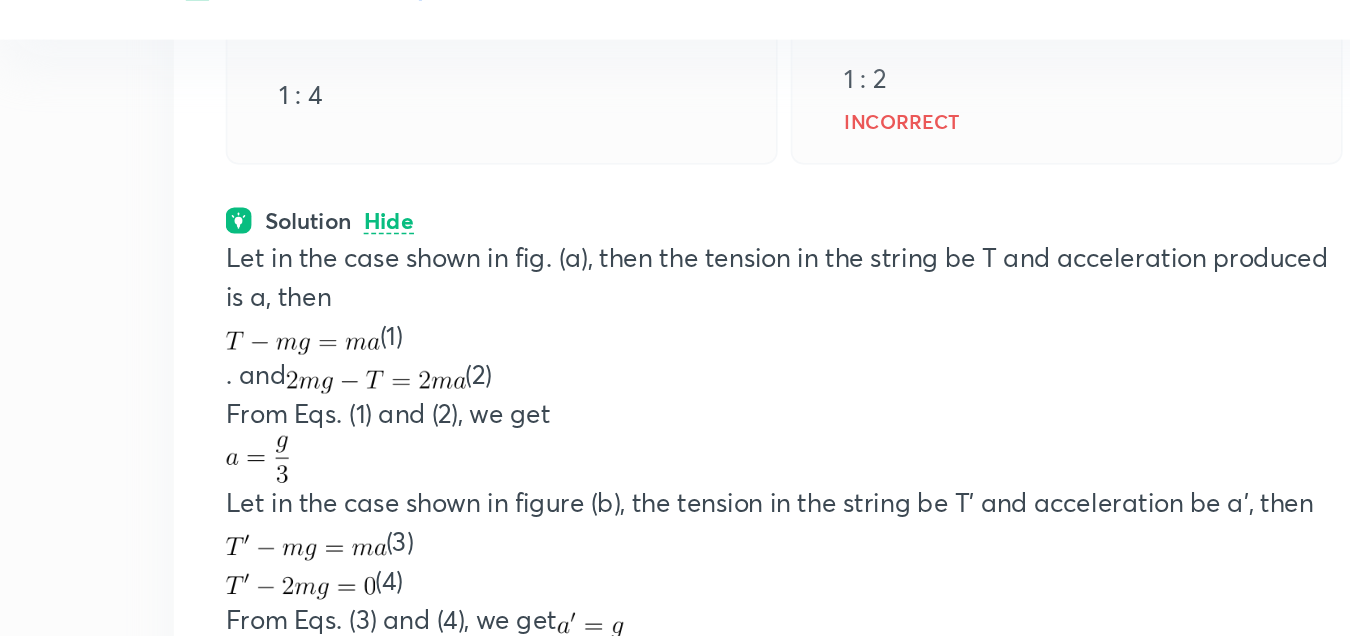 scroll, scrollTop: 4602, scrollLeft: 0, axis: vertical 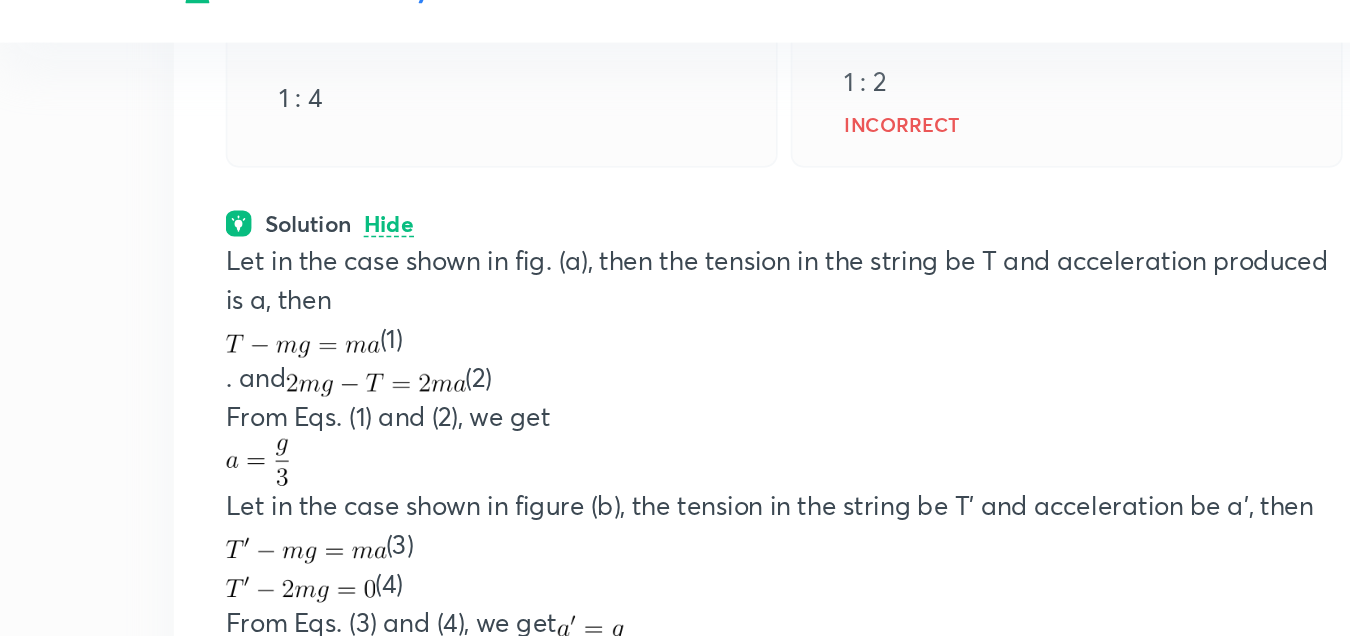drag, startPoint x: 522, startPoint y: 91, endPoint x: 510, endPoint y: 94, distance: 12.369317 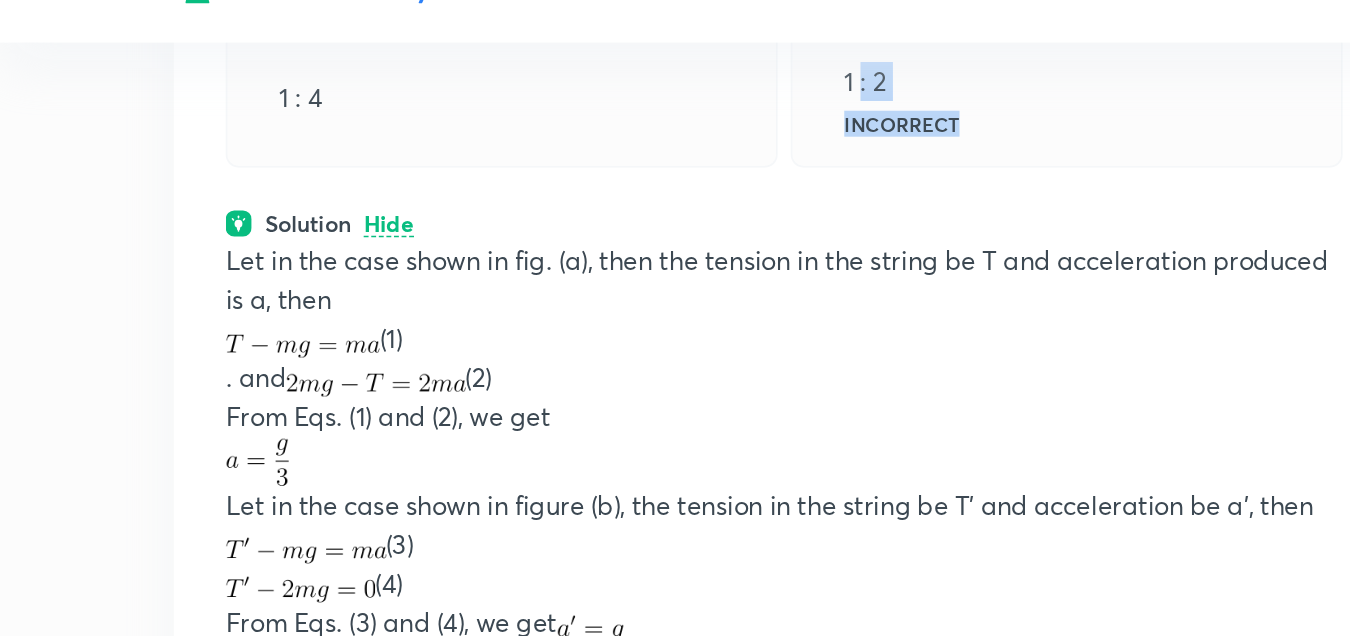 drag, startPoint x: 531, startPoint y: 88, endPoint x: 617, endPoint y: 111, distance: 89.02247 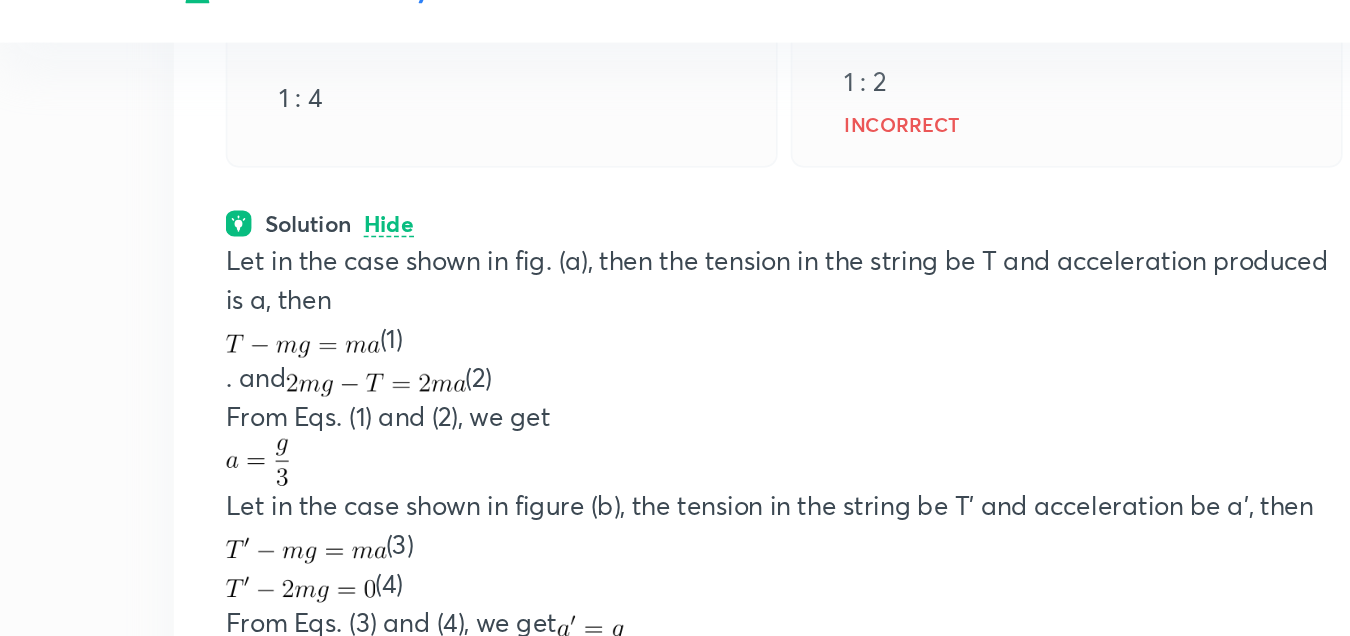 click on "(1)" at bounding box center (483, 254) 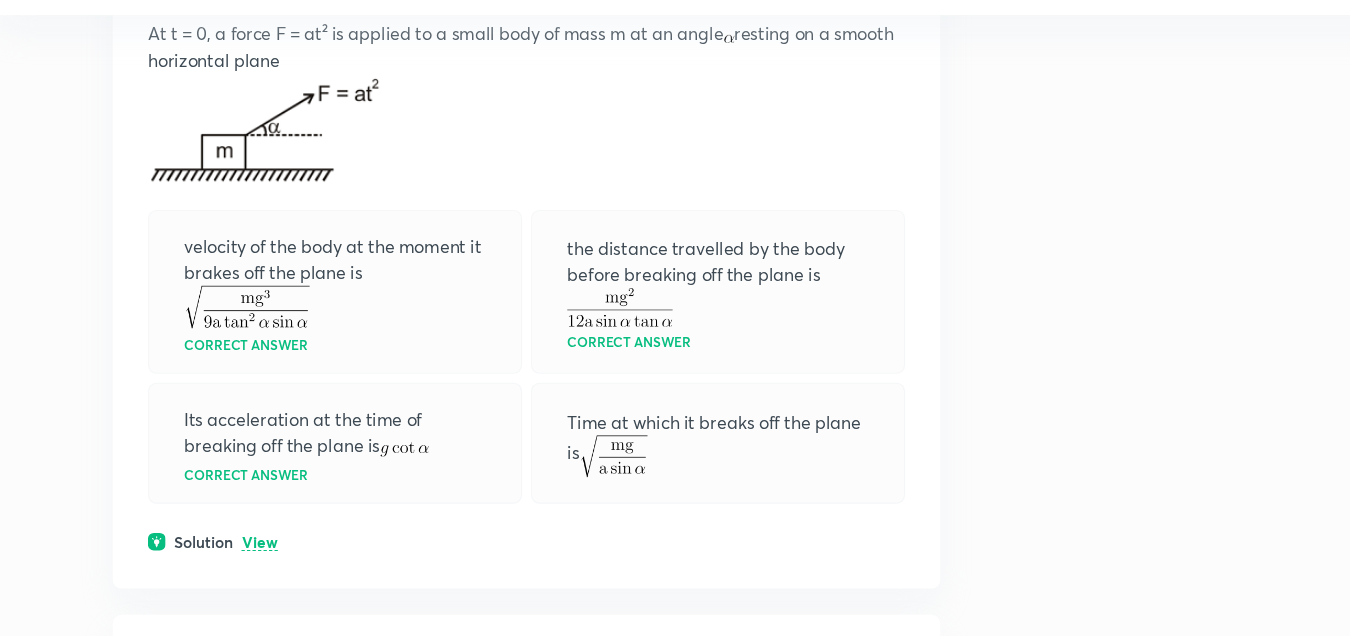 scroll, scrollTop: 5303, scrollLeft: 0, axis: vertical 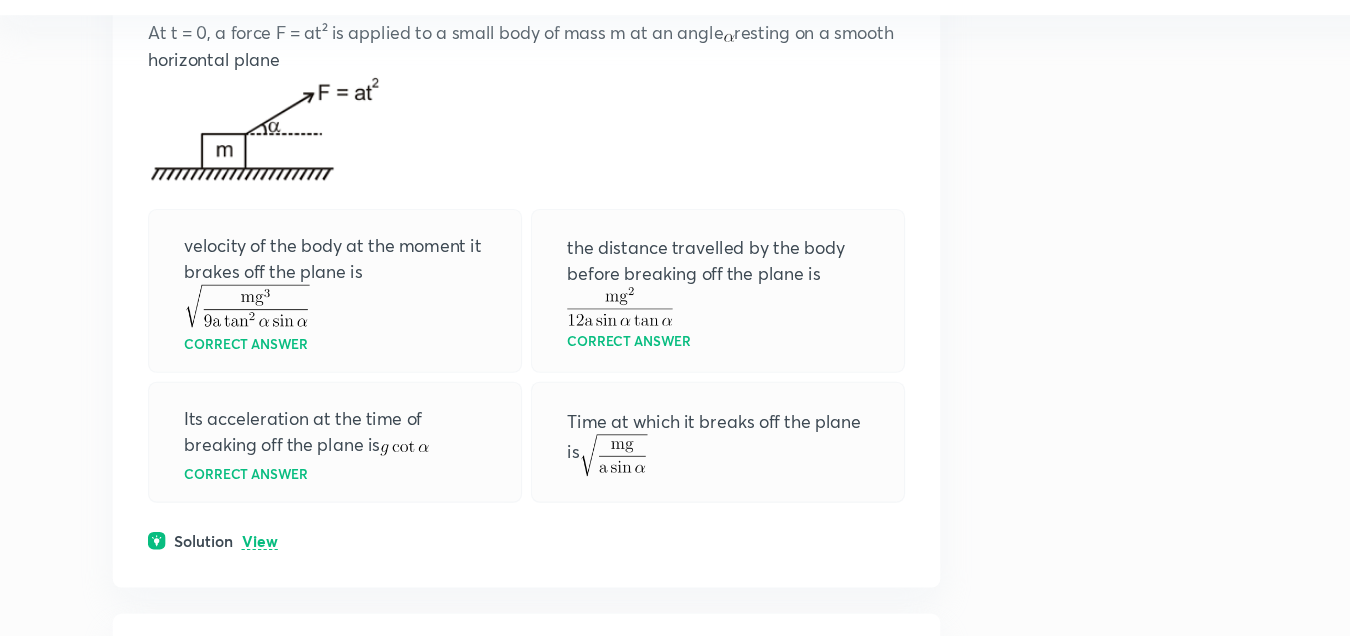 click on "View" at bounding box center (240, 550) 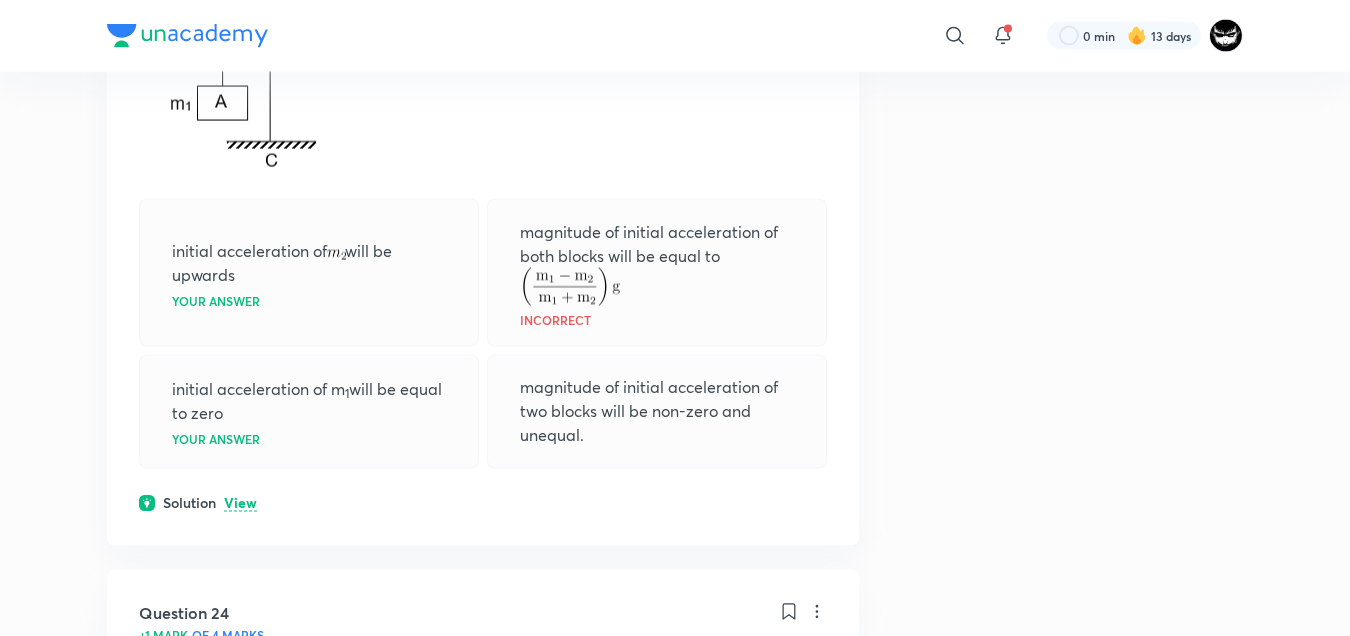scroll, scrollTop: 7265, scrollLeft: 0, axis: vertical 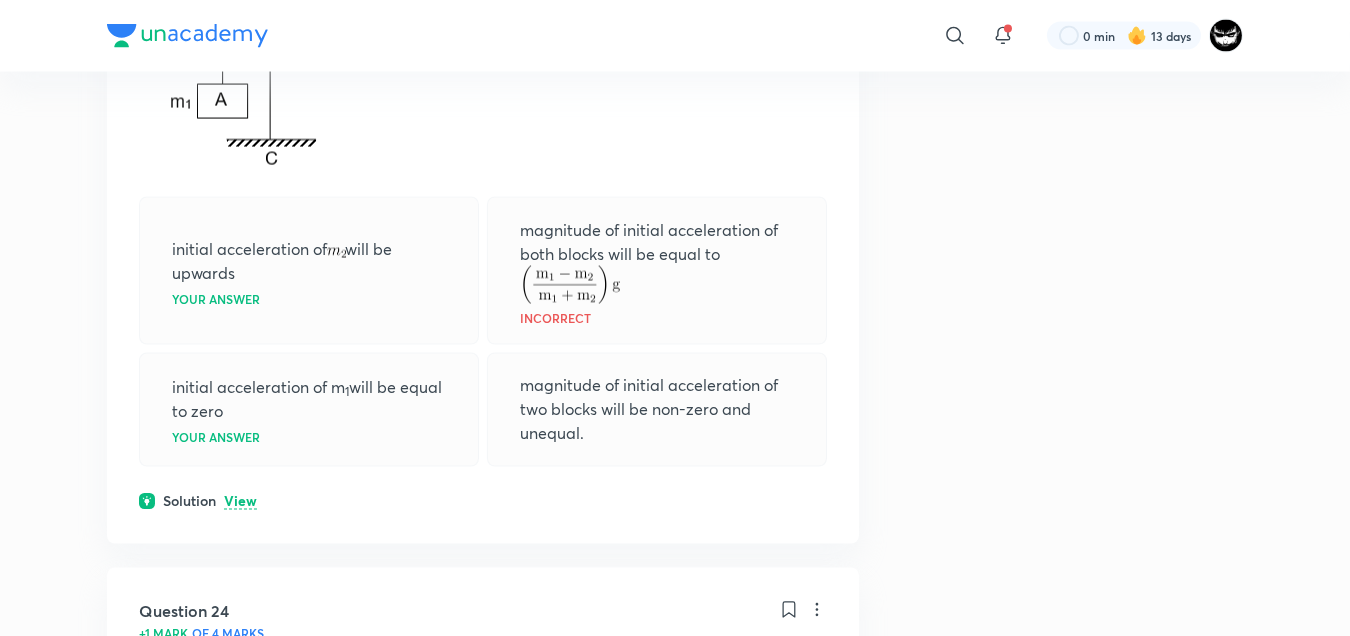 click on "View" at bounding box center [240, 502] 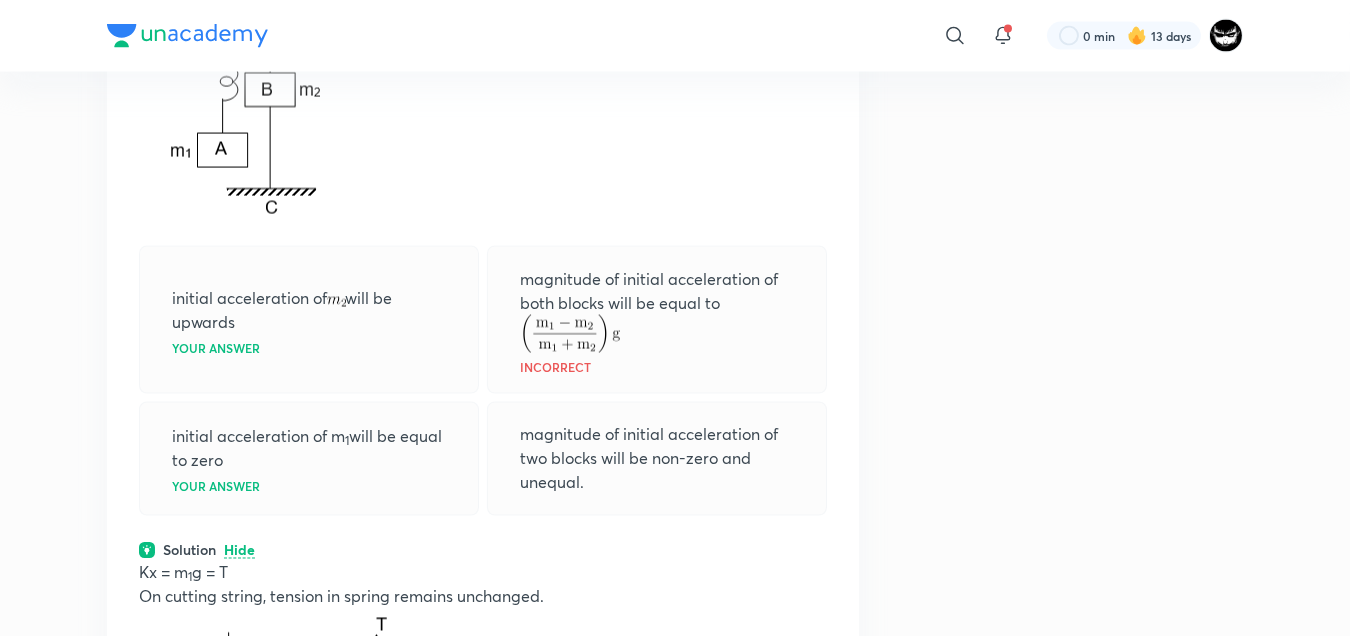 scroll, scrollTop: 7218, scrollLeft: 0, axis: vertical 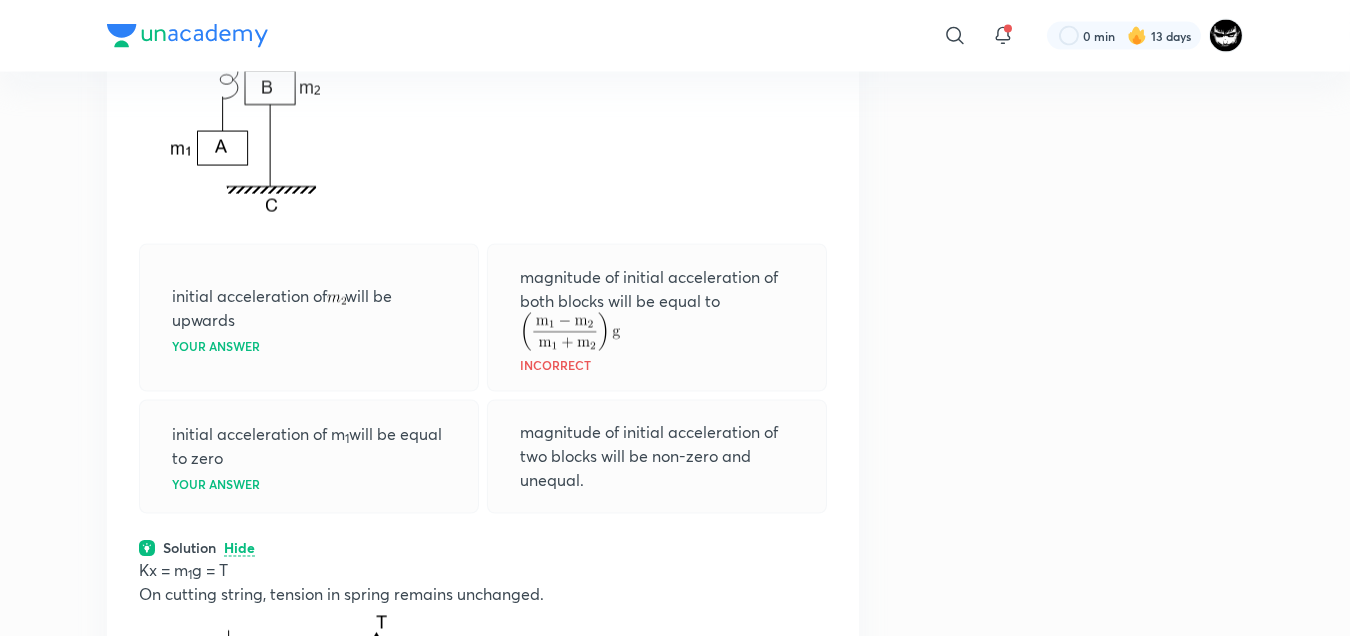 click on "Incorrect" at bounding box center (555, 365) 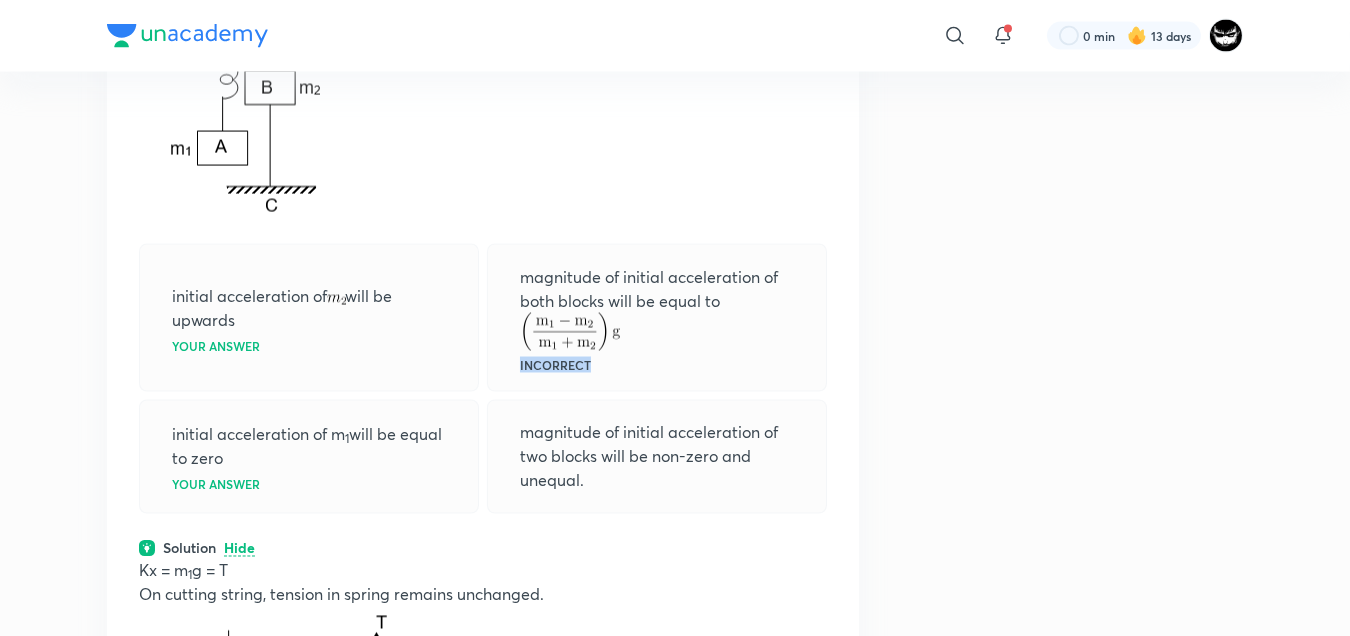 click on "Incorrect" at bounding box center (555, 365) 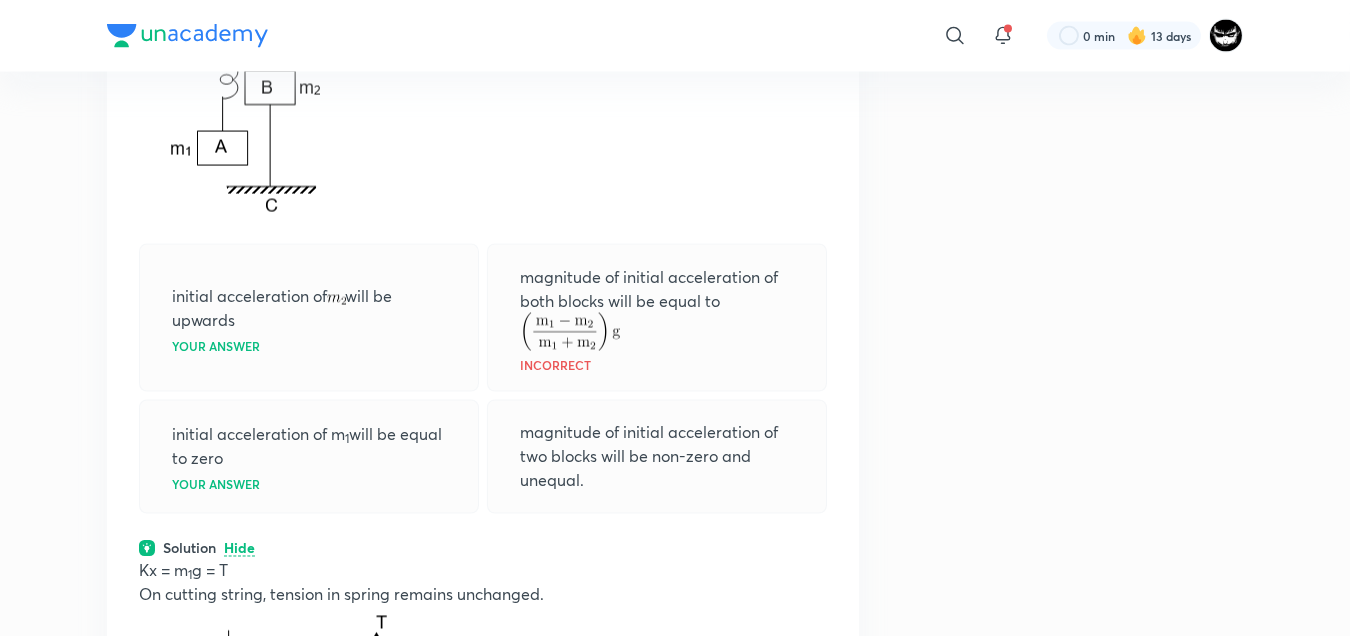 click at bounding box center [483, 60] 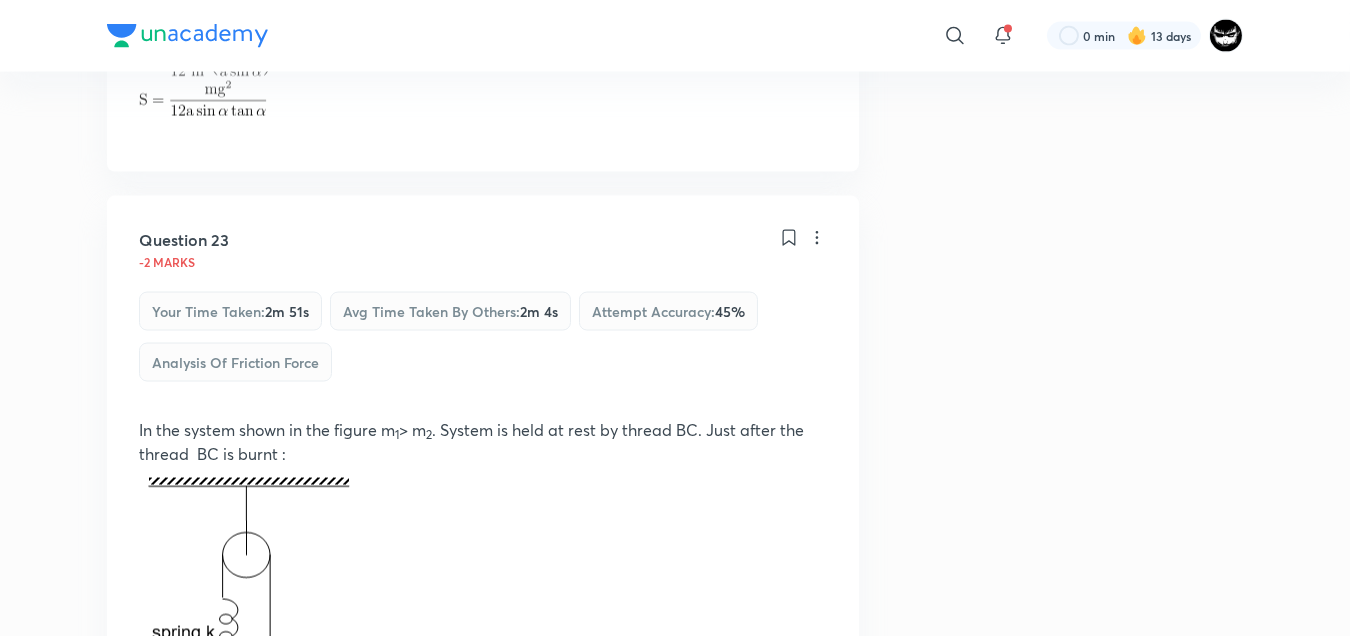 scroll, scrollTop: 6646, scrollLeft: 0, axis: vertical 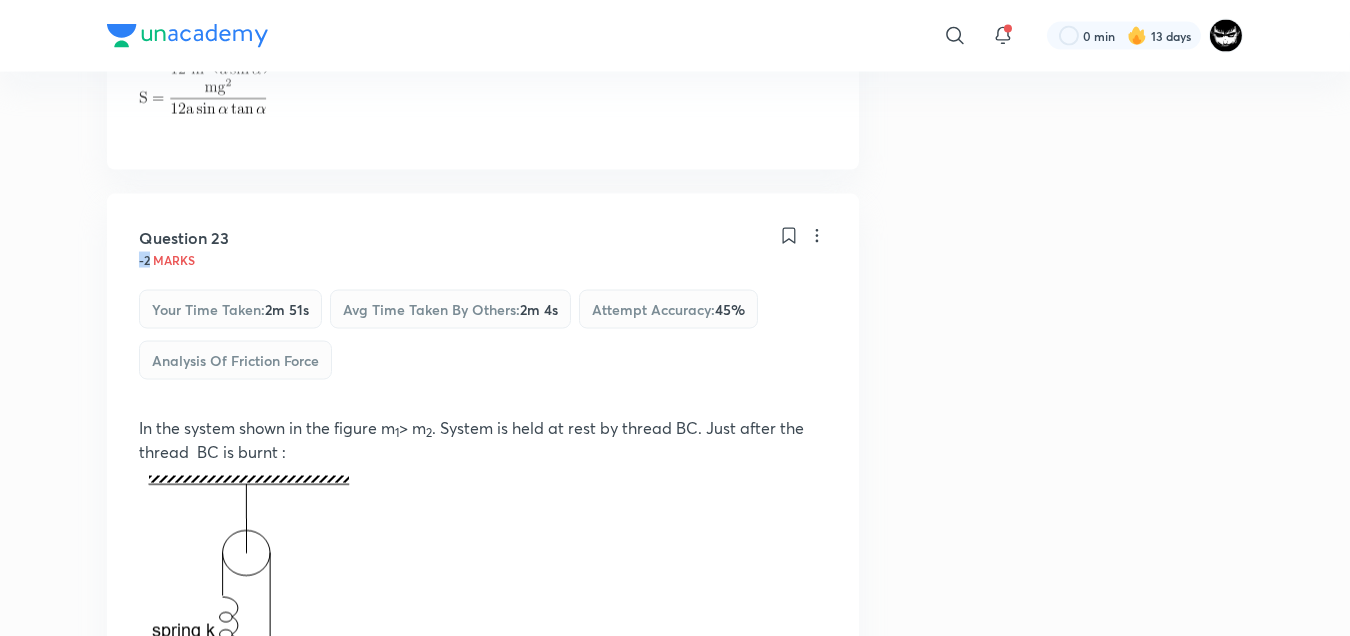 drag, startPoint x: 151, startPoint y: 247, endPoint x: 132, endPoint y: 245, distance: 19.104973 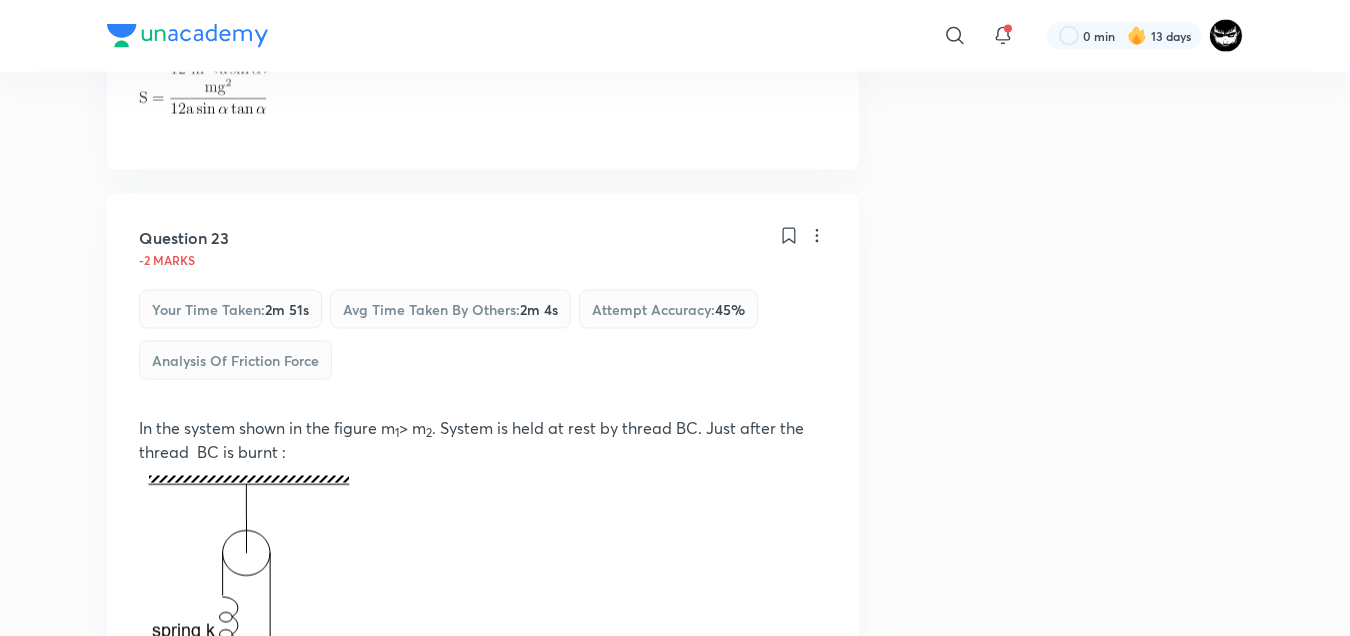 click on "​ 0 min 13 days Plus Test series Nimbus Pro IIT JEE Jee Advance P 1 Solutions All answers PHy All topics Question 18 You didn't Attempt Your time taken :  30s Avg time taken by others :  3m Attempt accuracy :  28 % Newton's Laws of Motion  Spring will be compressed by 48 cm  Correct answer Weighing machine will show reading as 15 kg  Weighing machine will show reading as 10 kg  Spring will be compressed 80 cm  Solution Hide Question 19 You didn't Attempt Your time taken :  2m 40s Avg time taken by others :  4m 52s Attempt accuracy :  46 % Constraint Relations Figure shows a cylinder A of mass M and radius R which is resting on two smooth edges, one fixed and other is of a block B. At an instant block B is pulled towards left with a constant speed v. After some time, the distance between the two edges become  , velocity of the sphere has two components. Horizontal v x , vertical v y  as shown and edge is providing normal contact force N, then  o from both edges  Correct answer Solution Hide x  and v y :" at bounding box center [675, 1261] 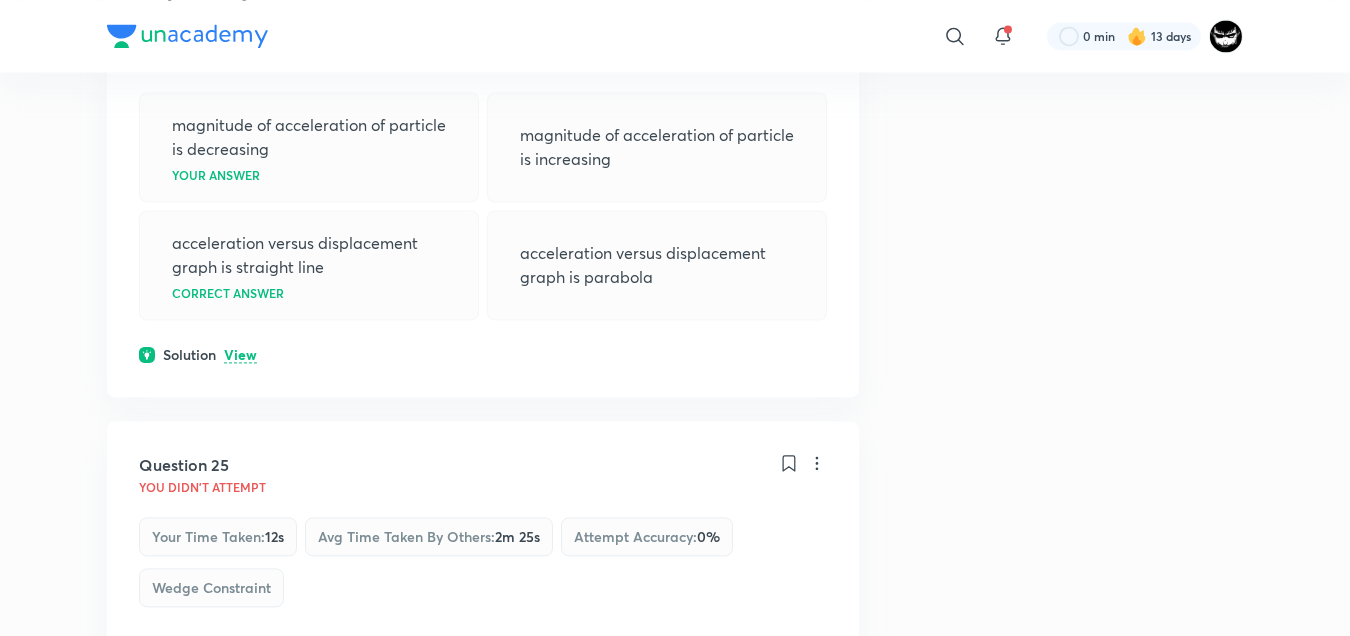 scroll, scrollTop: 8836, scrollLeft: 0, axis: vertical 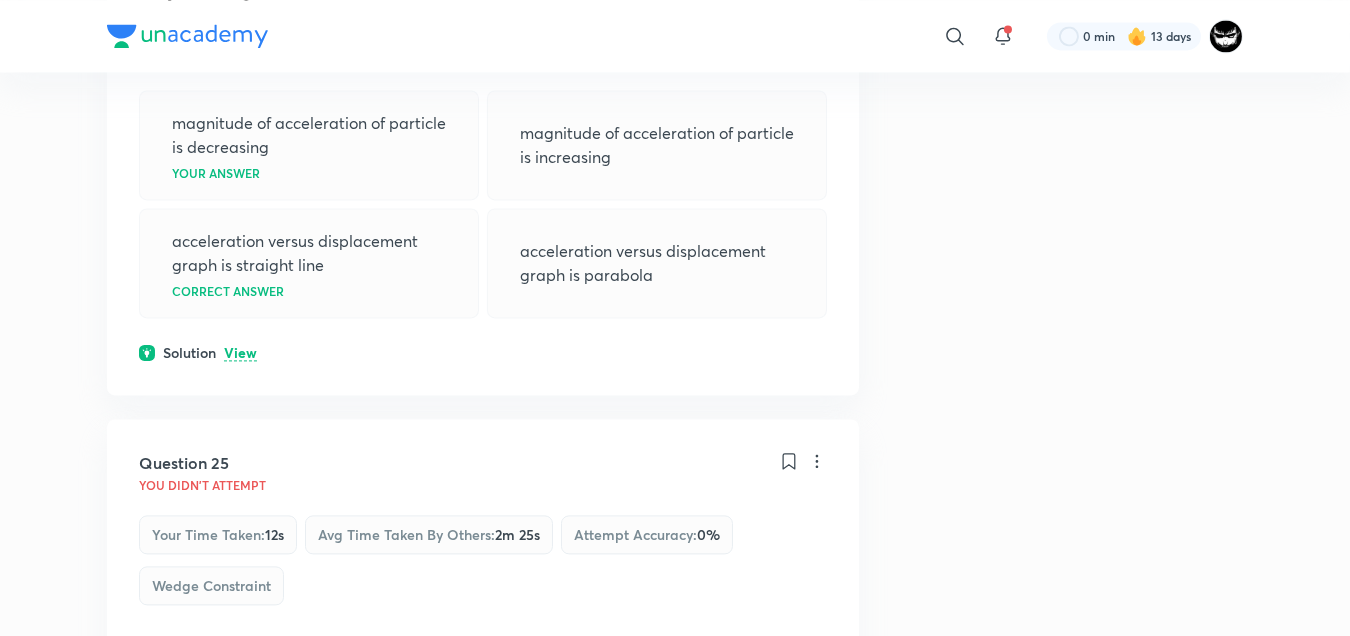 click on "View" at bounding box center (240, 353) 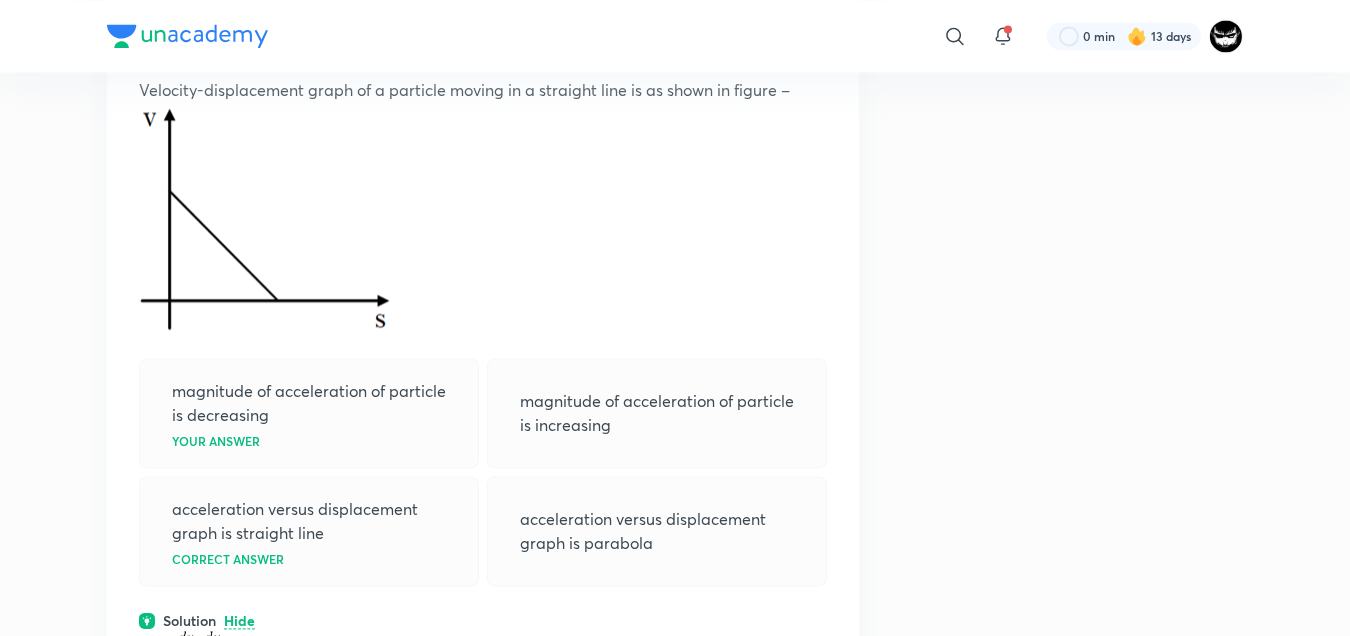 scroll, scrollTop: 8692, scrollLeft: 0, axis: vertical 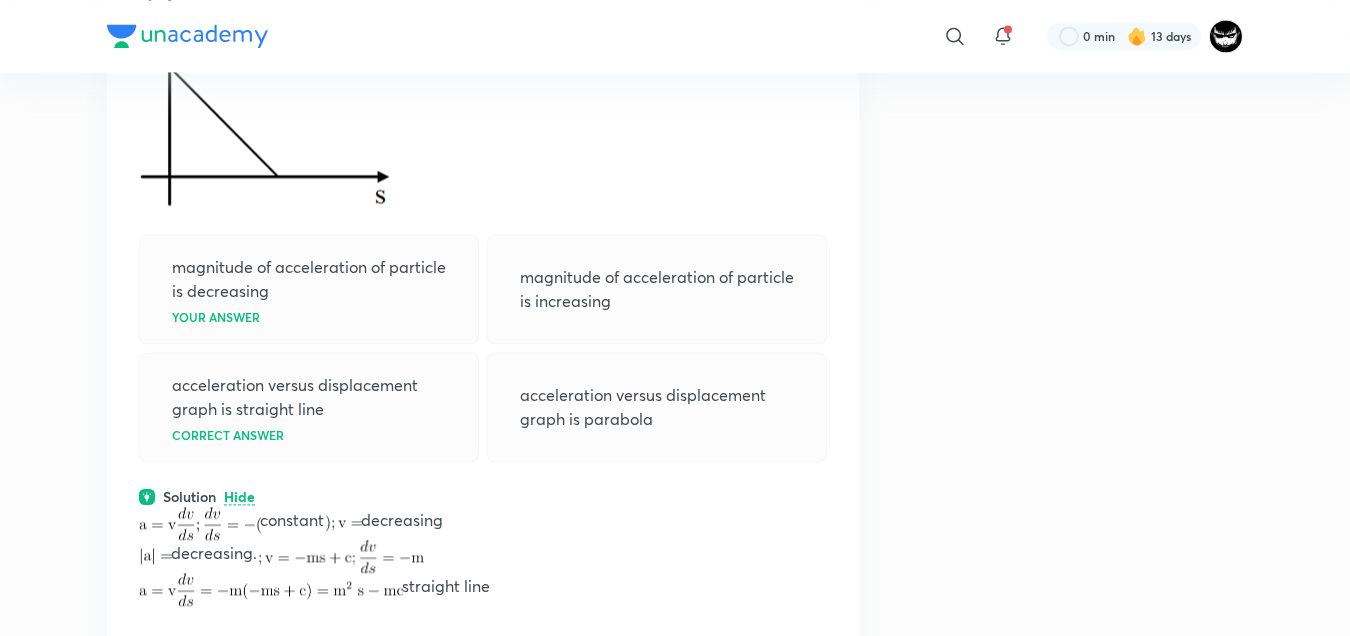 click on "magnitude of acceleration of particle is decreasing Your answer magnitude of acceleration of particle is increasing acceleration versus displacement graph is straight line Correct answer acceleration versus displacement graph is parabola" at bounding box center [483, 348] 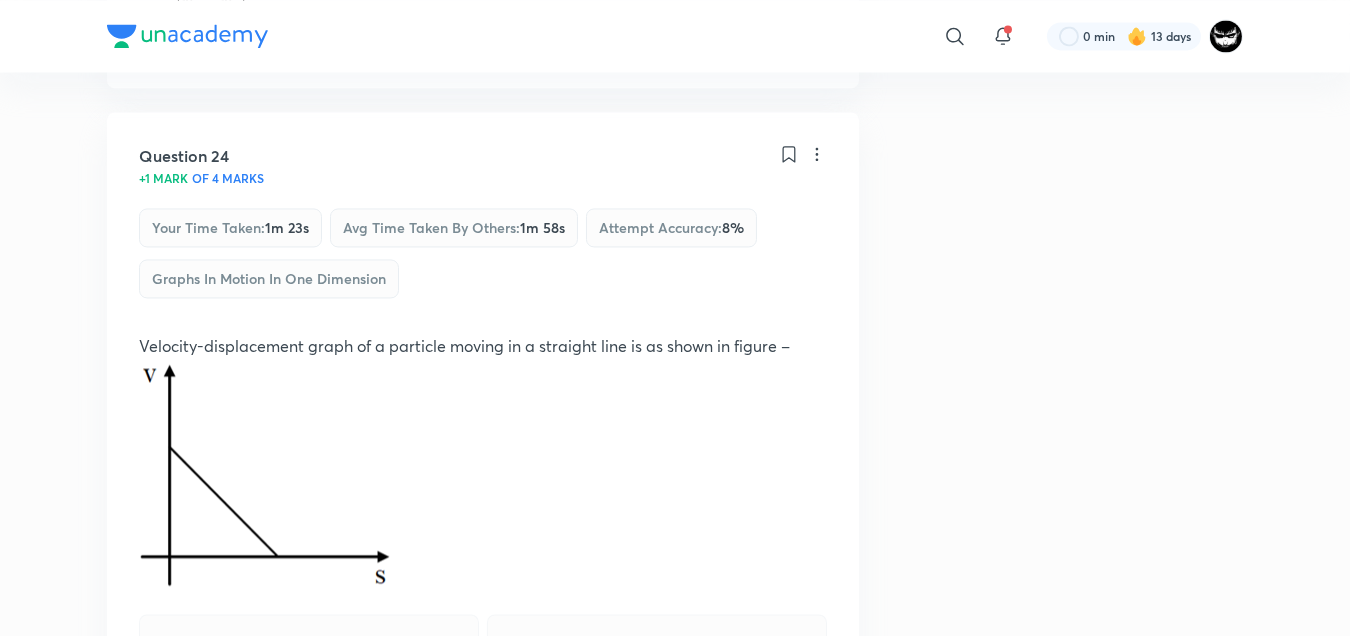 scroll, scrollTop: 8305, scrollLeft: 0, axis: vertical 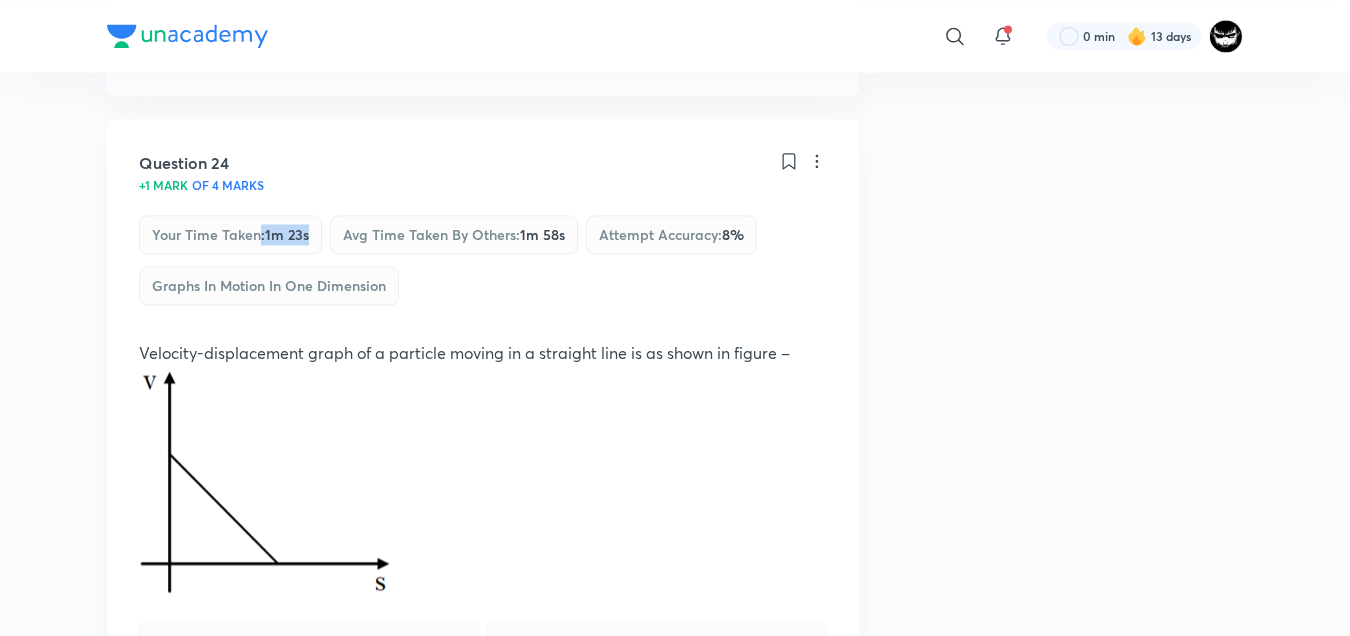 drag, startPoint x: 308, startPoint y: 237, endPoint x: 264, endPoint y: 240, distance: 44.102154 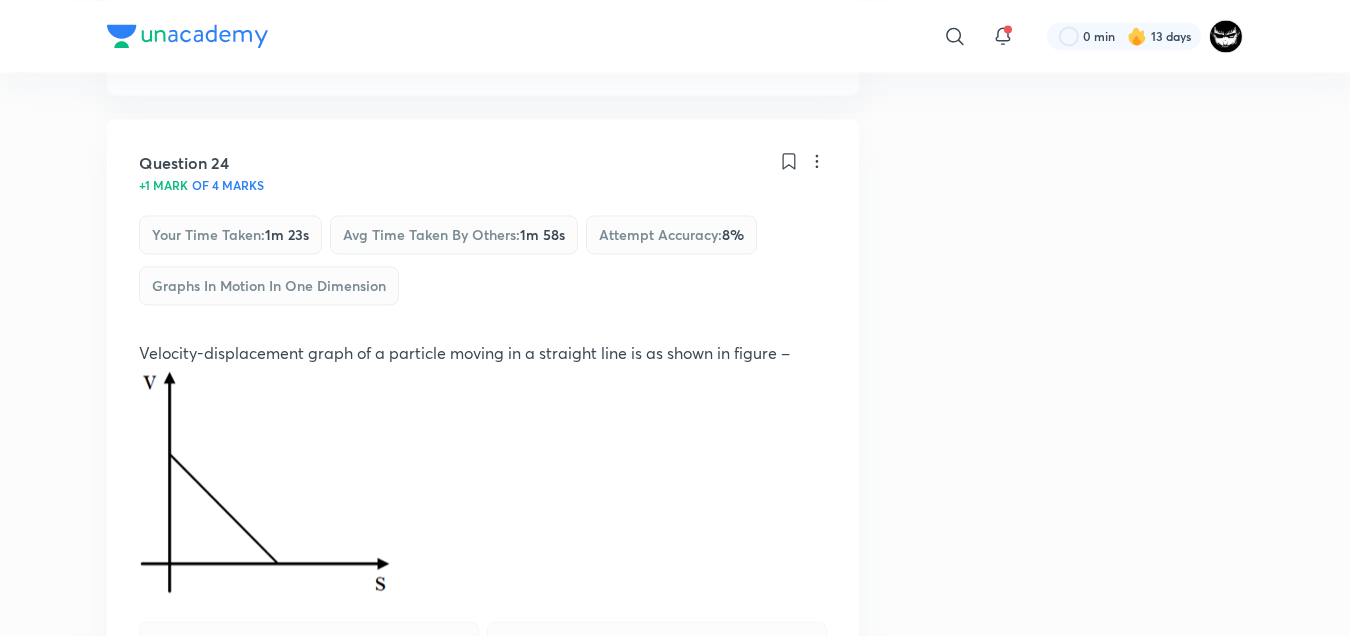 click on "Graphs in Motion in One Dimension" at bounding box center (269, 285) 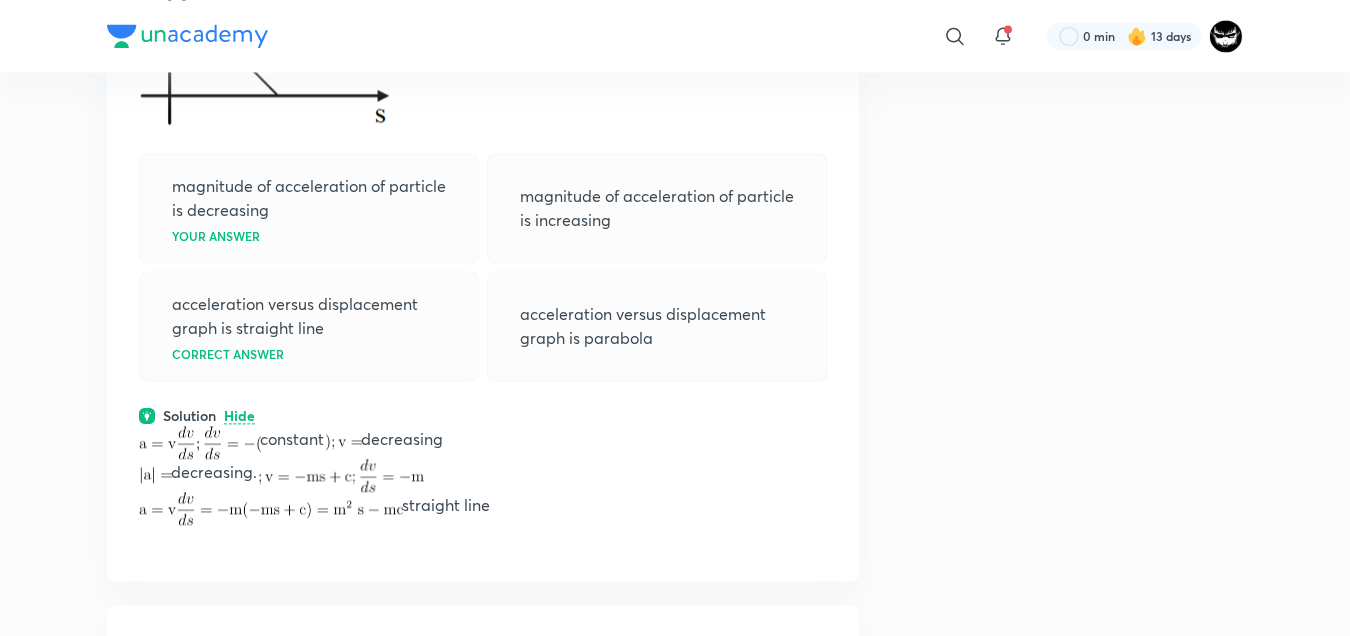 scroll, scrollTop: 8777, scrollLeft: 0, axis: vertical 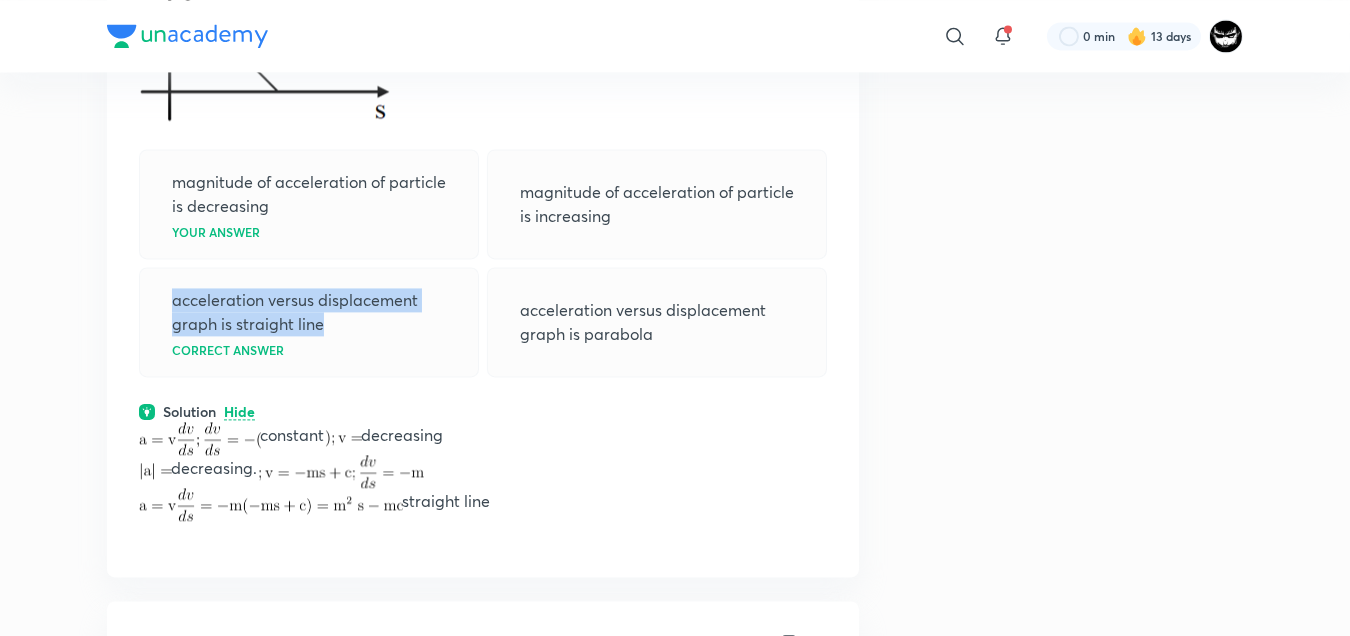 drag, startPoint x: 164, startPoint y: 303, endPoint x: 341, endPoint y: 360, distance: 185.9516 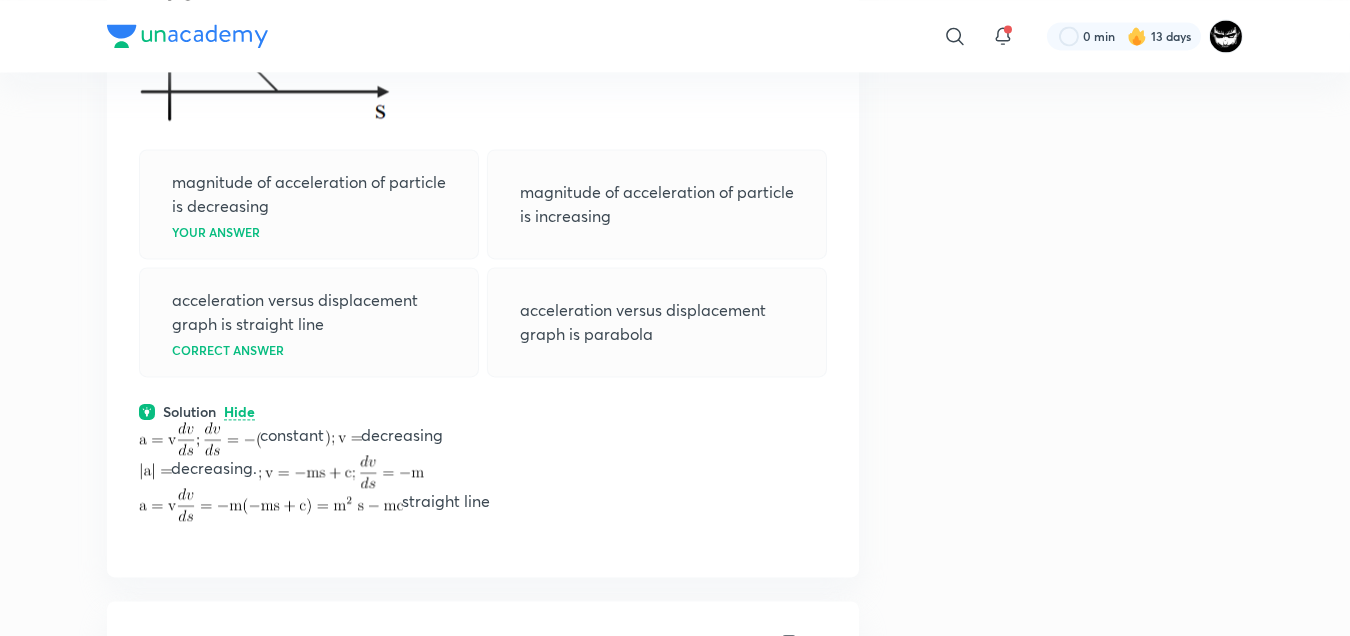 click on "Question 24 +1 mark  of 4 marks Your time taken :  1m 23s Avg time taken by others :  1m 58s Attempt accuracy :  8 % Graphs in Motion in One Dimension Velocity-displacement graph of a particle moving in a straight line is as shown in figure – magnitude of acceleration of particle is decreasing Your answer magnitude of acceleration of particle is increasing acceleration versus displacement graph is straight line Correct answer acceleration versus displacement graph is parabola Solution Hide  constant   decreasing  decreasing.   straight line" at bounding box center [483, 112] 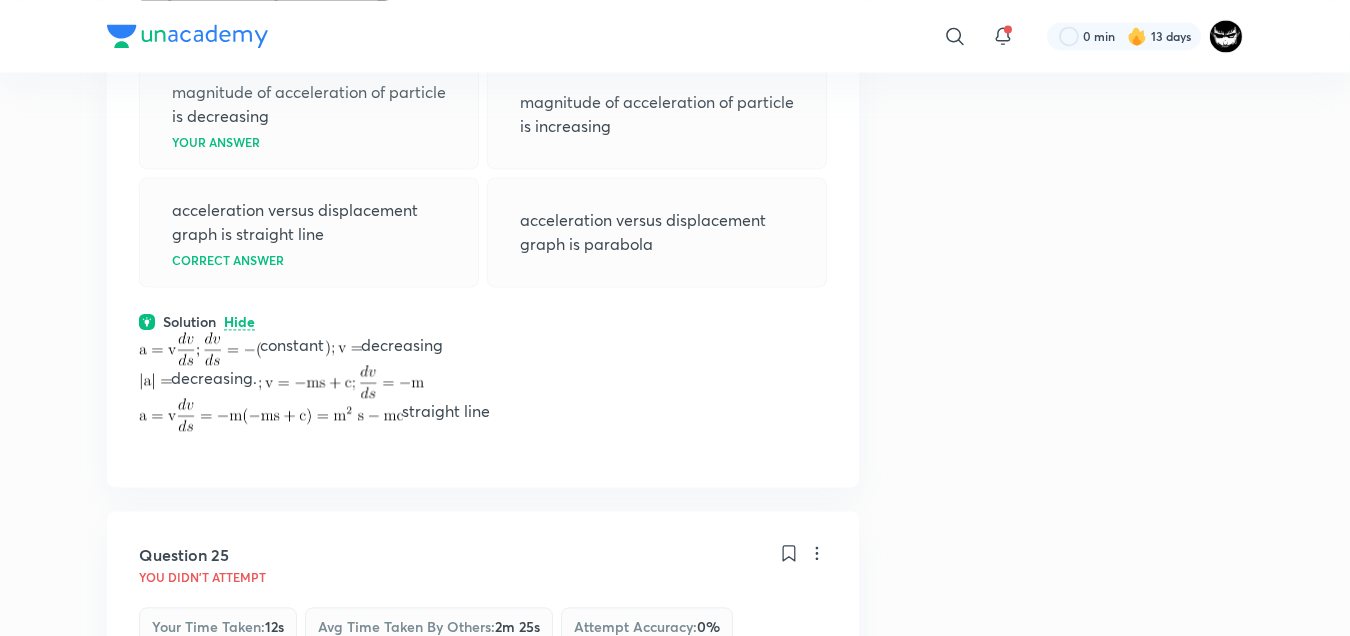 scroll, scrollTop: 8866, scrollLeft: 0, axis: vertical 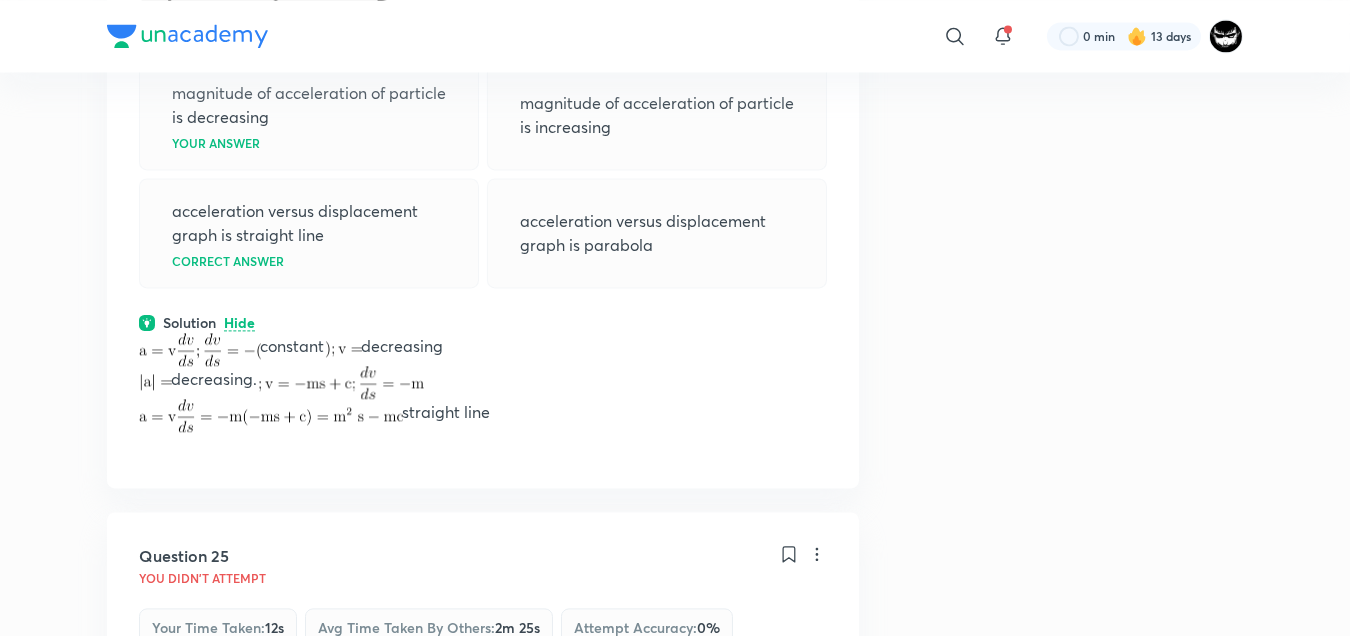 drag, startPoint x: 505, startPoint y: 411, endPoint x: 294, endPoint y: 421, distance: 211.23683 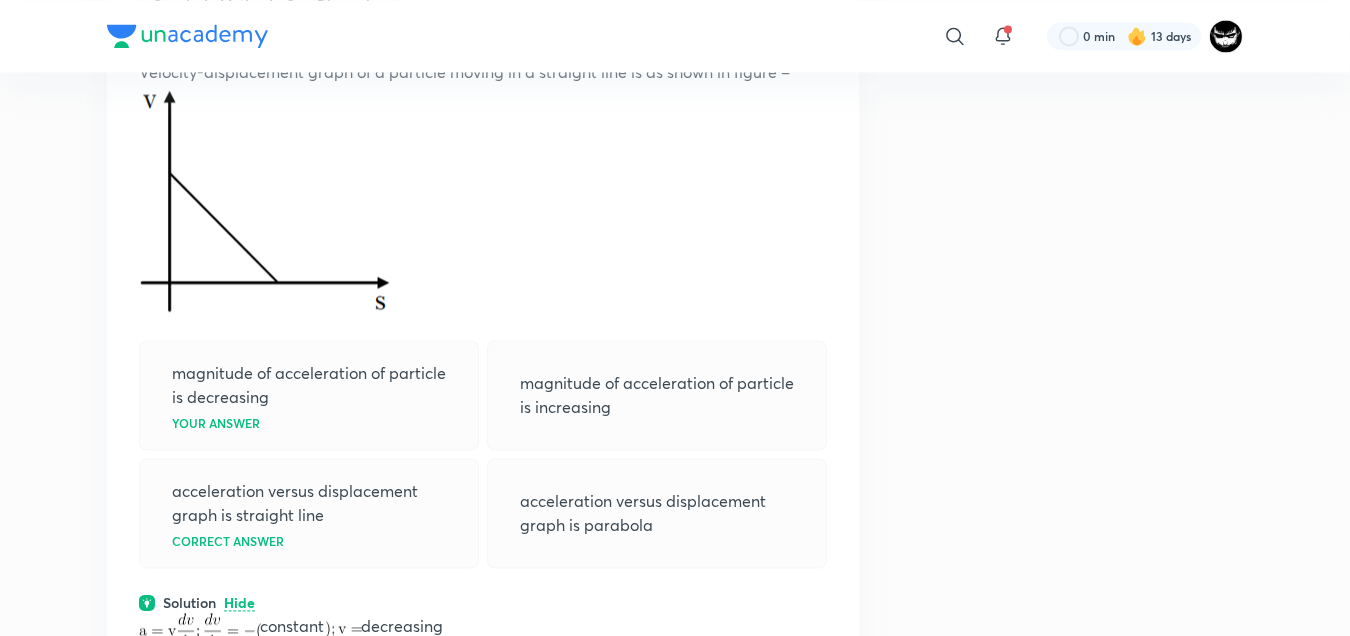 scroll, scrollTop: 8584, scrollLeft: 0, axis: vertical 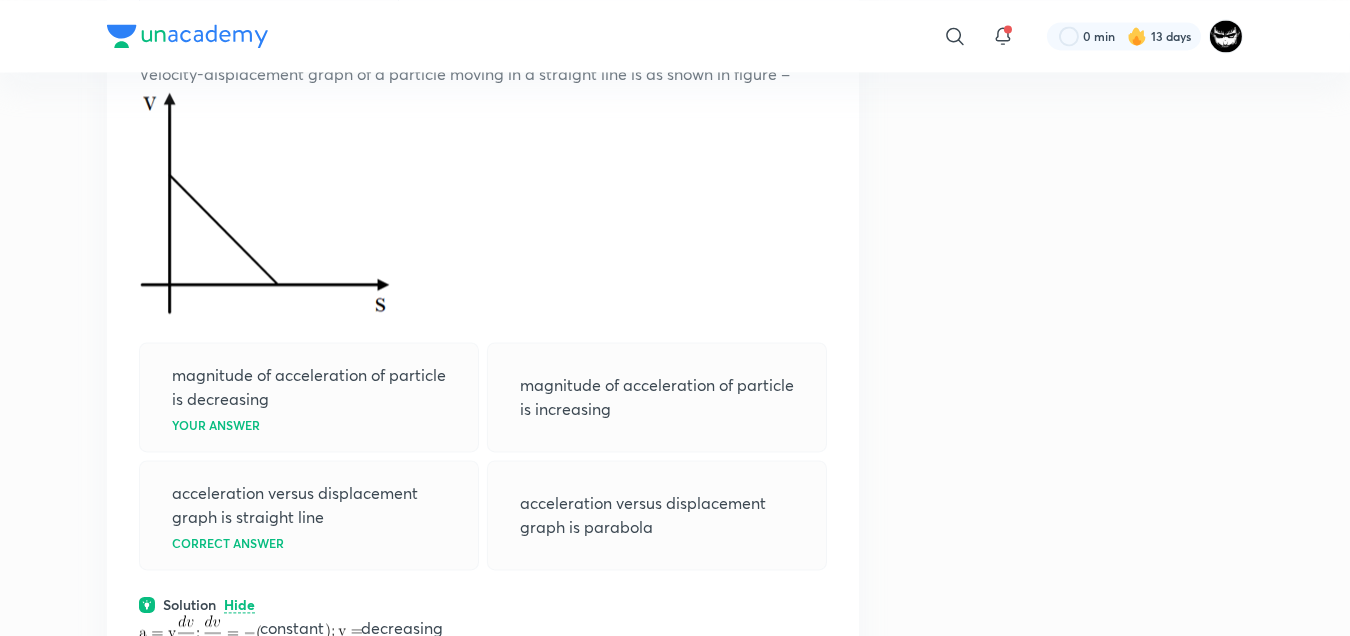 drag, startPoint x: 795, startPoint y: 279, endPoint x: 1062, endPoint y: 193, distance: 280.50845 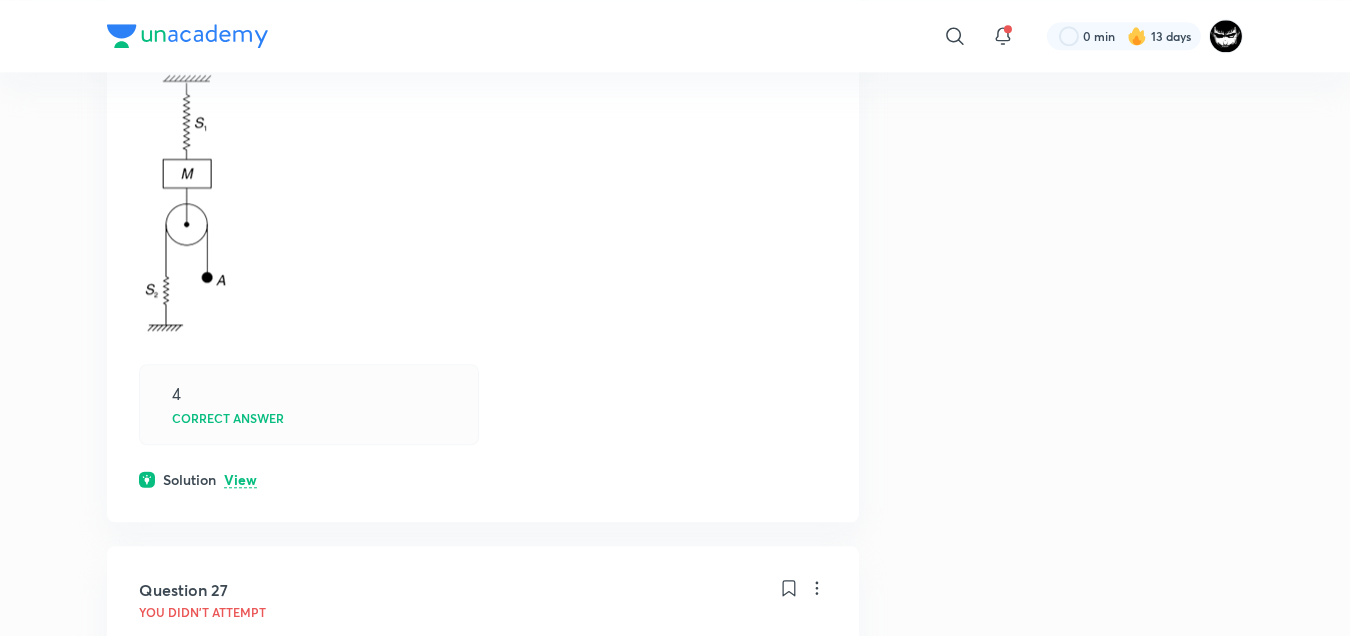 scroll, scrollTop: 10464, scrollLeft: 0, axis: vertical 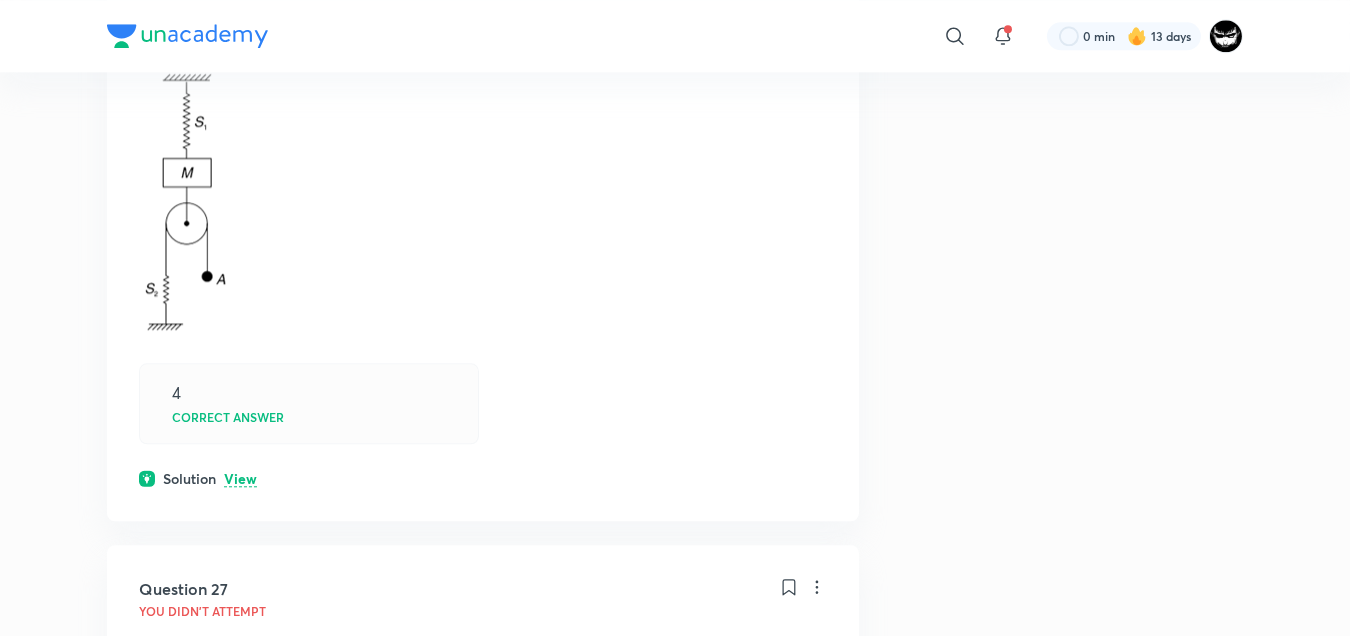 click on "View" at bounding box center [240, 479] 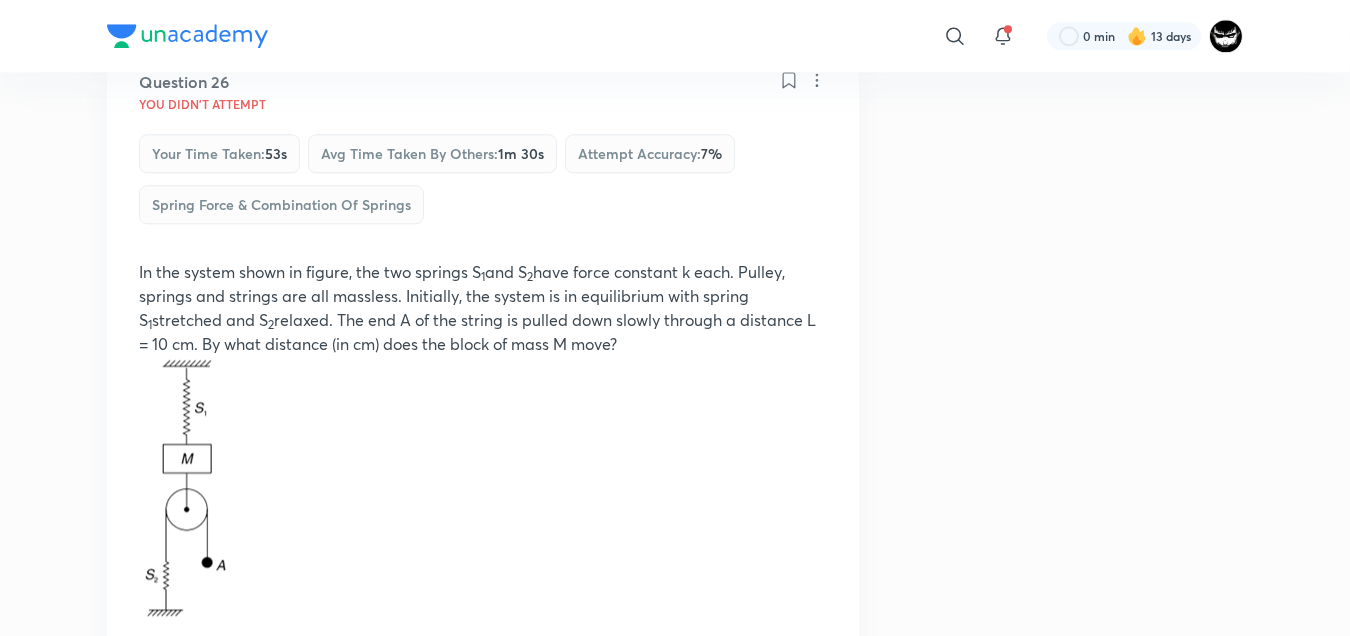 scroll, scrollTop: 10176, scrollLeft: 0, axis: vertical 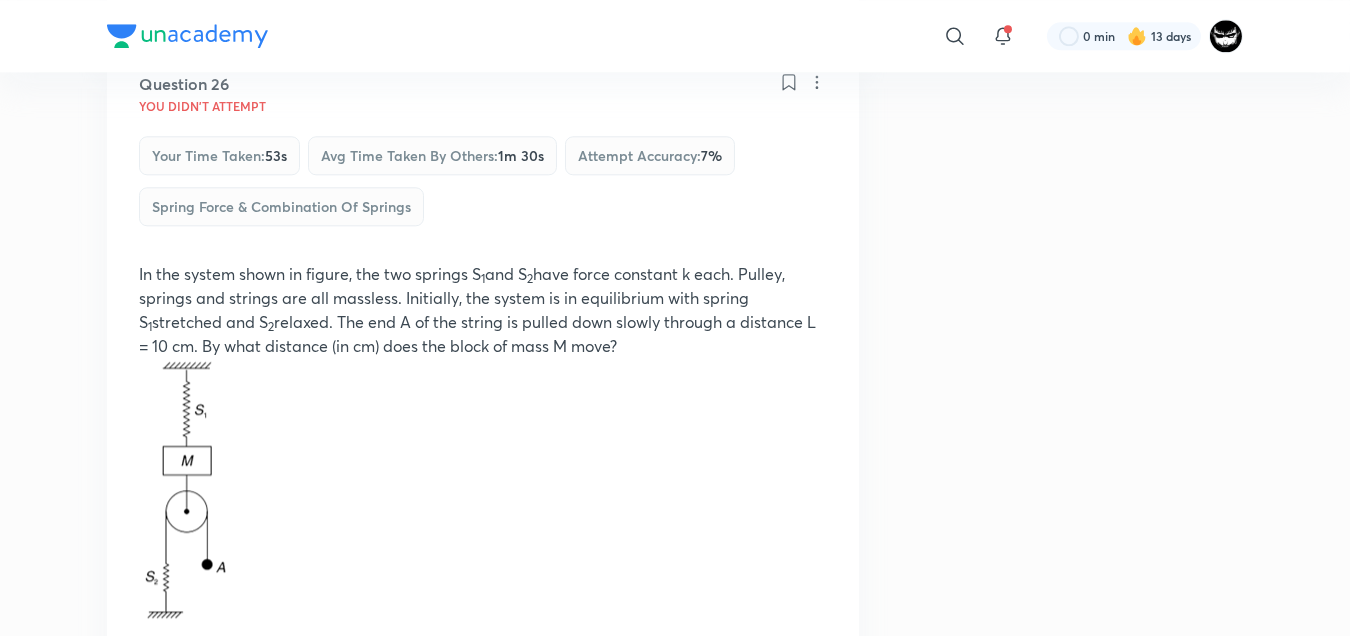 click on "Spring Force & Combination of Springs" at bounding box center (281, 206) 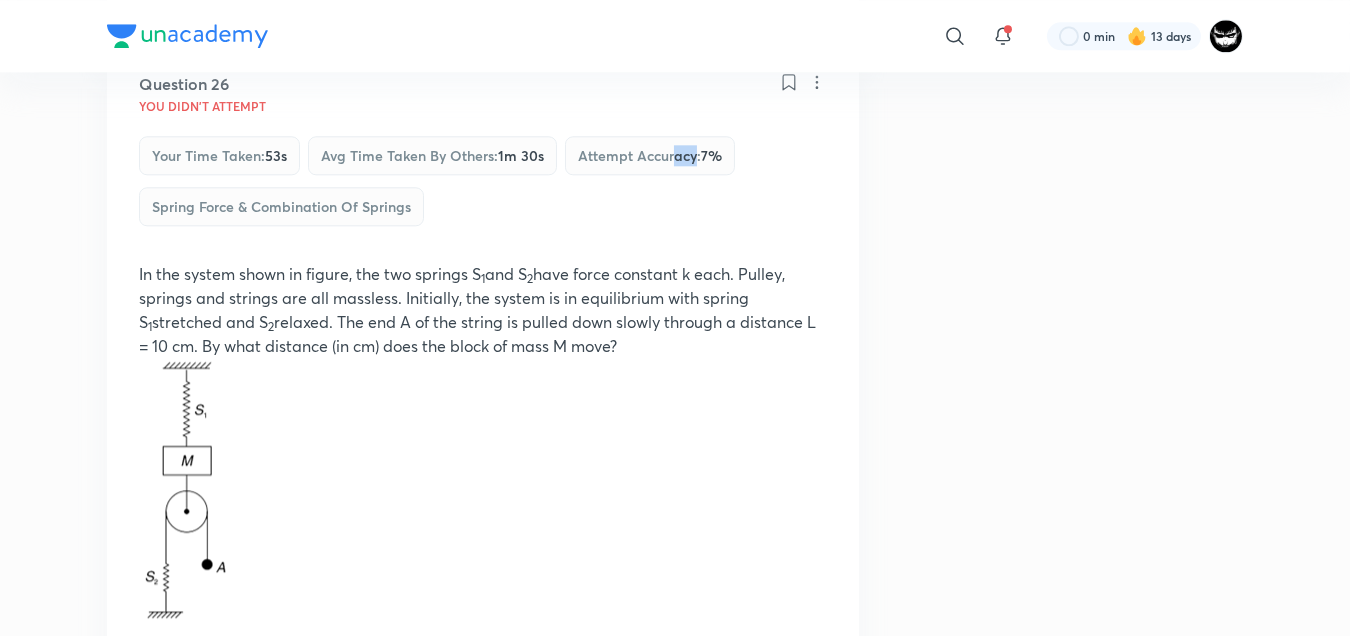 drag, startPoint x: 678, startPoint y: 163, endPoint x: 701, endPoint y: 157, distance: 23.769728 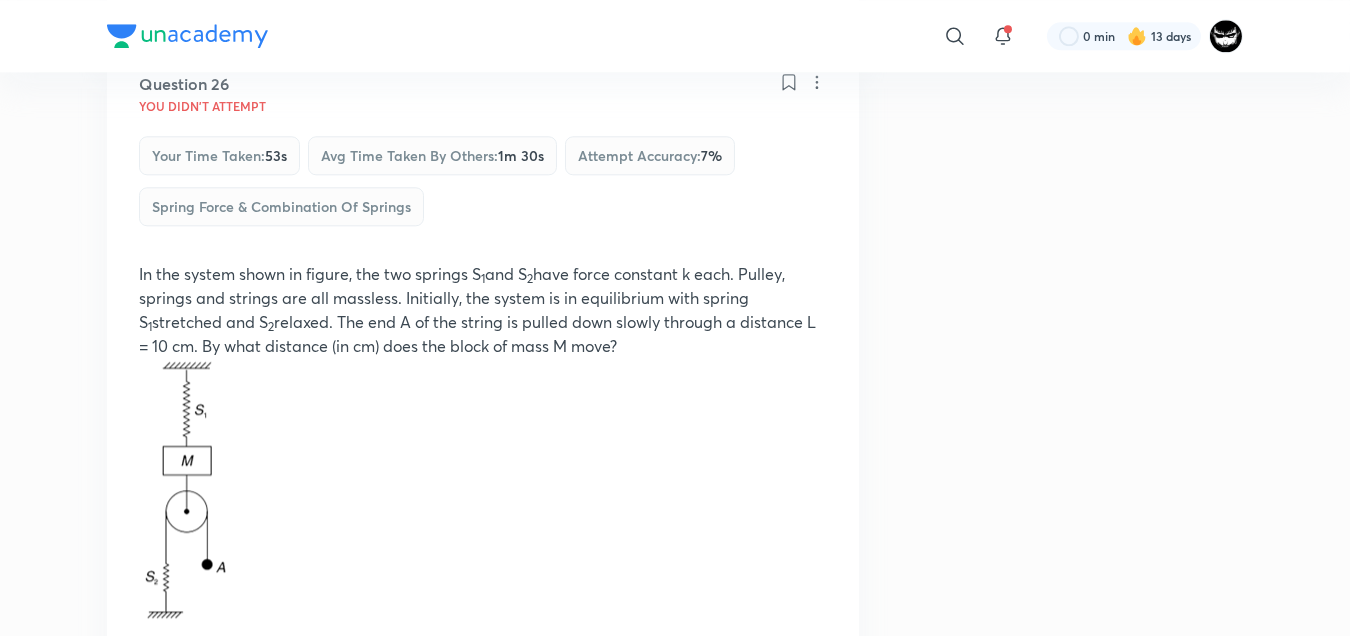 click on "Your time taken :  53s Avg time taken by others :  1m 30s Attempt accuracy :  7 % Spring Force & Combination of Springs" at bounding box center (483, 187) 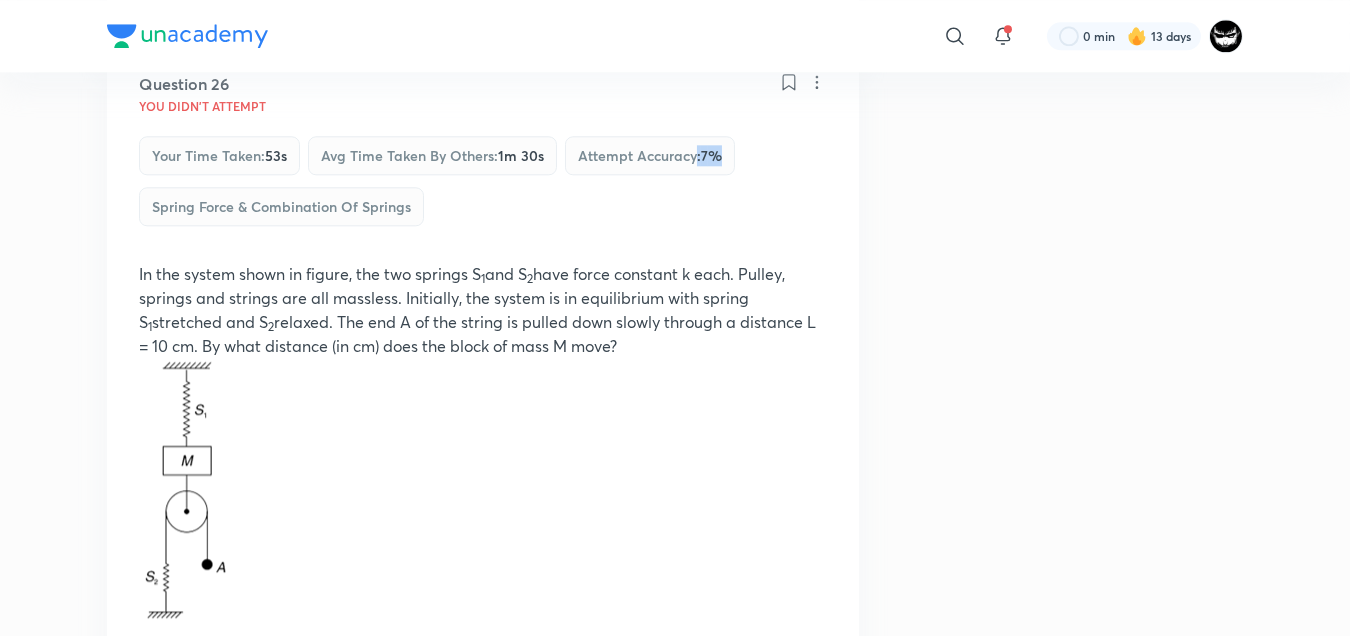 drag, startPoint x: 724, startPoint y: 157, endPoint x: 697, endPoint y: 160, distance: 27.166155 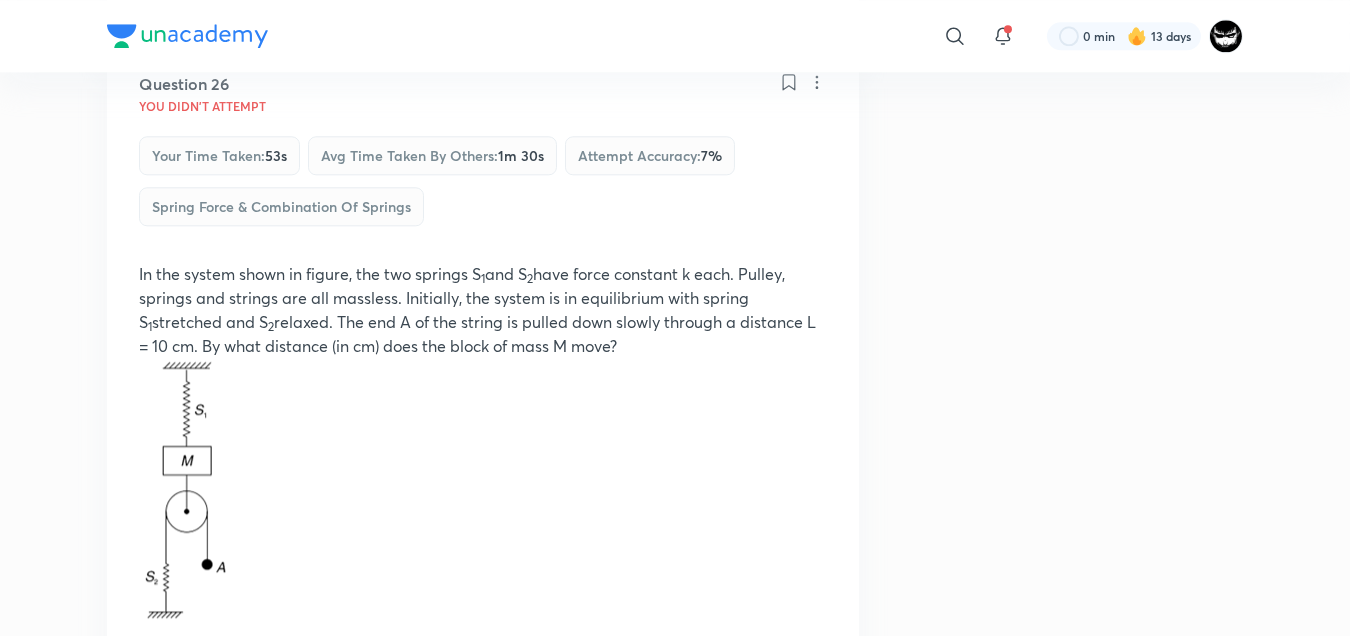 click on "Your time taken :  53s Avg time taken by others :  1m 30s Attempt accuracy :  7 % Spring Force & Combination of Springs" at bounding box center (483, 187) 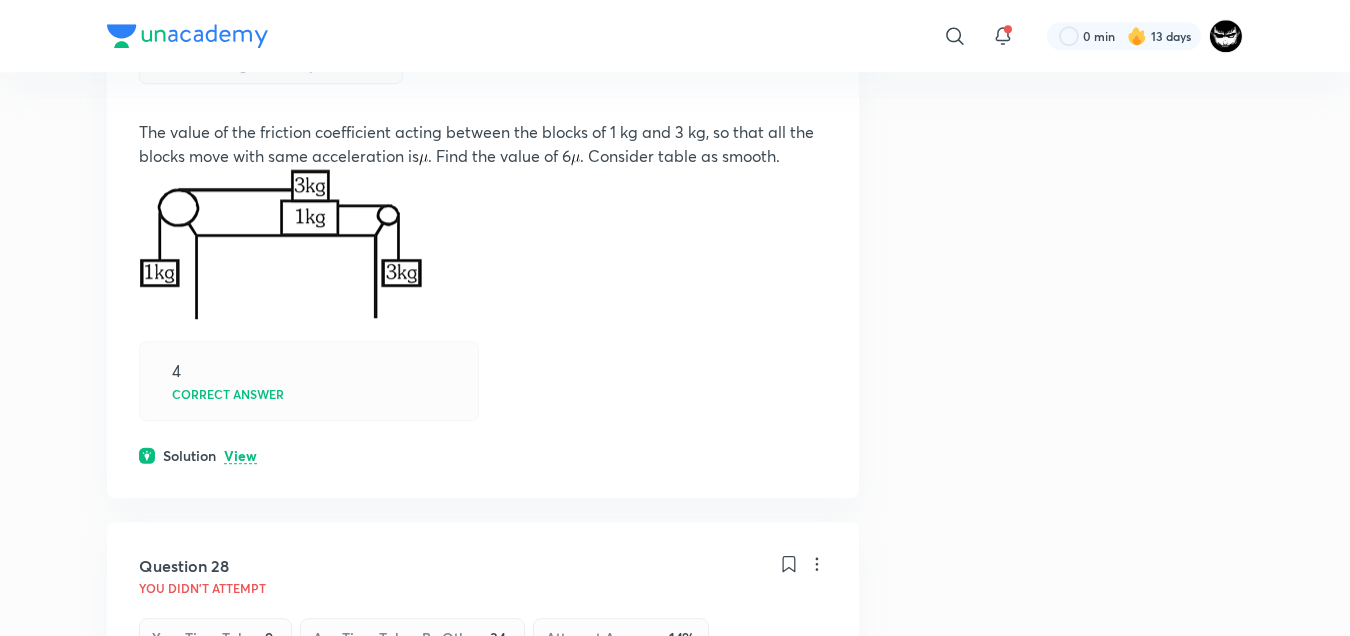 scroll, scrollTop: 11464, scrollLeft: 0, axis: vertical 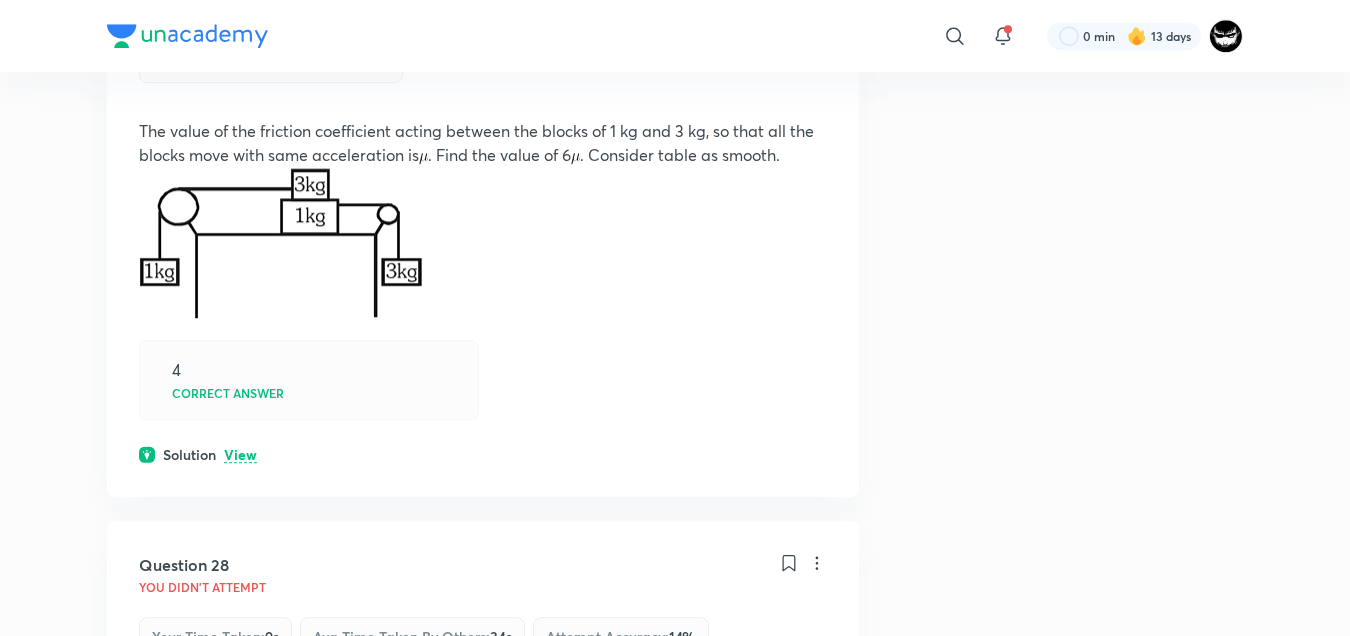click on "View" at bounding box center [240, 455] 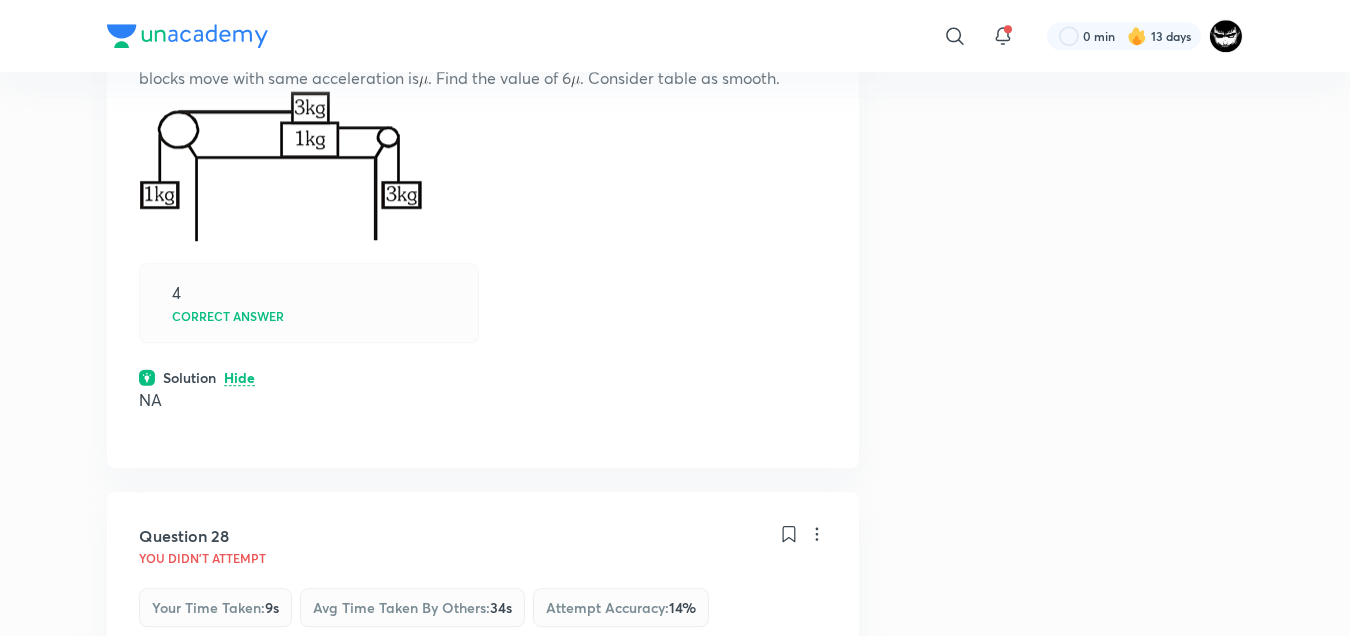 scroll, scrollTop: 11543, scrollLeft: 0, axis: vertical 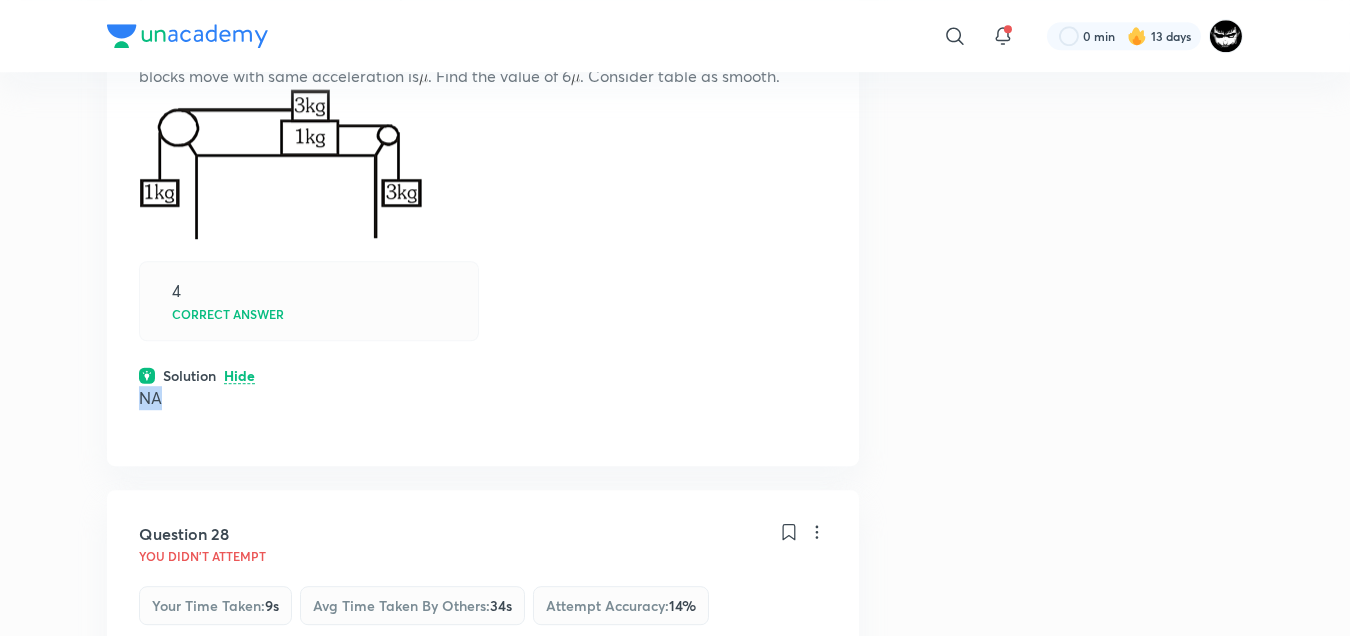 drag, startPoint x: 159, startPoint y: 399, endPoint x: 97, endPoint y: 409, distance: 62.801273 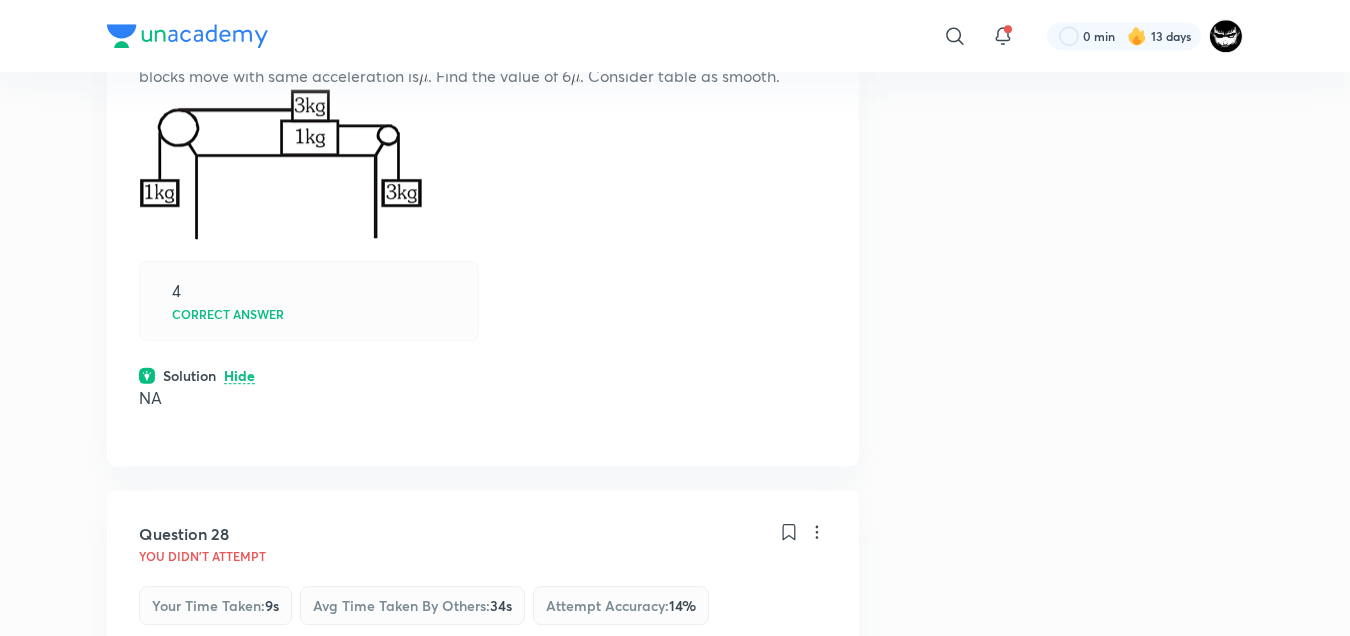 click on "​ 0 min 13 days Plus Test series Nimbus Pro IIT JEE Jee Advance P 1 Solutions All answers PHy All topics Question 18 You didn't Attempt Your time taken :  30s Avg time taken by others :  3m Attempt accuracy :  28 % Newton's Laws of Motion  Spring will be compressed by 48 cm  Correct answer Weighing machine will show reading as 15 kg  Weighing machine will show reading as 10 kg  Spring will be compressed 80 cm  Solution Hide Question 19 You didn't Attempt Your time taken :  2m 40s Avg time taken by others :  4m 52s Attempt accuracy :  46 % Constraint Relations Figure shows a cylinder A of mass M and radius R which is resting on two smooth edges, one fixed and other is of a block B. At an instant block B is pulled towards left with a constant speed v. After some time, the distance between the two edges become  , velocity of the sphere has two components. Horizontal v x , vertical v y  as shown and edge is providing normal contact force N, then  o from both edges  Correct answer Solution Hide x  and v y :" at bounding box center [675, -3374] 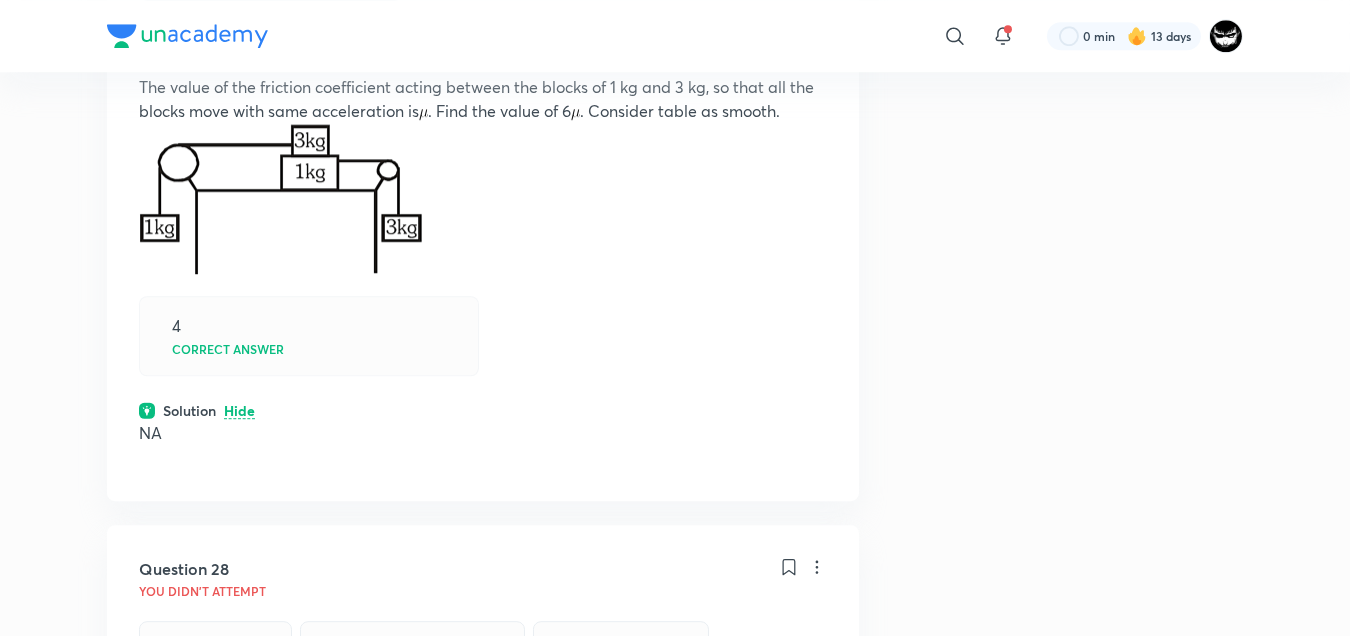 scroll, scrollTop: 11507, scrollLeft: 0, axis: vertical 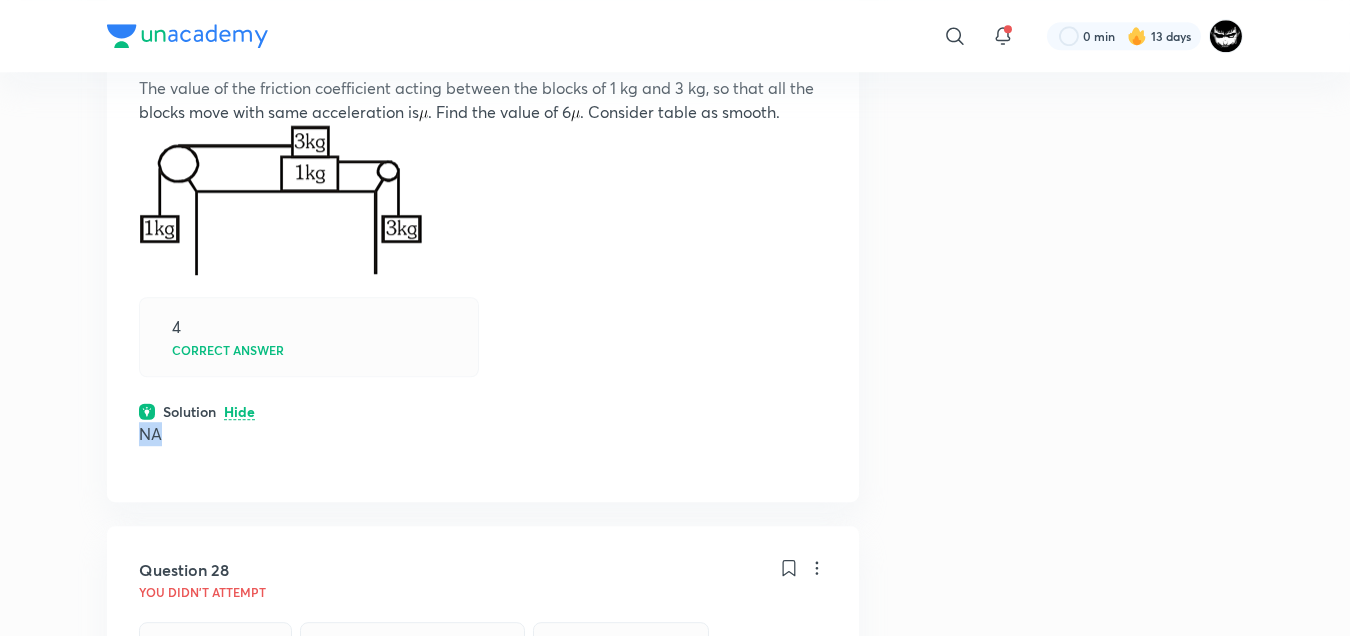 drag, startPoint x: 138, startPoint y: 434, endPoint x: 198, endPoint y: 429, distance: 60.207973 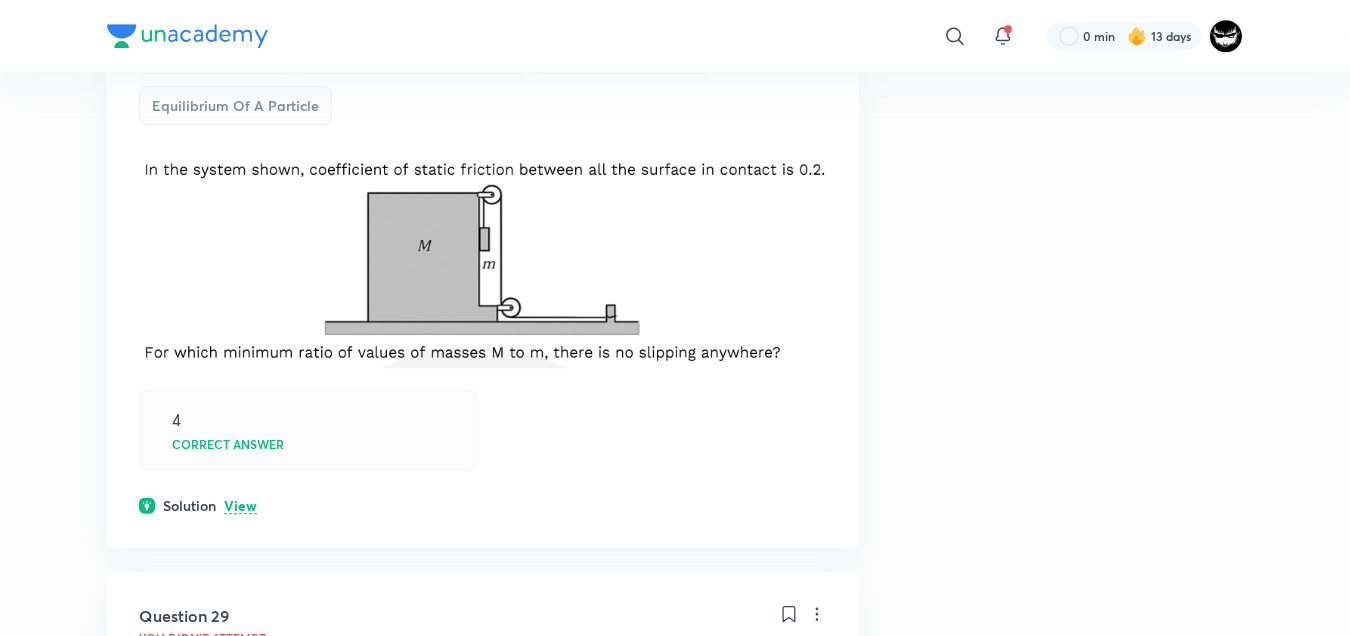 scroll, scrollTop: 12099, scrollLeft: 0, axis: vertical 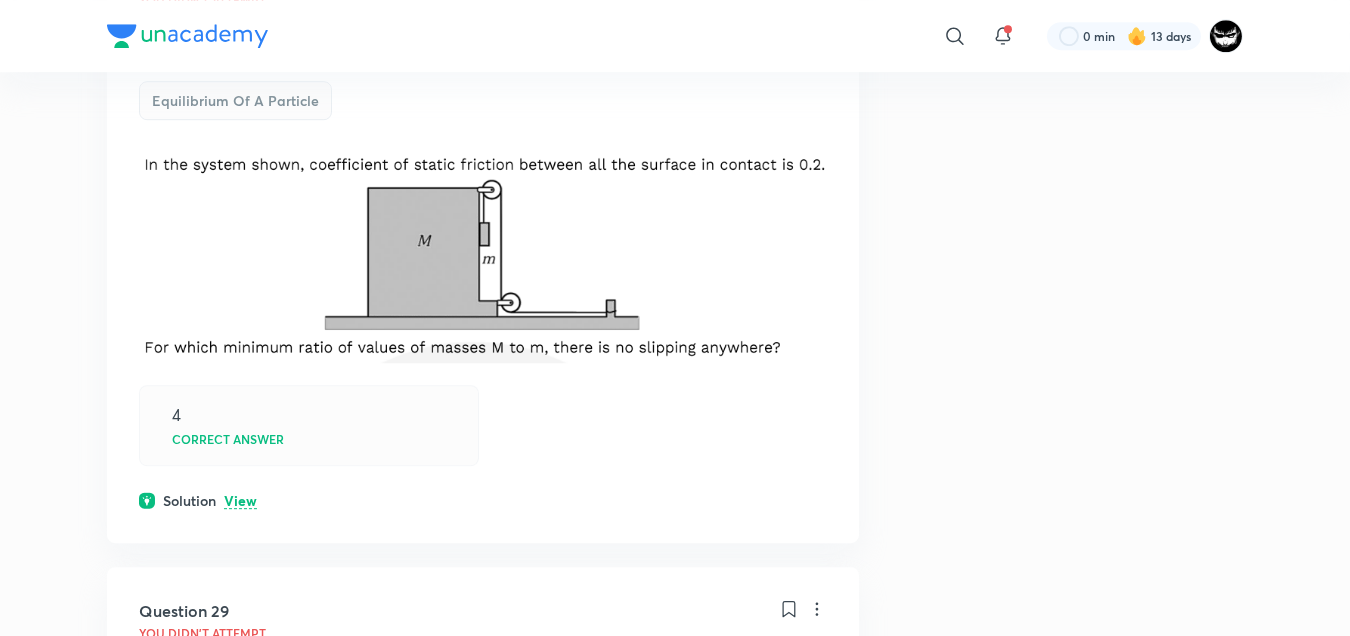 click on "View" at bounding box center (240, 501) 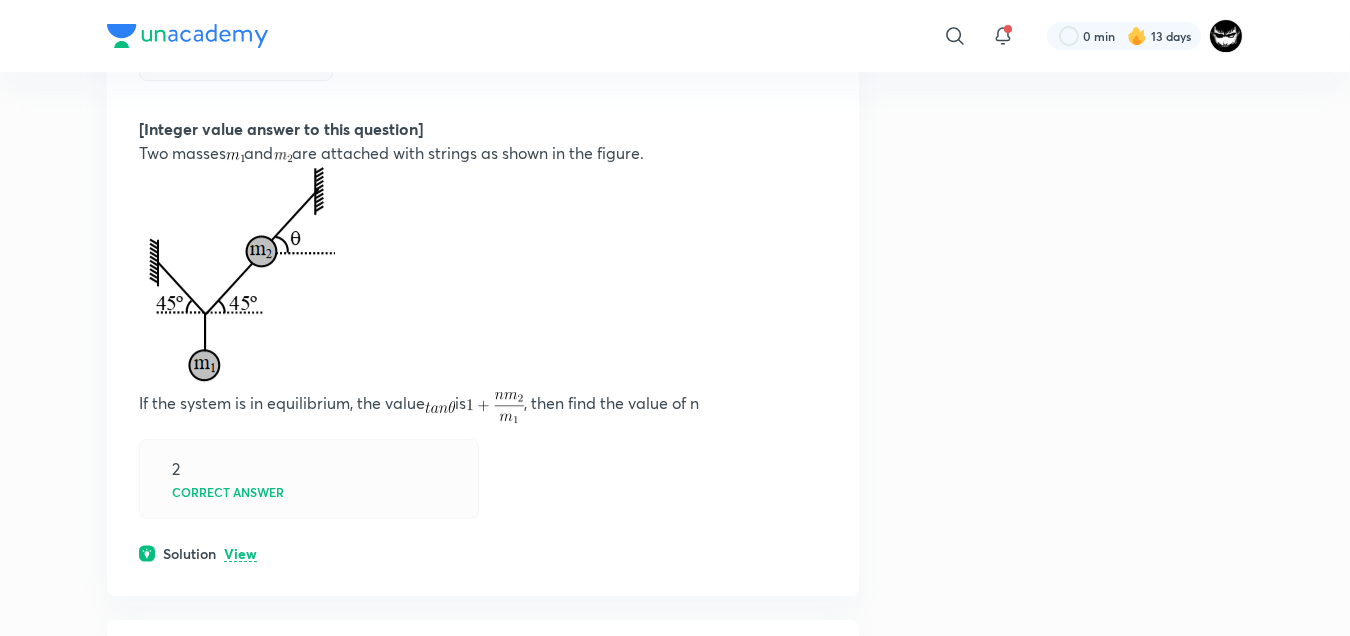 scroll, scrollTop: 13775, scrollLeft: 0, axis: vertical 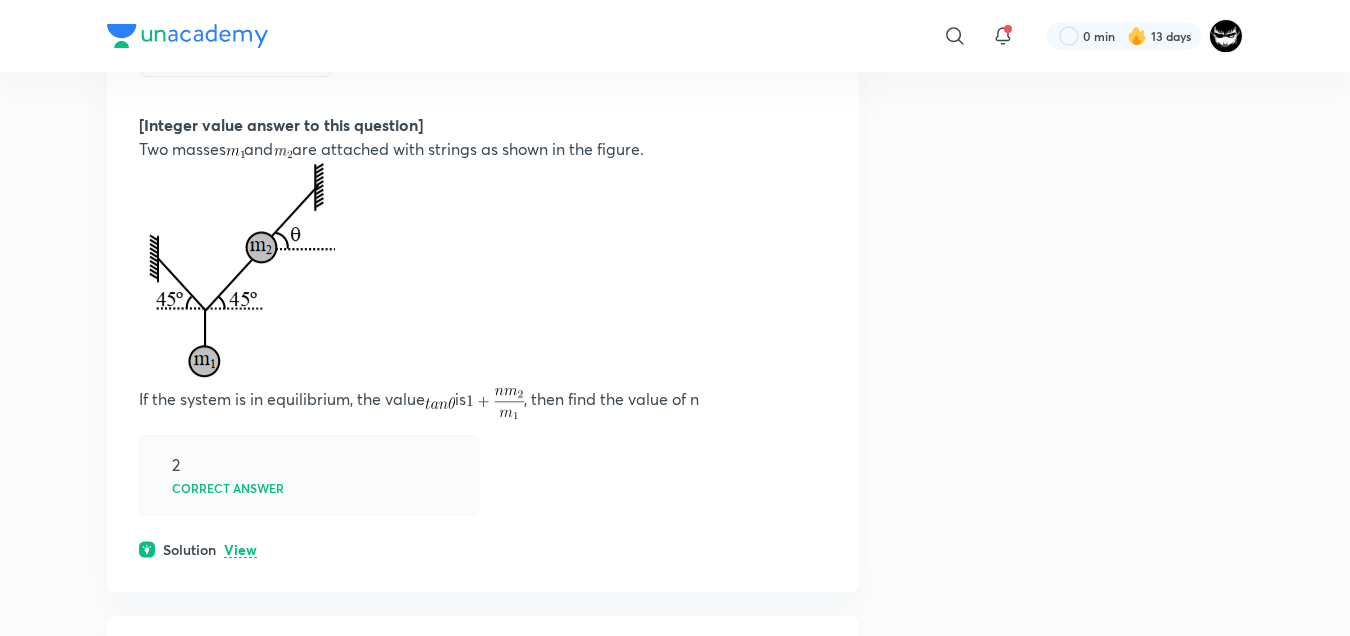 click on "View" at bounding box center (240, 550) 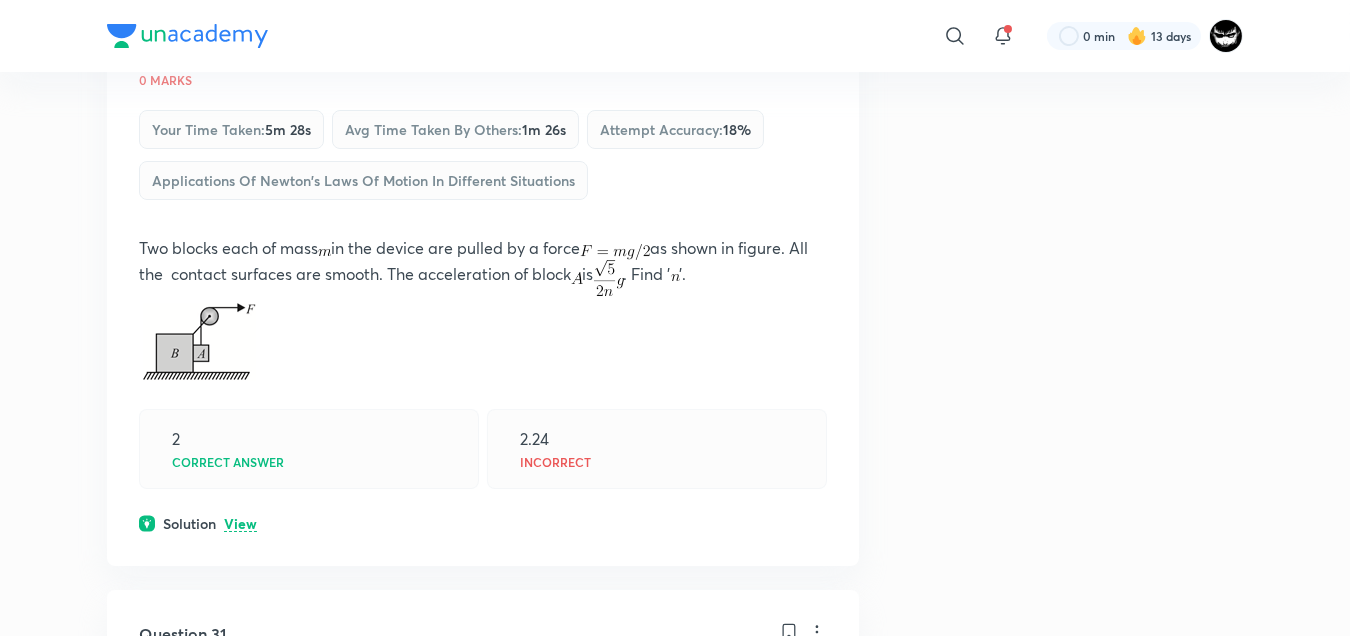 scroll, scrollTop: 14930, scrollLeft: 0, axis: vertical 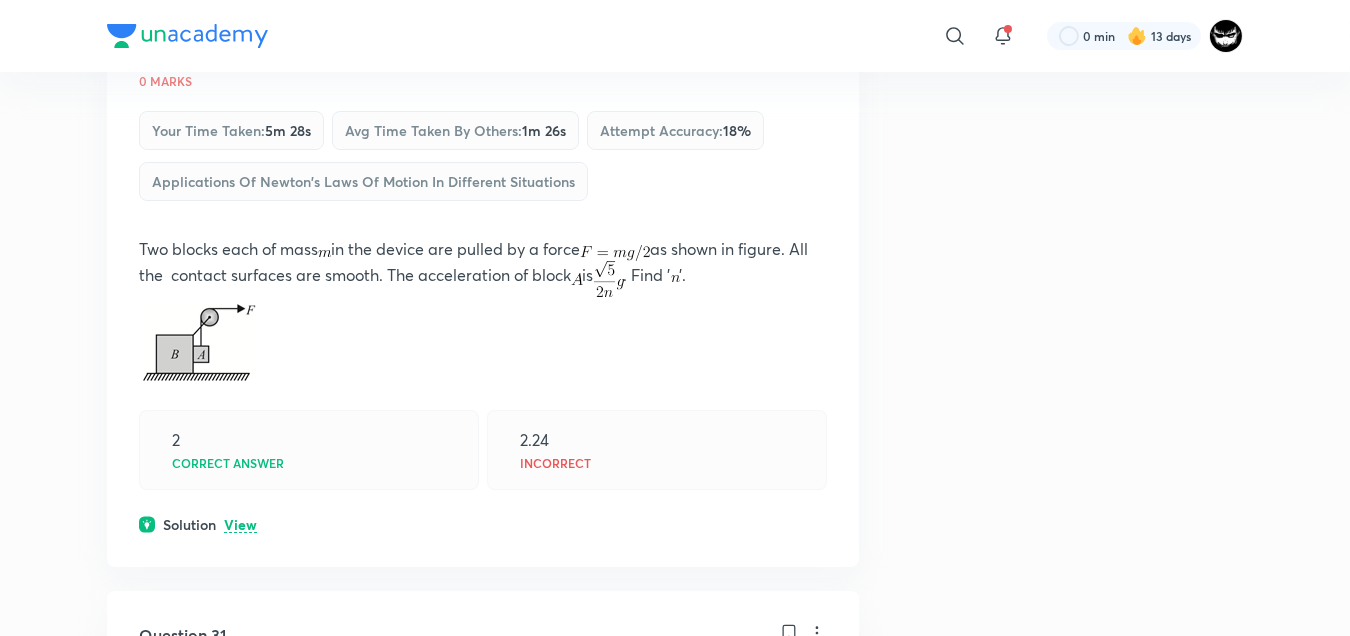 click on "Question 30 0 marks Your time taken :  5m 28s Avg time taken by others :  1m 26s Attempt accuracy :  18 % Applications of Newton's Laws of Motion in Different Situations   Two blocks each of mass   in the device are pulled by a force   as shown in figure. All the  contact surfaces are smooth. The acceleration of block   is  . Find '   '.  2 Correct answer 2.24 Incorrect Solution View" at bounding box center (483, 291) 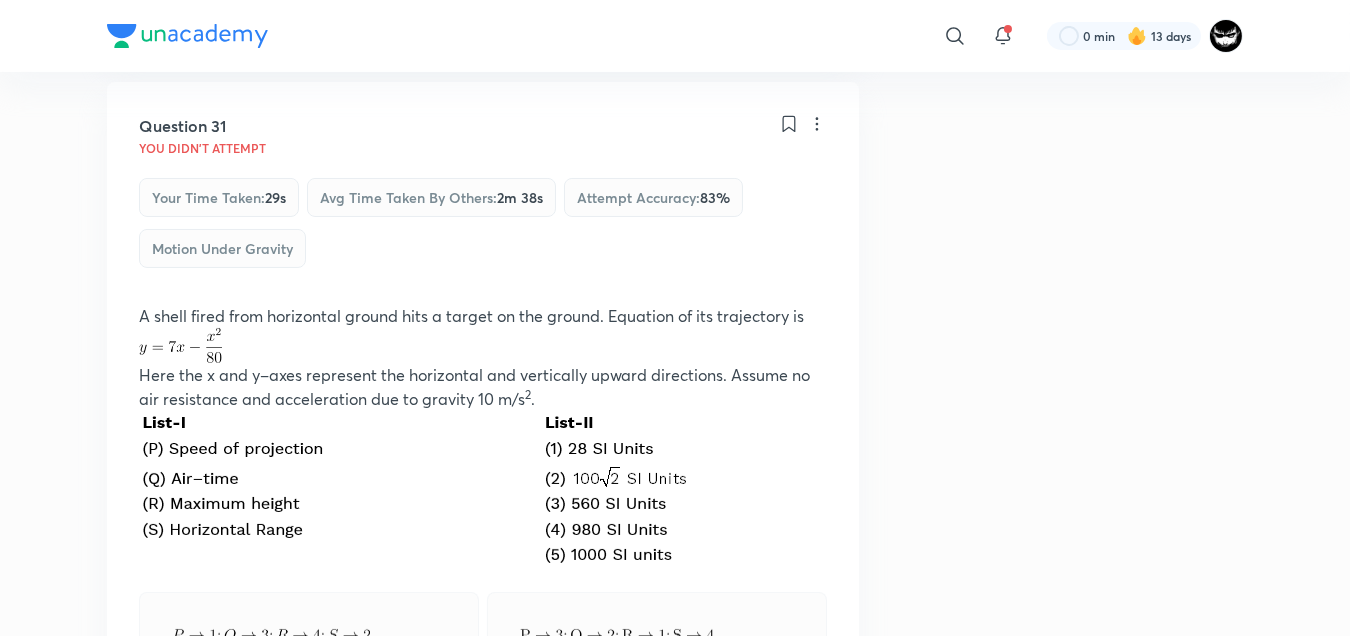 scroll, scrollTop: 15743, scrollLeft: 0, axis: vertical 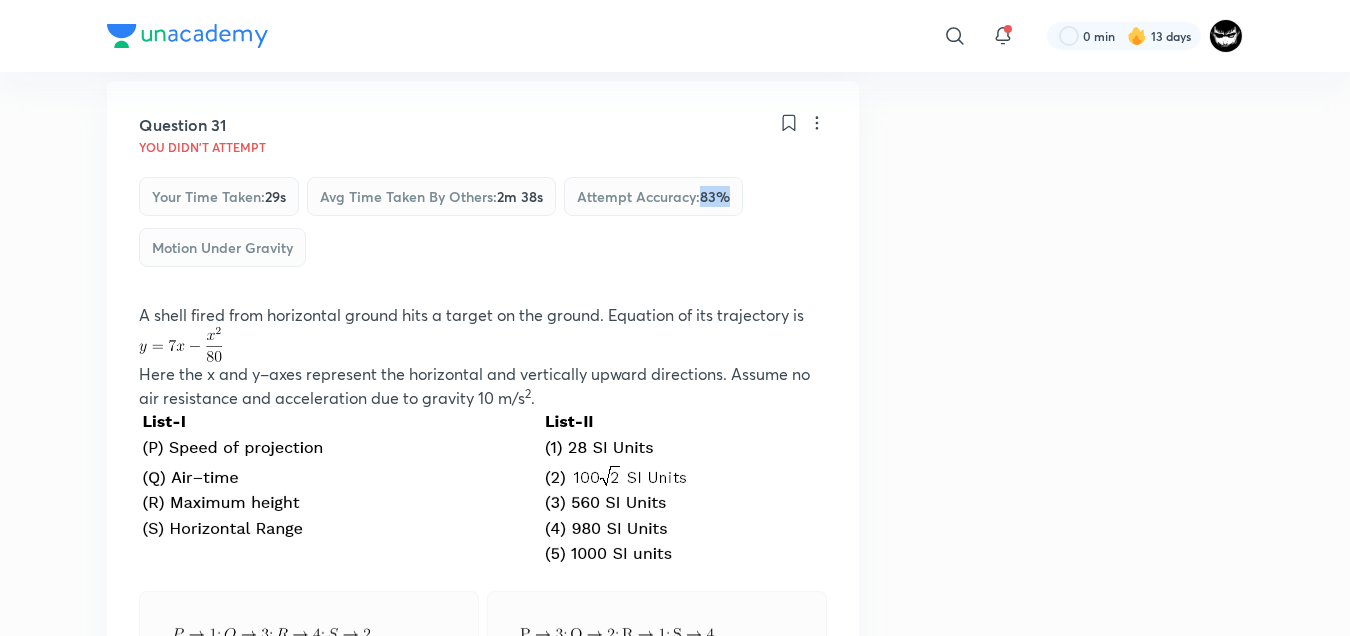 drag, startPoint x: 732, startPoint y: 189, endPoint x: 708, endPoint y: 189, distance: 24 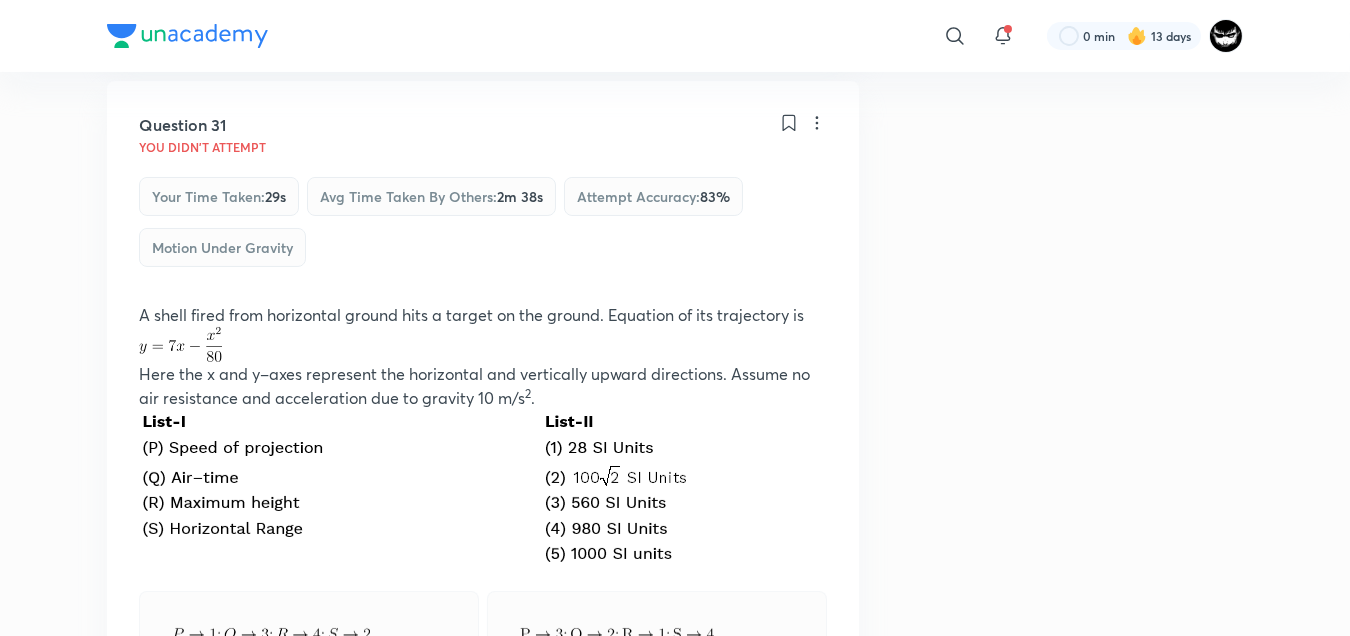 click on "Your time taken :  29s Avg time taken by others :  2m 38s Attempt accuracy :  83 % Motion under Gravity" at bounding box center [483, 228] 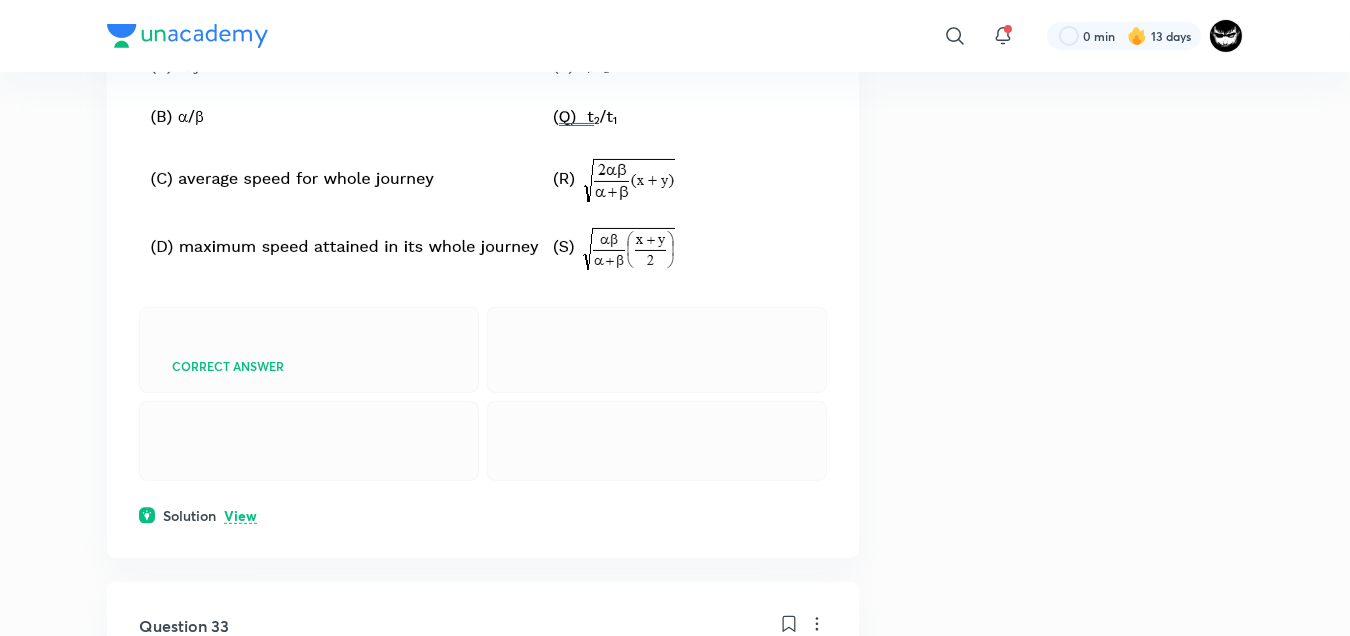 scroll, scrollTop: 16916, scrollLeft: 0, axis: vertical 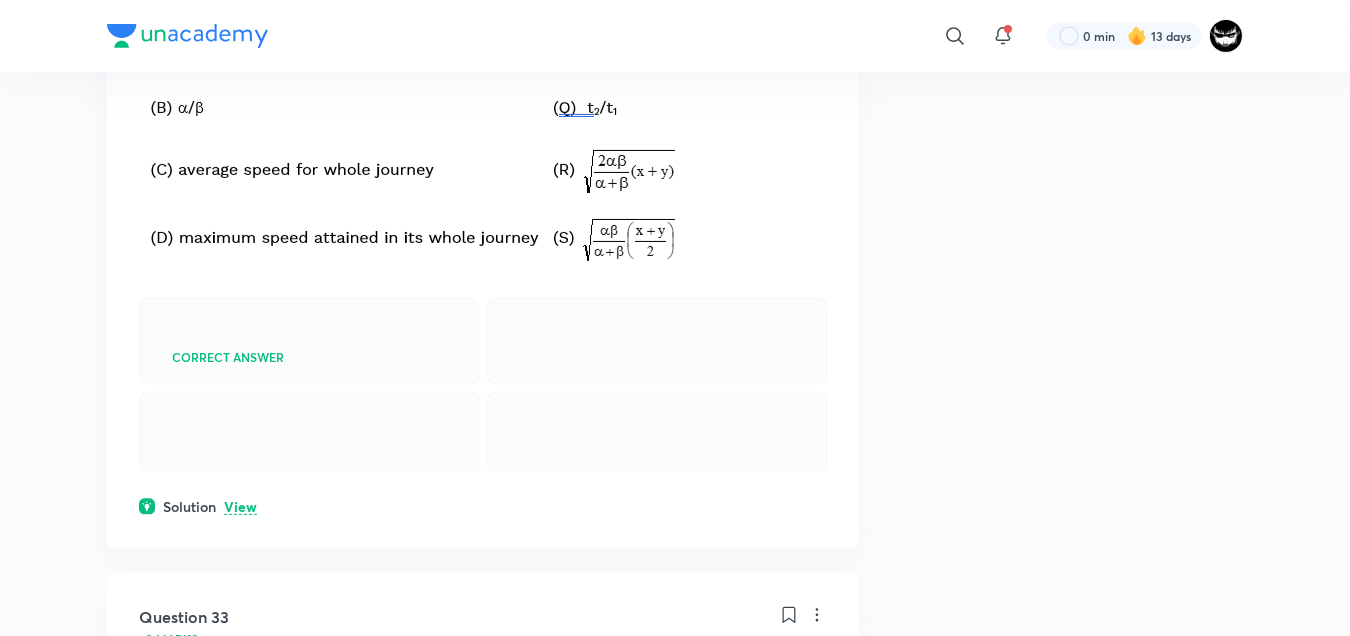 click on "View" at bounding box center (240, 507) 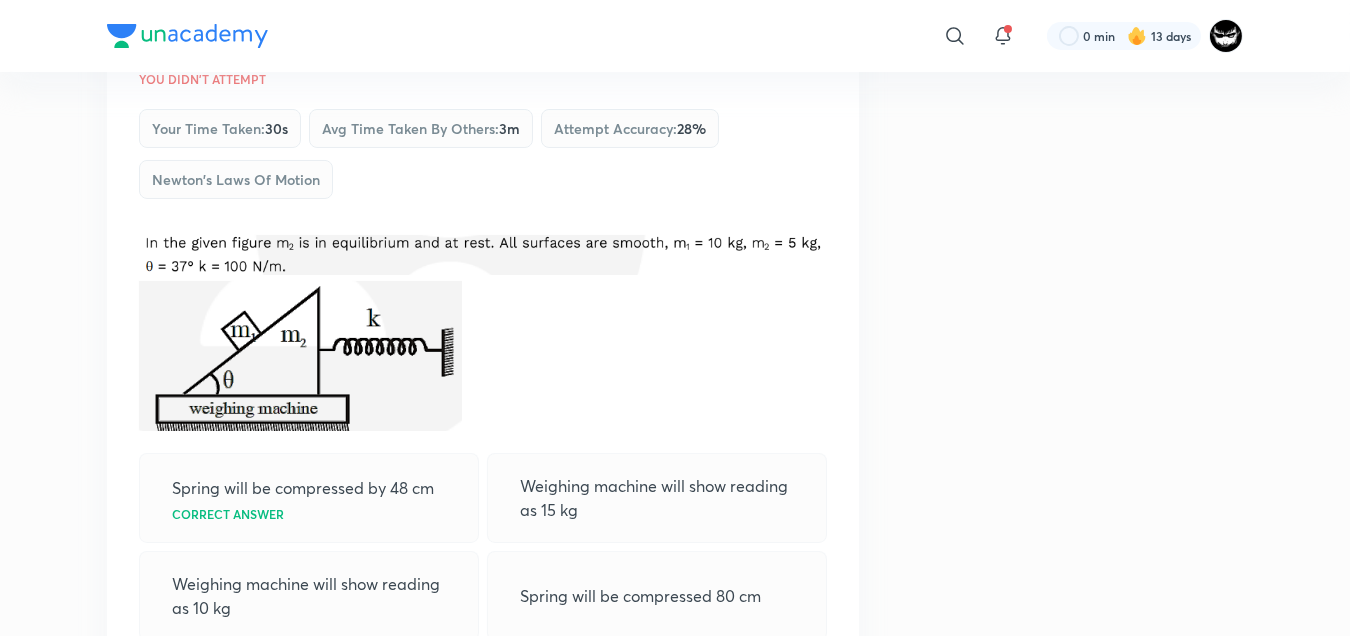 scroll, scrollTop: 0, scrollLeft: 0, axis: both 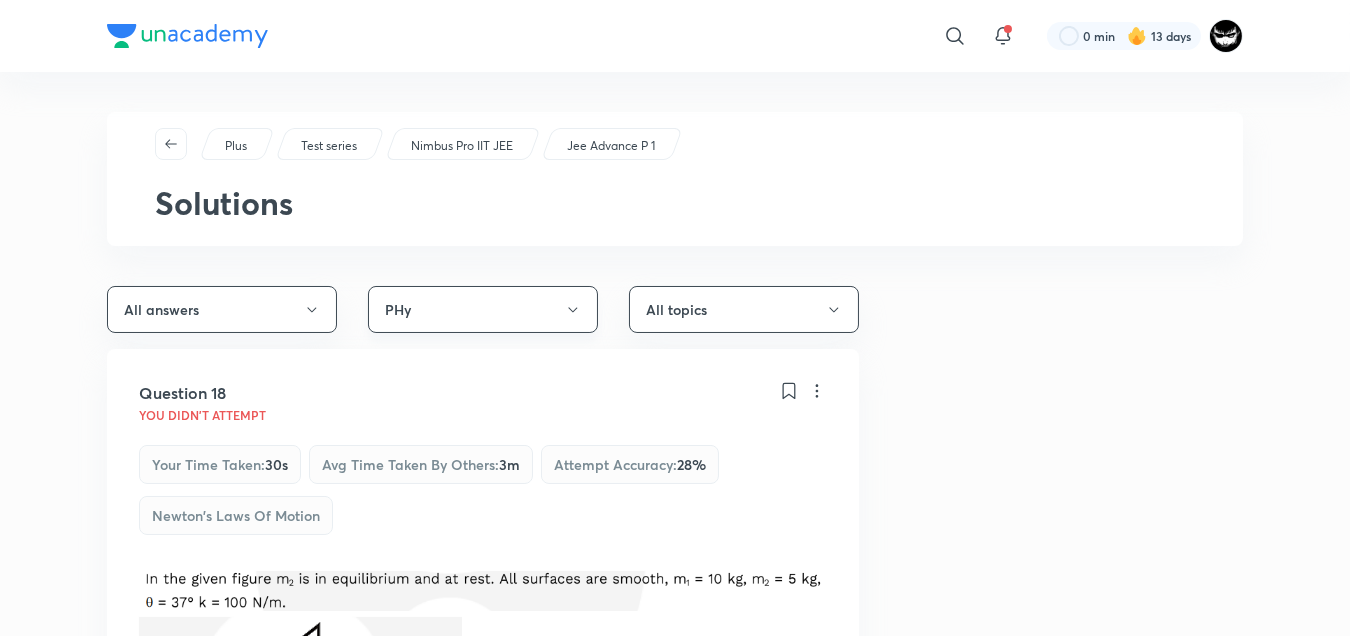 click on "PHy" at bounding box center (483, 309) 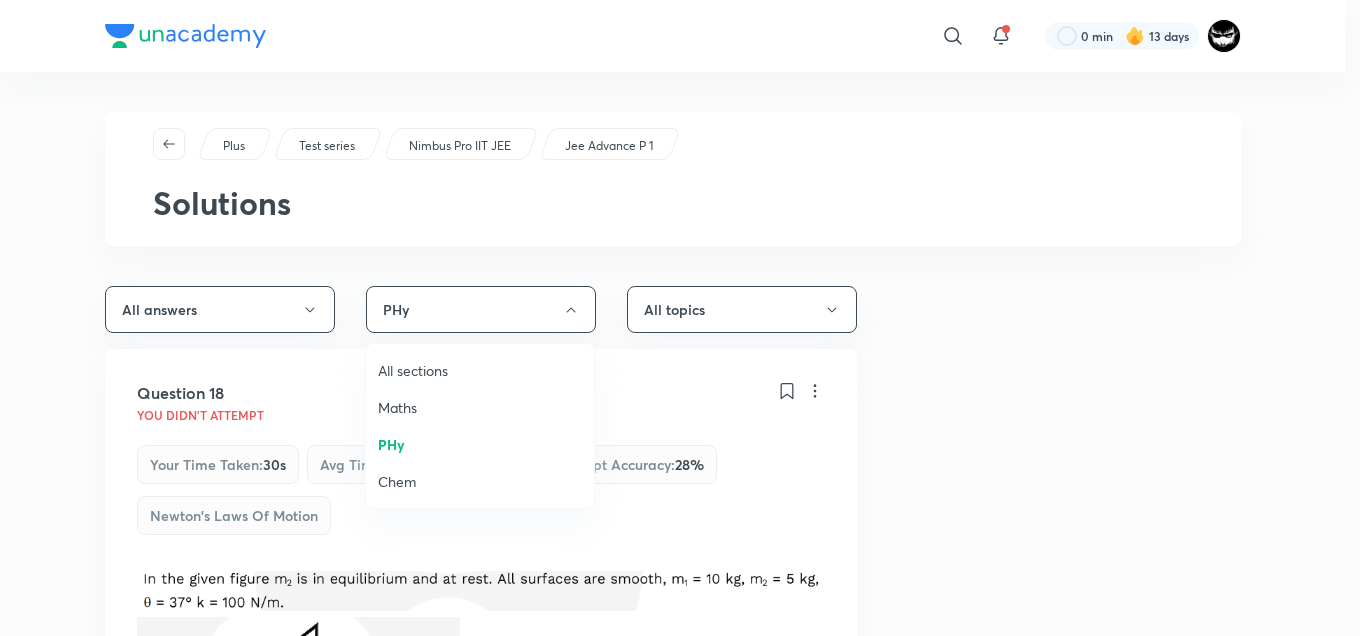 click on "Chem" at bounding box center [480, 481] 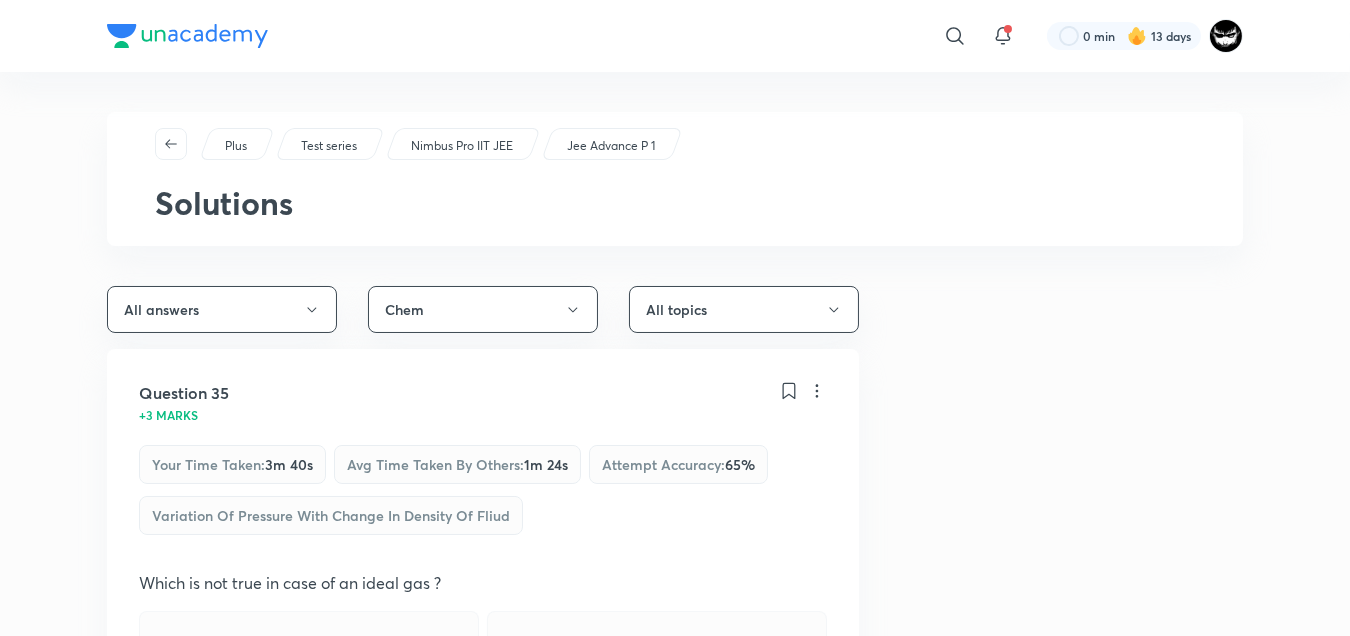click on "​ 0 min 13 days Plus Test series Nimbus Pro IIT JEE Jee Advance P 1 Solutions All answers Chem All topics Question 35 +3 marks Your time taken :  3m 40s Avg time taken by others :  1m 24s Attempt accuracy :  65 % Variation of Pressure with Change in Density of Fliud Which is not true in case of an ideal gas ? It cannot be converted into a liquid There is no interaction between the molecules All molecules of the gas move with same speed Your answer At a given temperature, PV is proportional to the amount of the gas Solution View Question 36 -1 mark Your time taken :  1m 3s Avg time taken by others :  1m 15s Attempt accuracy :  92 % Pressure As Measured Property Of Gas Which of the following exhibits the weakest intermolecular forces ? NH 3  HCl He  Correct answer H 2 O  Incorrect Solution View Question 37 -1 mark Your time taken :  1m 25s Avg time taken by others :  1m 29s Attempt accuracy :  64 % Electron Affinity The statement that is not correct for the periodic classification of elements is- Incorrect %" at bounding box center [675, 4844] 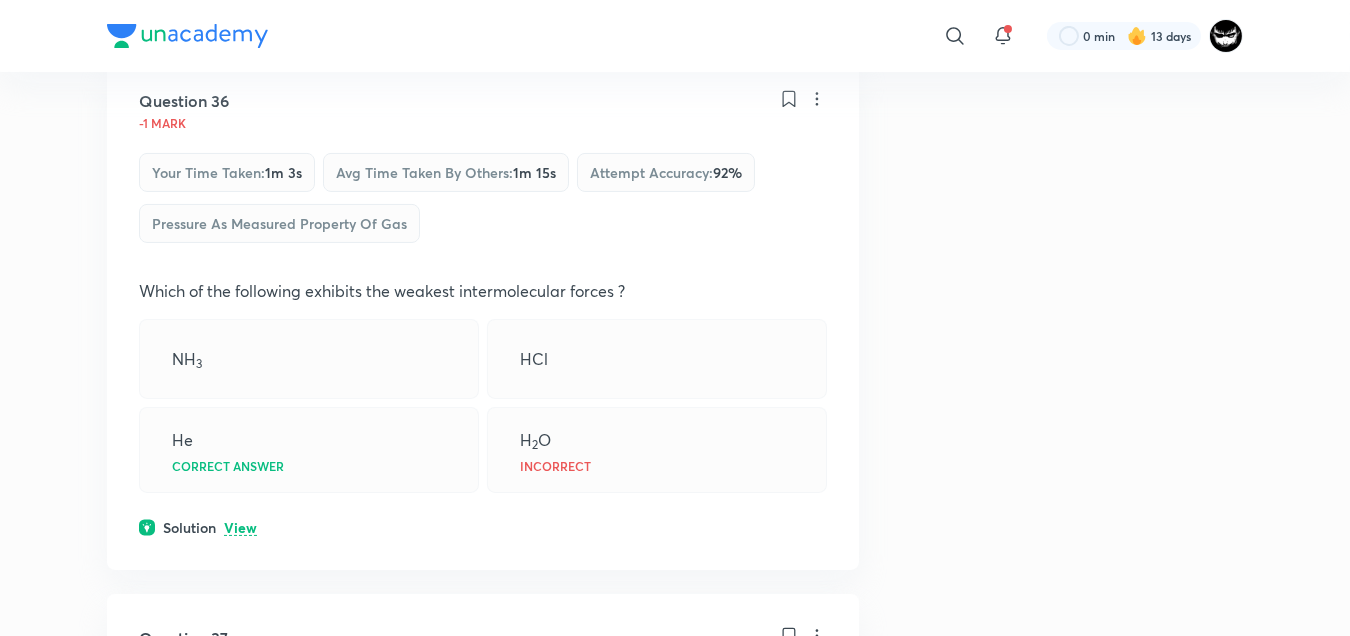 scroll, scrollTop: 874, scrollLeft: 0, axis: vertical 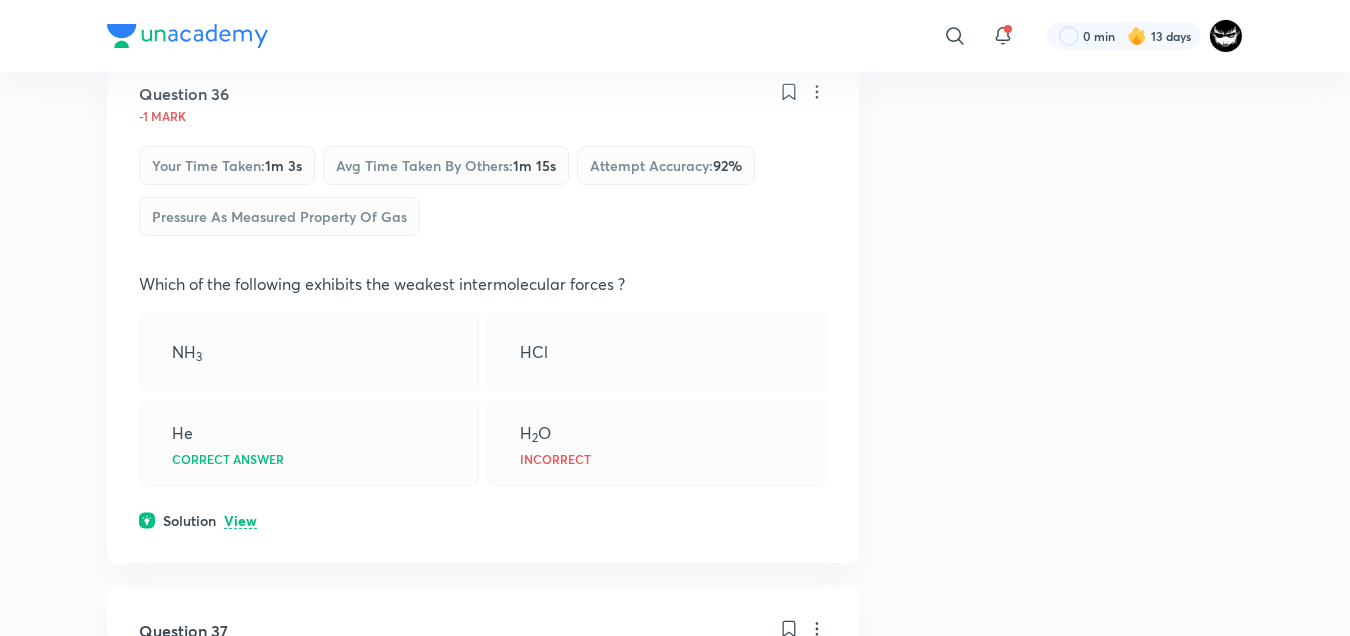 click on "View" at bounding box center (240, 521) 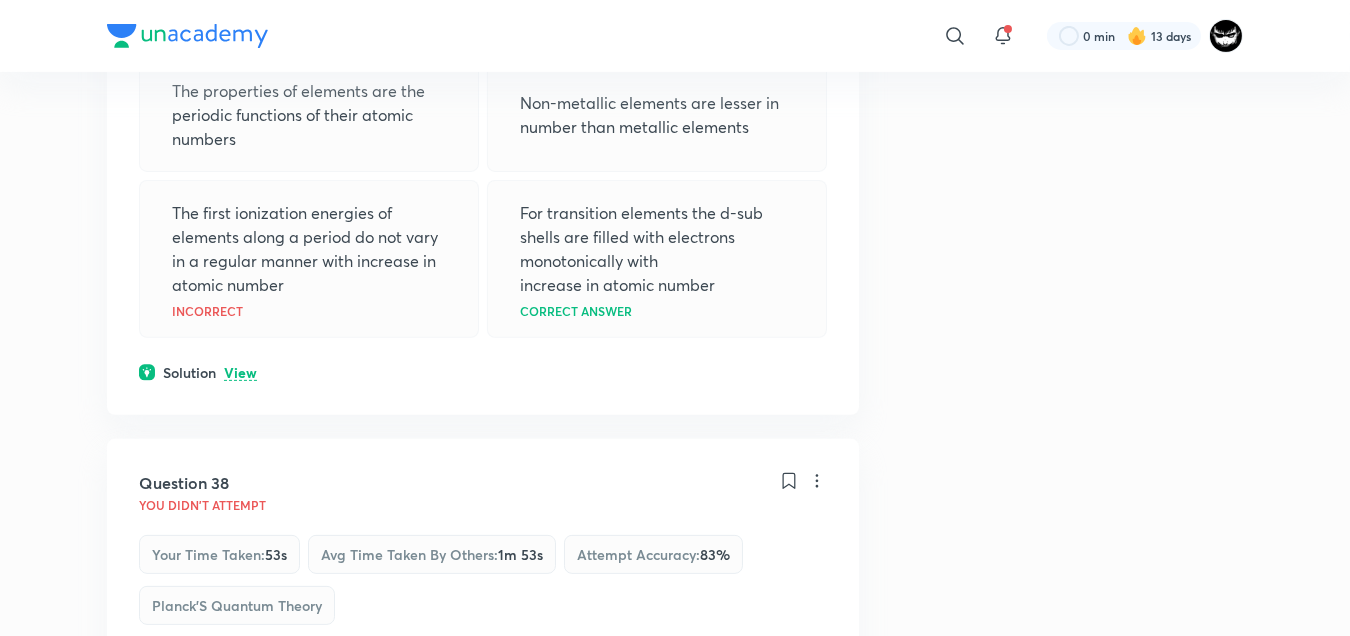 scroll, scrollTop: 1713, scrollLeft: 0, axis: vertical 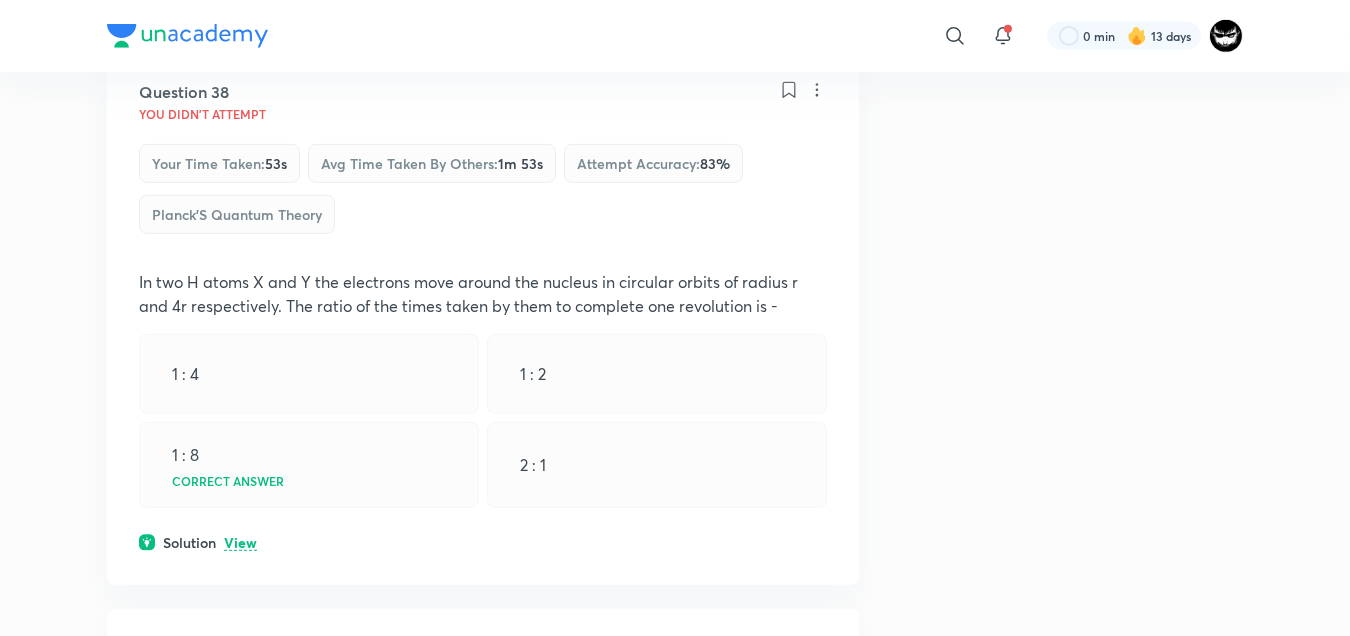 click on "View" at bounding box center [240, 543] 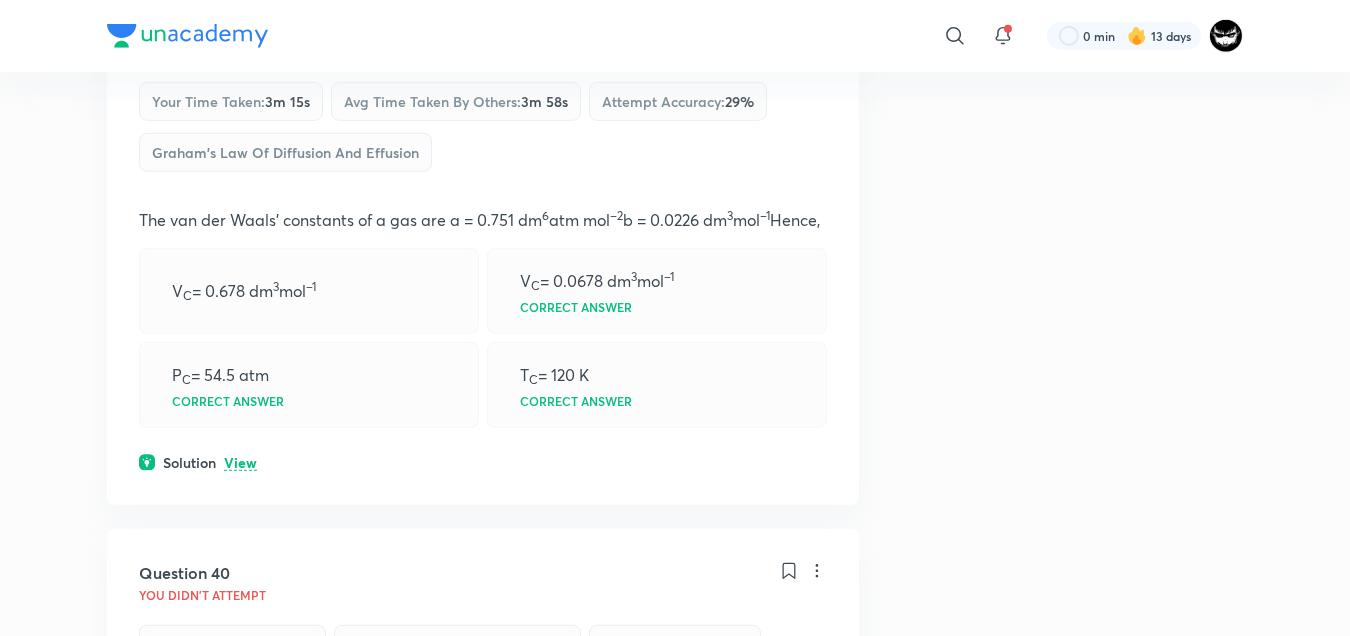 scroll, scrollTop: 2979, scrollLeft: 0, axis: vertical 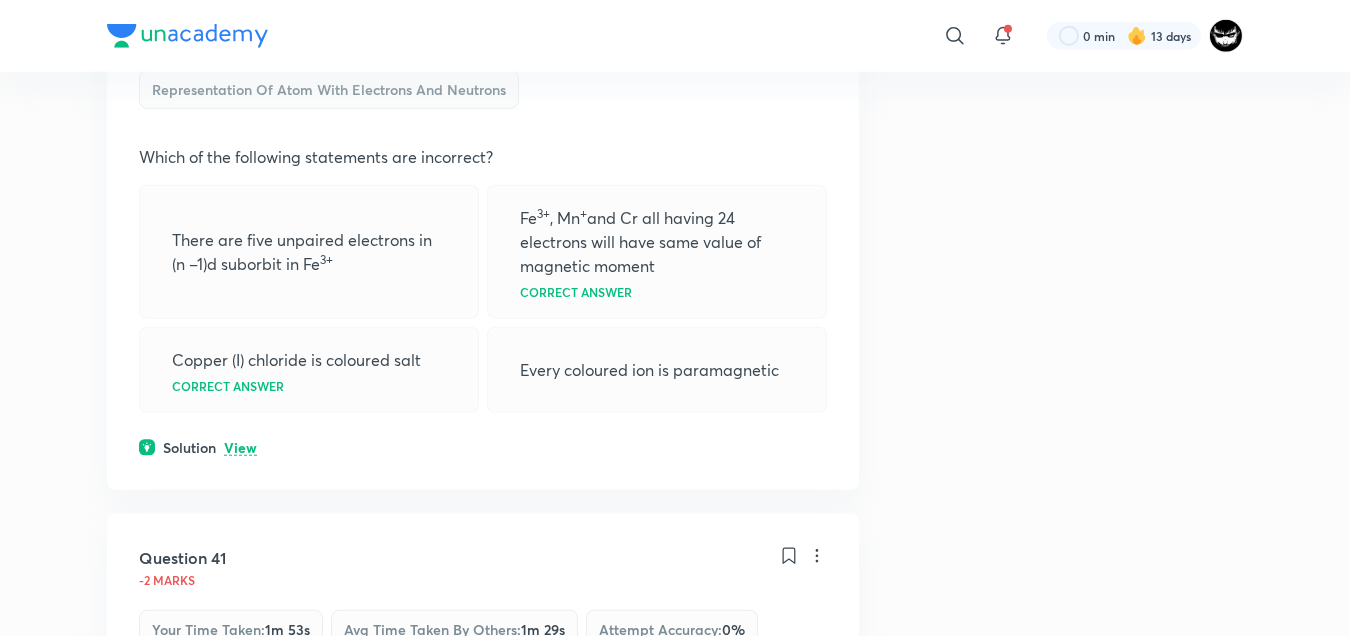 click on "View" at bounding box center (240, 448) 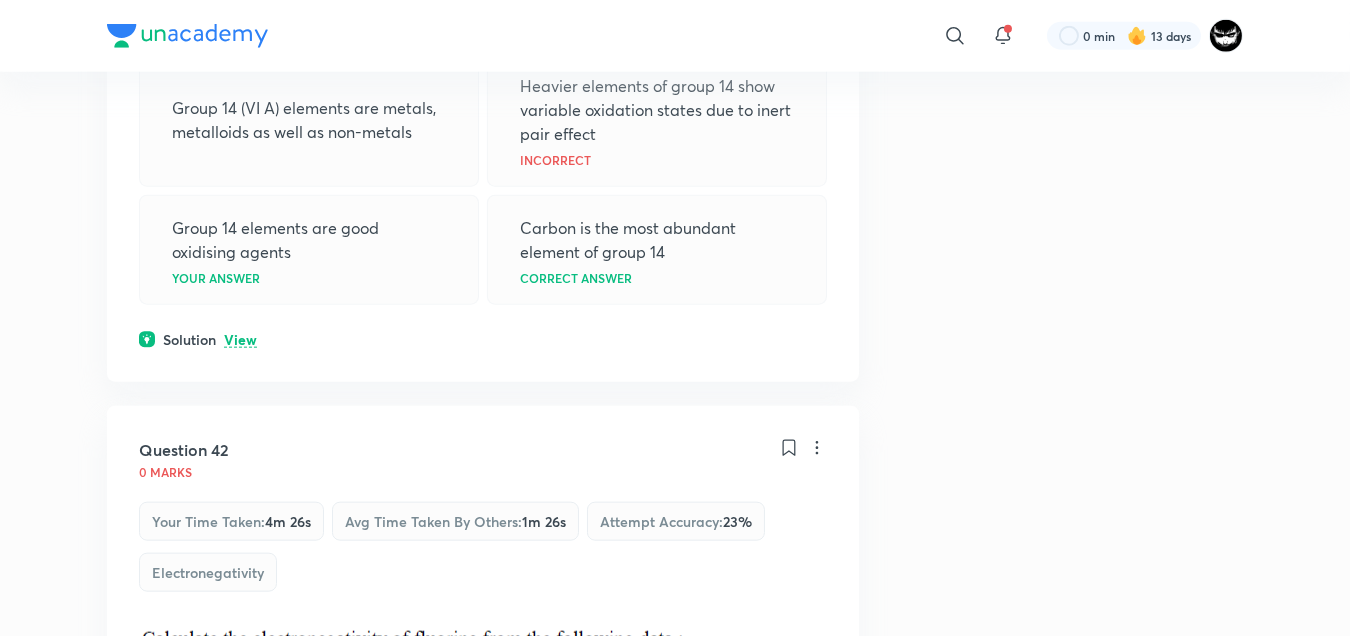 scroll, scrollTop: 4680, scrollLeft: 0, axis: vertical 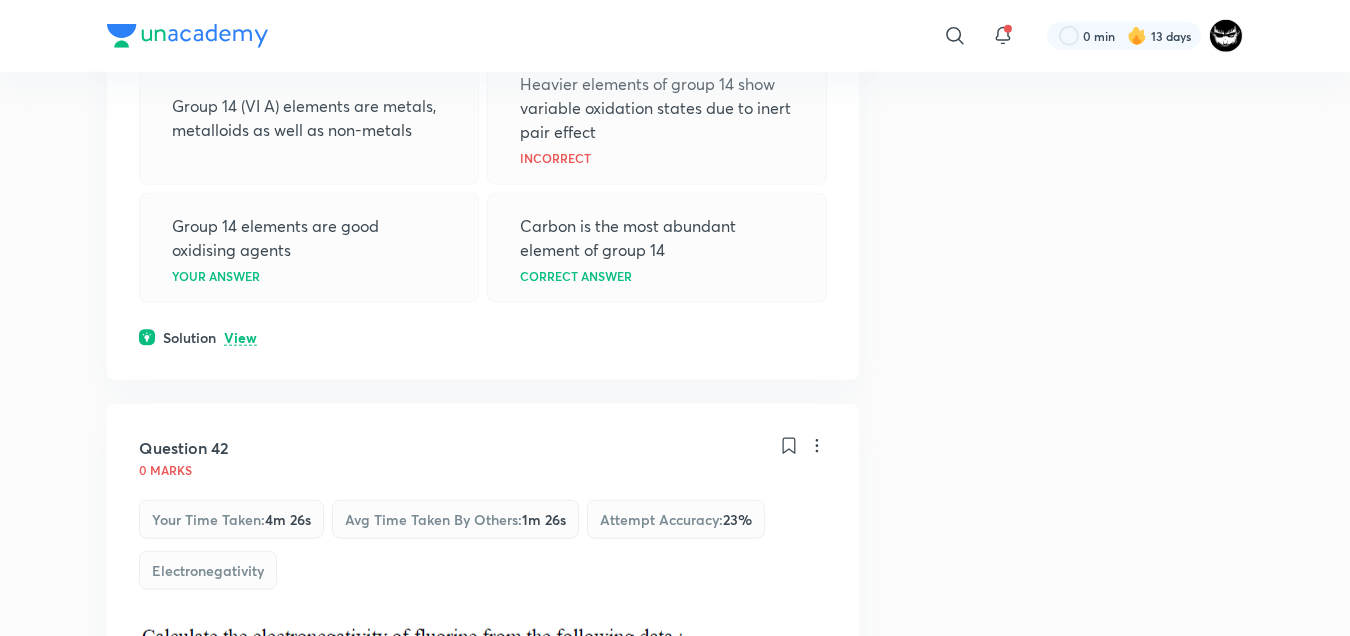 click on "View" at bounding box center (240, 338) 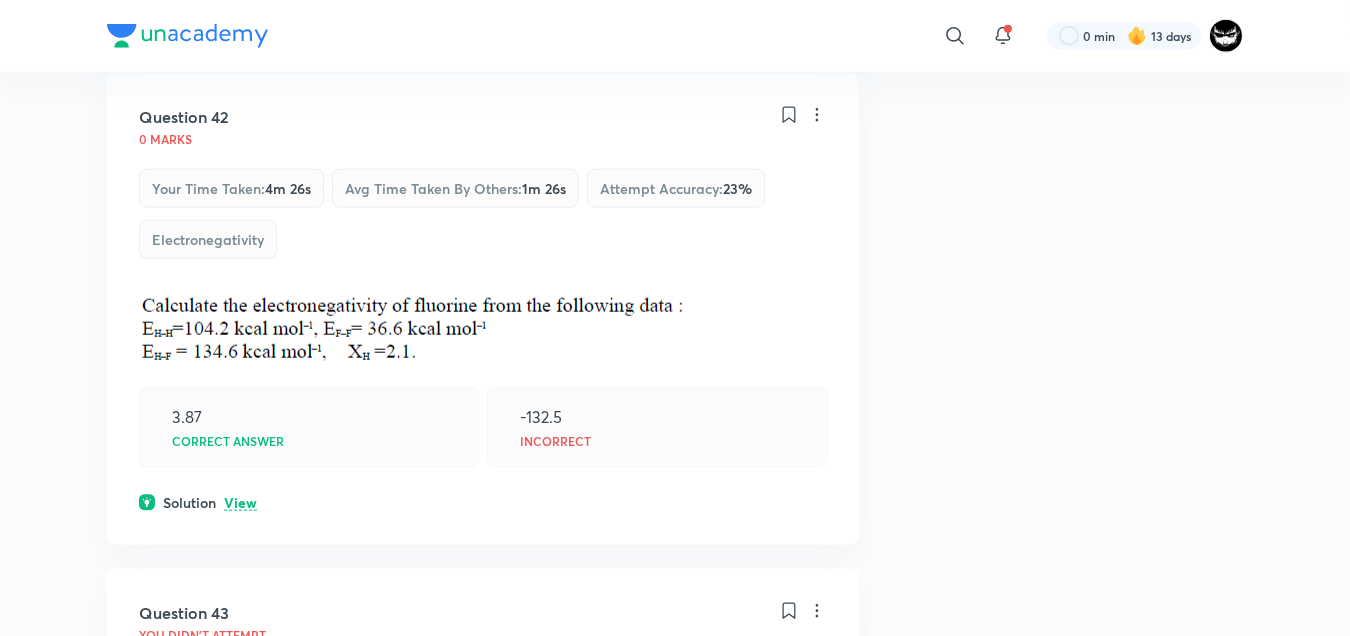 scroll, scrollTop: 5088, scrollLeft: 0, axis: vertical 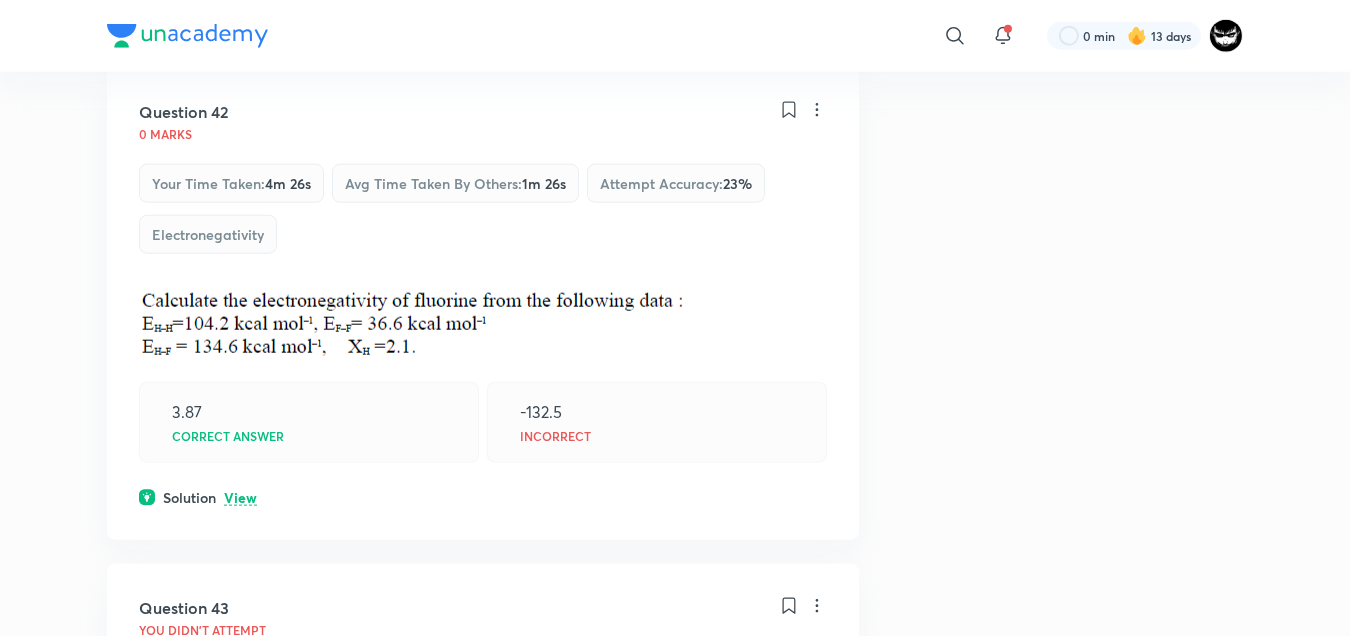 click on "View" at bounding box center (240, 498) 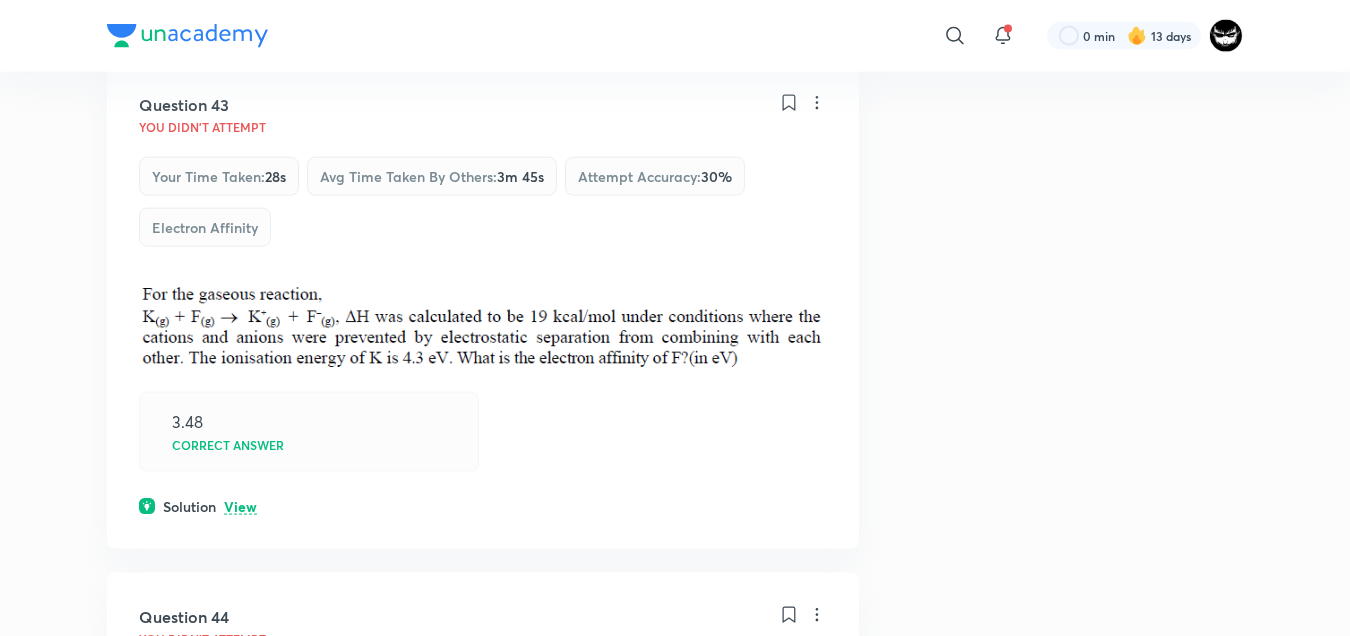 scroll, scrollTop: 5842, scrollLeft: 0, axis: vertical 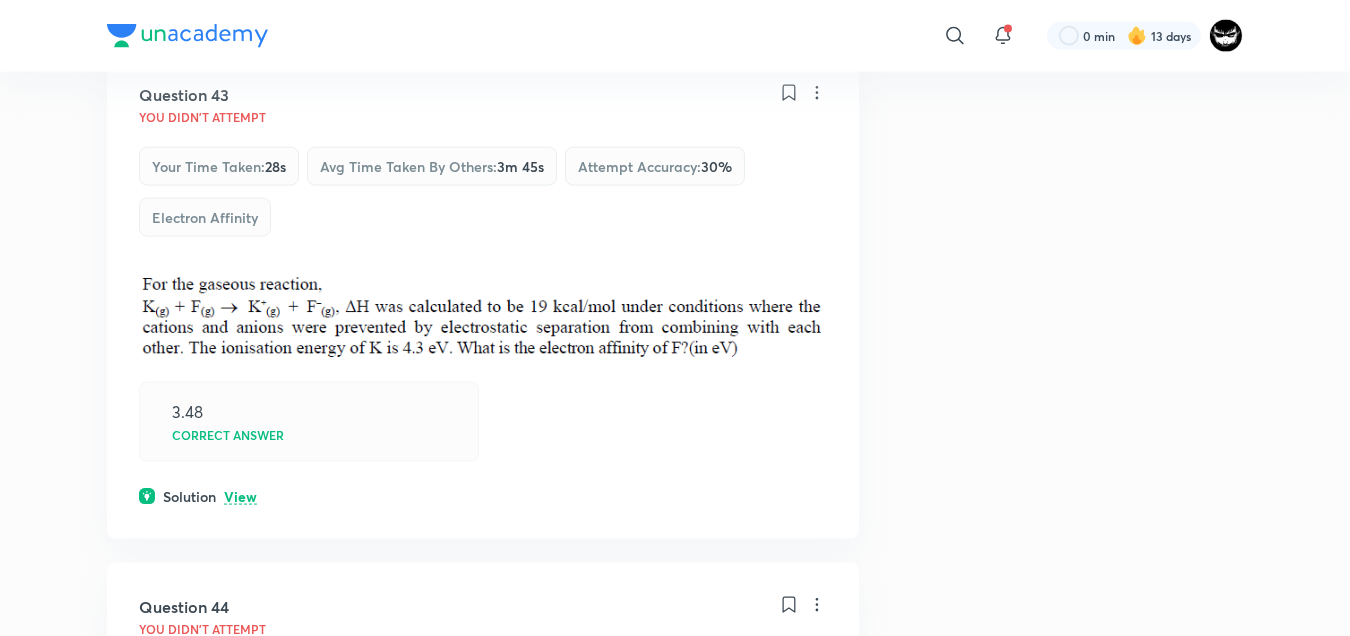 click on "View" at bounding box center (240, 497) 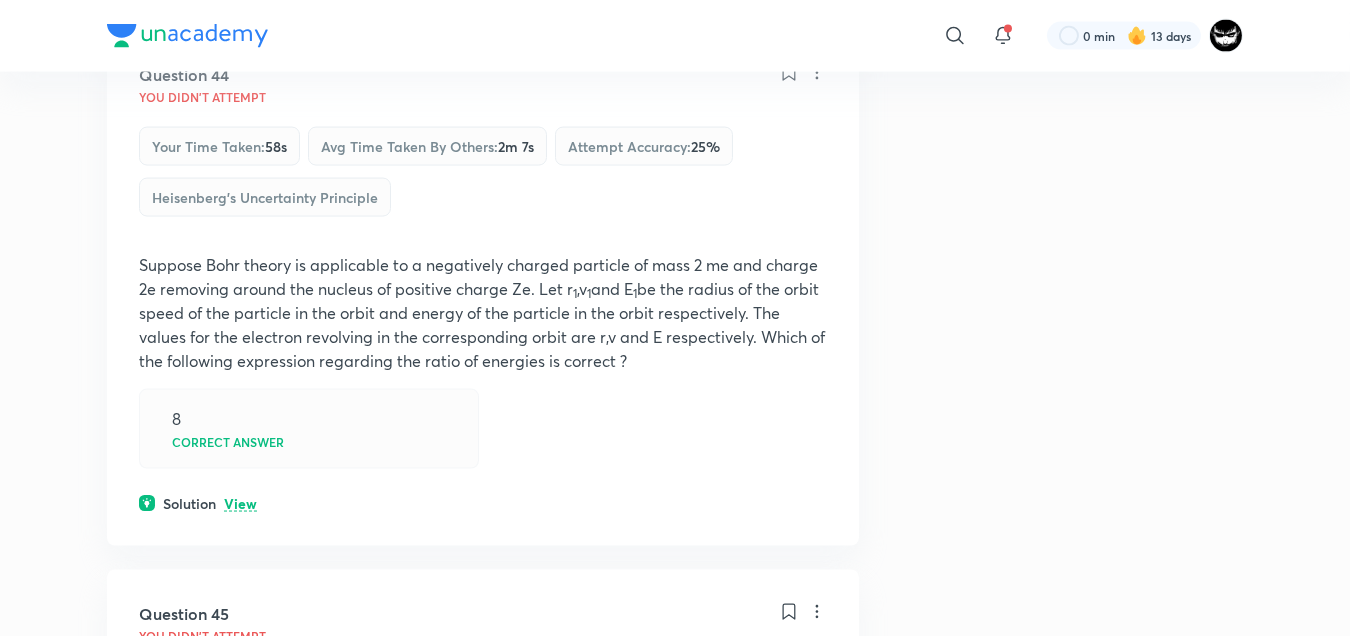 scroll, scrollTop: 6588, scrollLeft: 0, axis: vertical 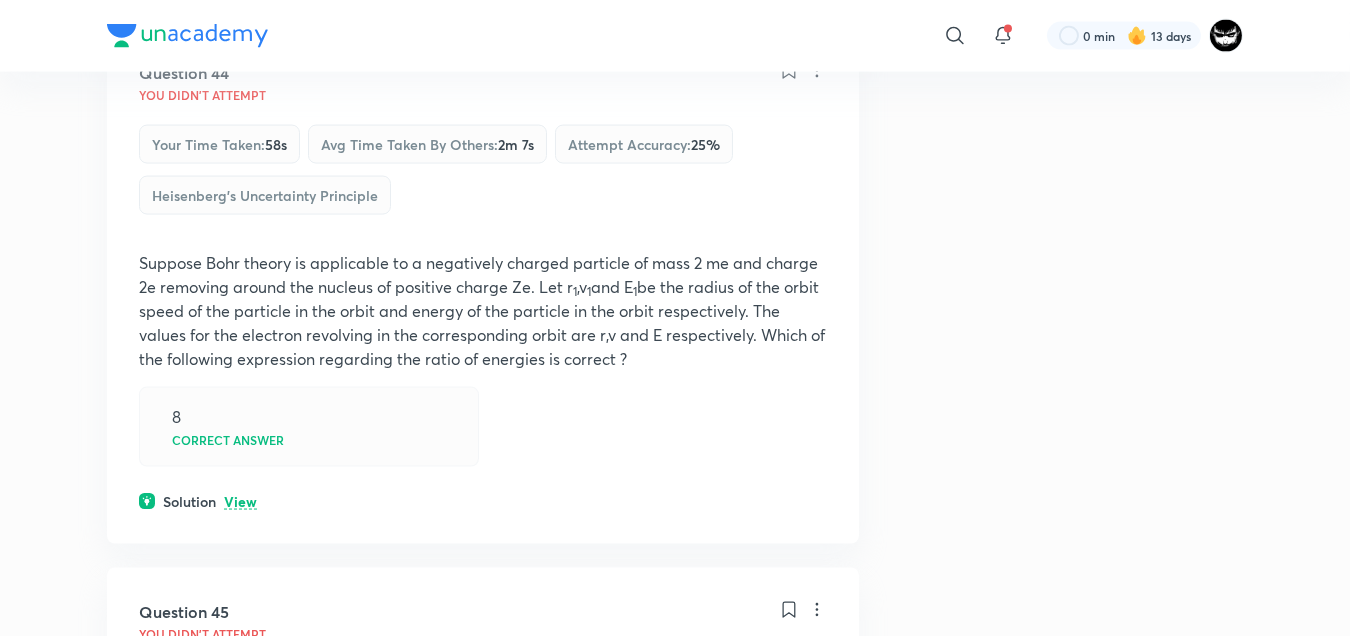 click on "View" at bounding box center [240, 502] 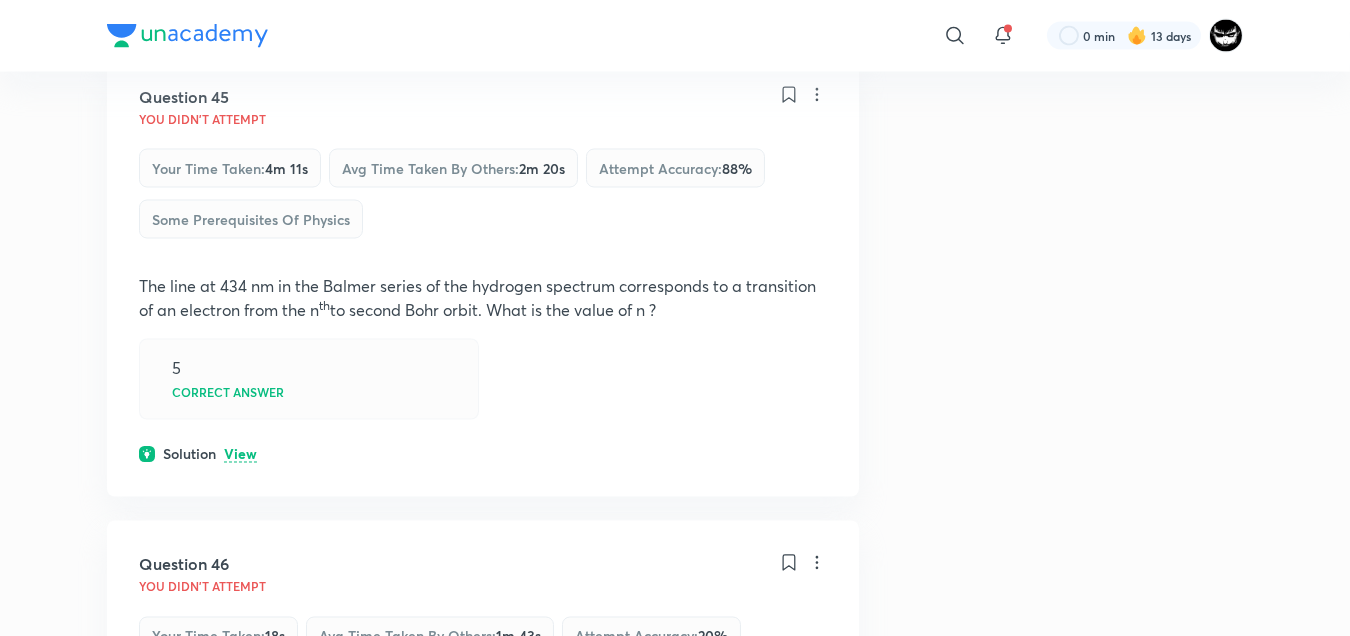 scroll, scrollTop: 7345, scrollLeft: 0, axis: vertical 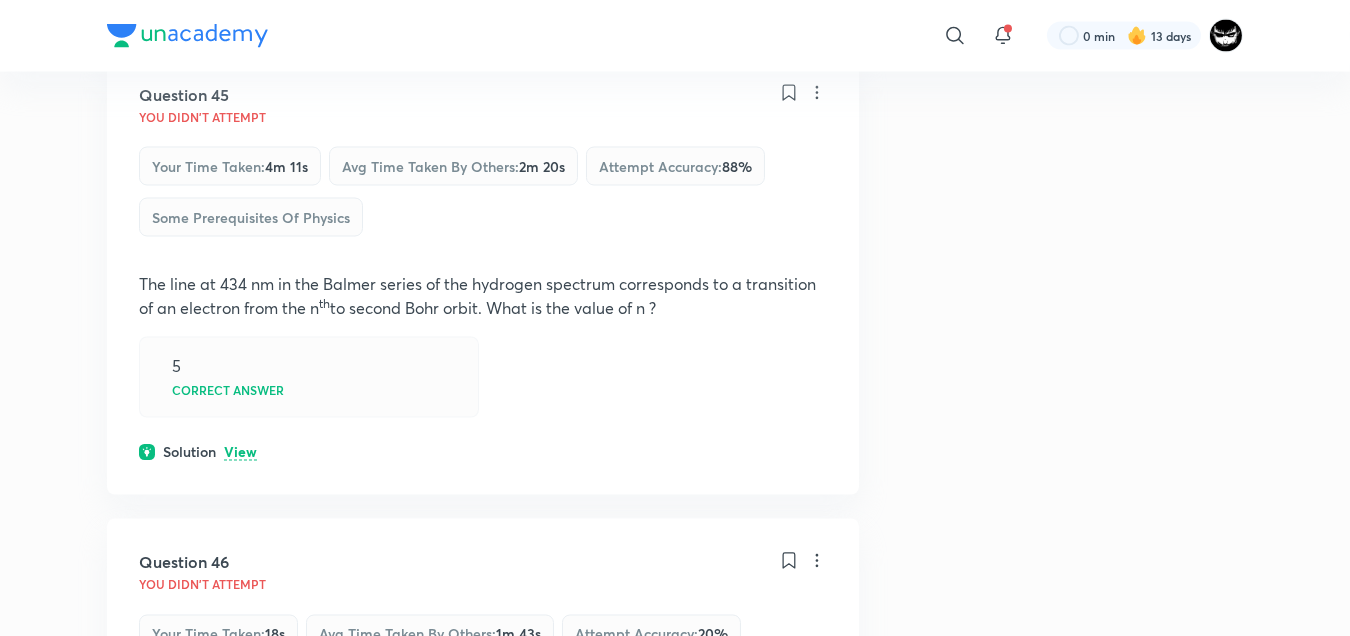 click on "View" at bounding box center [240, 453] 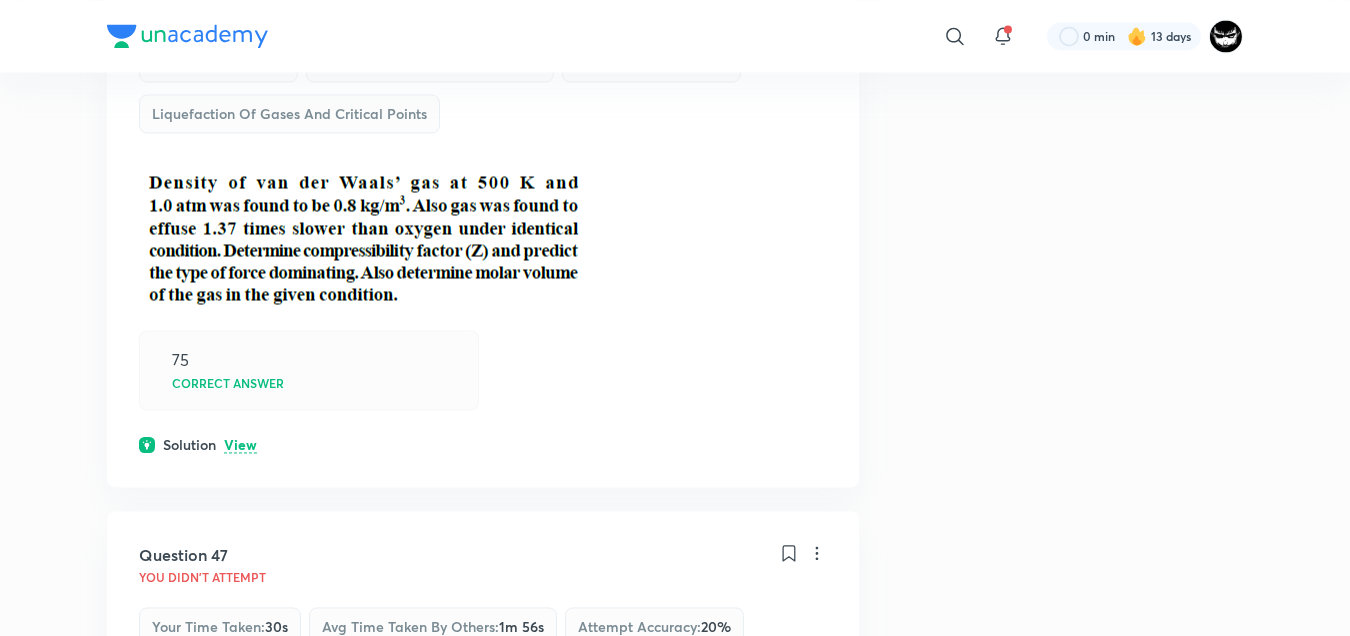 scroll, scrollTop: 8065, scrollLeft: 0, axis: vertical 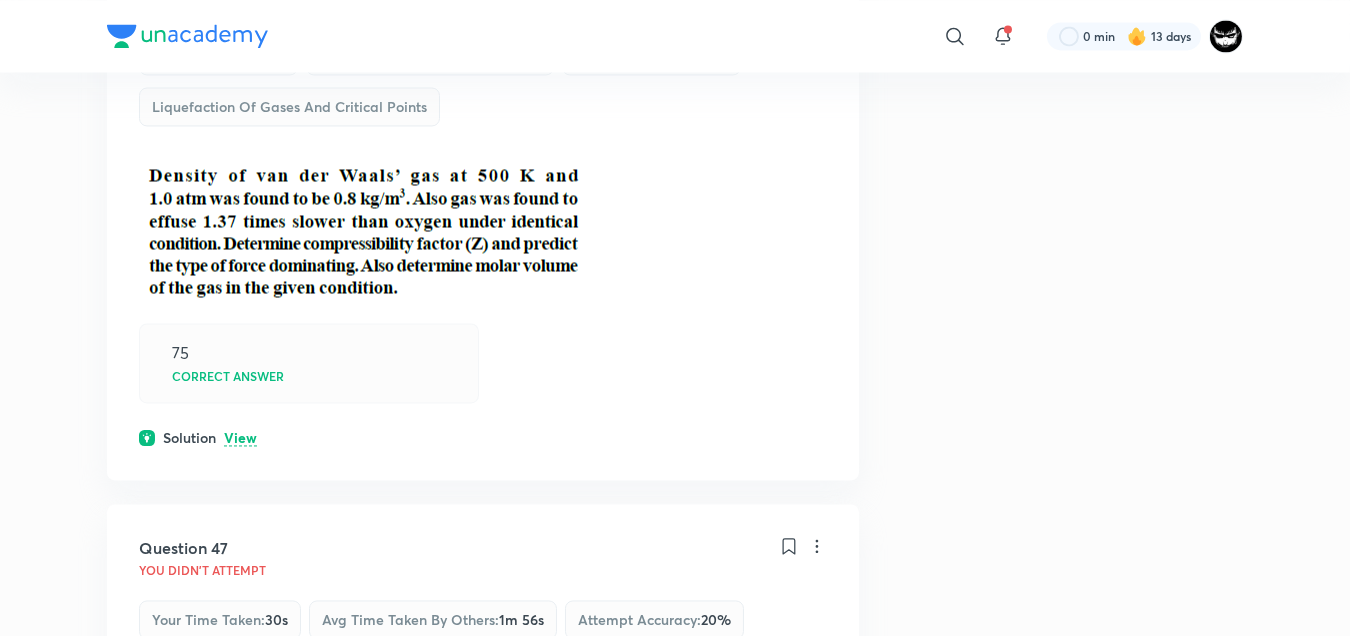 click on "Question 46 You didn't Attempt Your time taken :  18s Avg time taken by others :  1m 43s Attempt accuracy :  20 % Liquefaction of Gases and Critical Points 75 Correct answer Solution View" at bounding box center [483, 210] 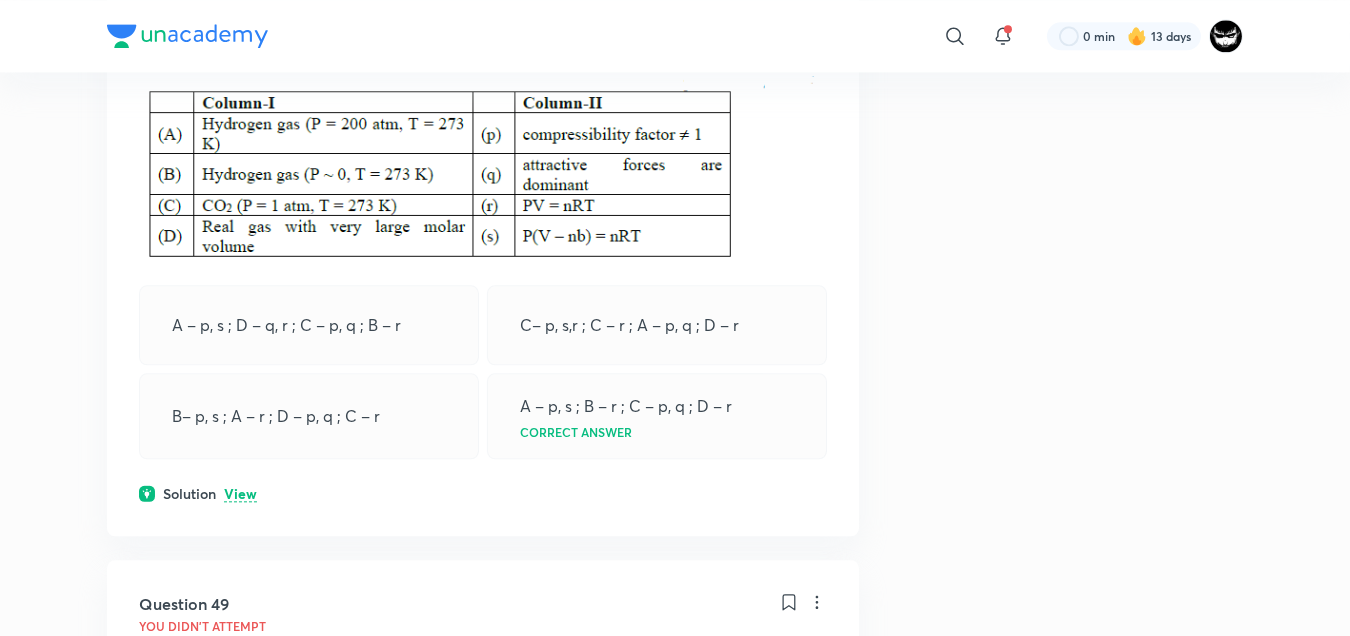 scroll, scrollTop: 9580, scrollLeft: 0, axis: vertical 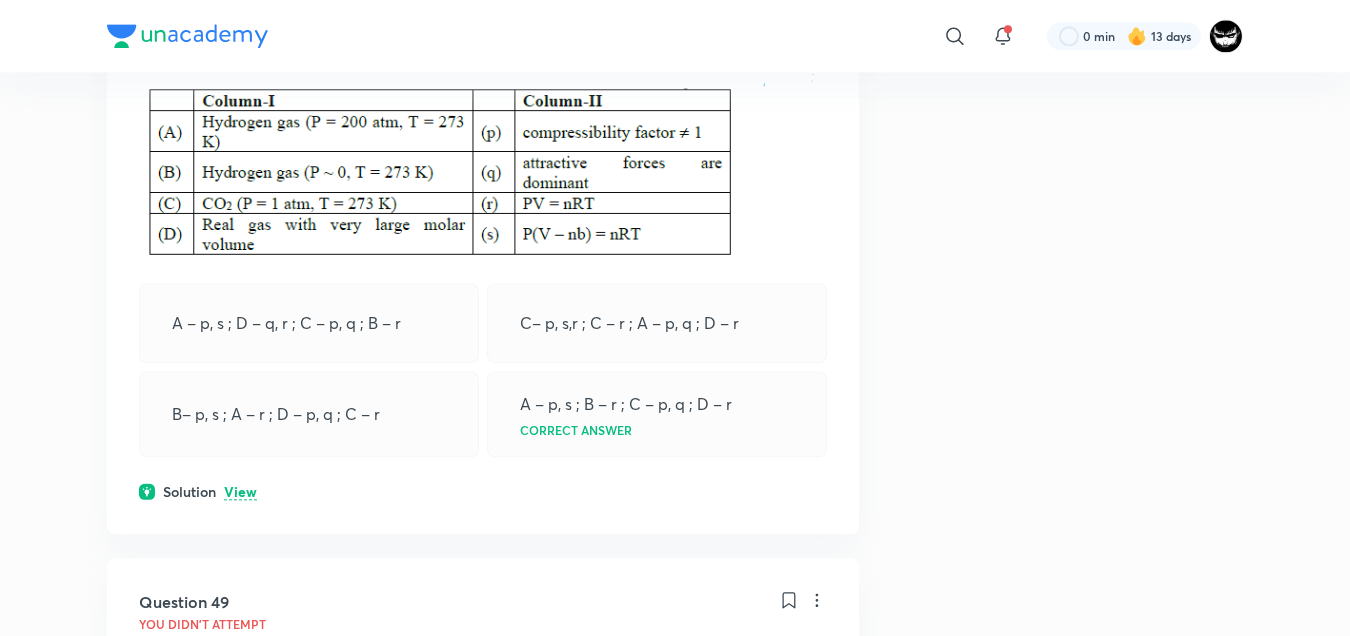 click on "View" at bounding box center (240, 492) 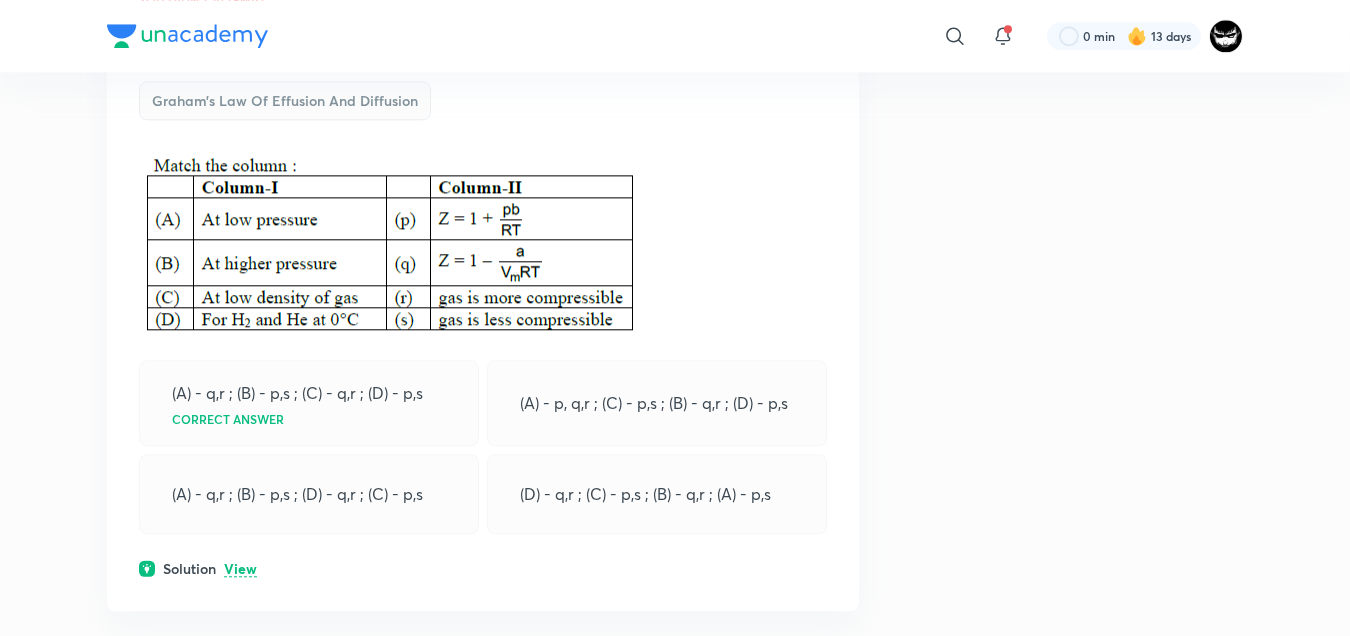 scroll, scrollTop: 10286, scrollLeft: 0, axis: vertical 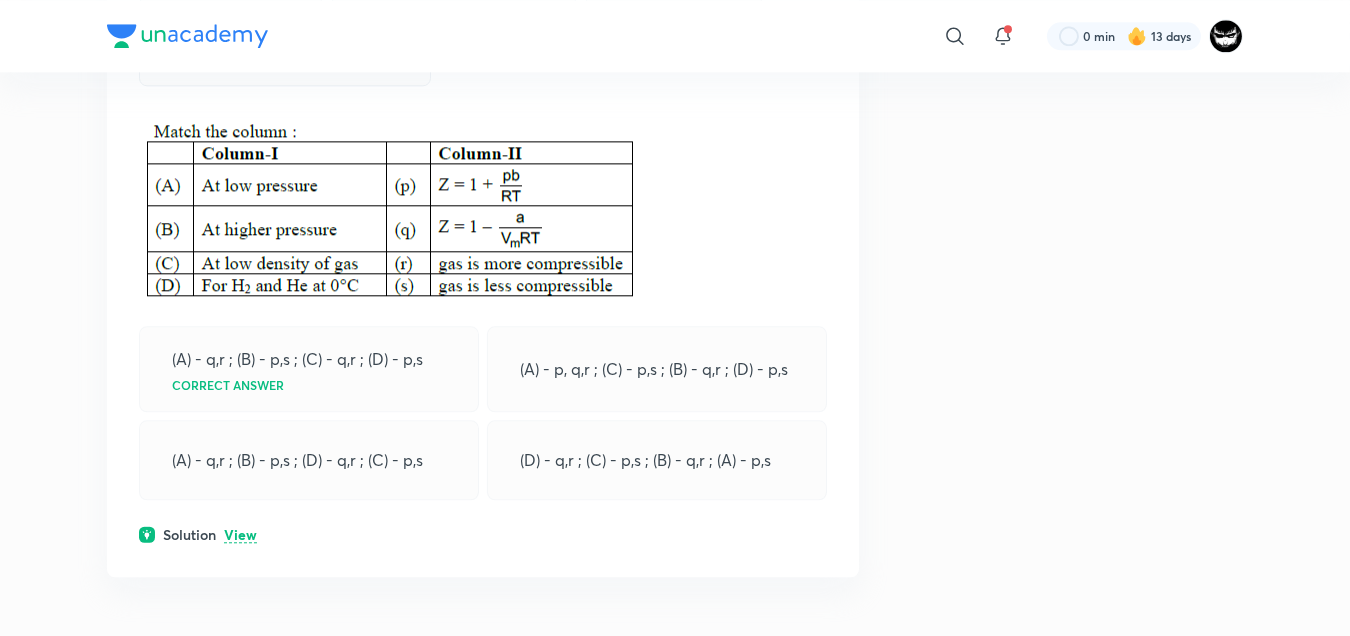 click on "View" at bounding box center [240, 535] 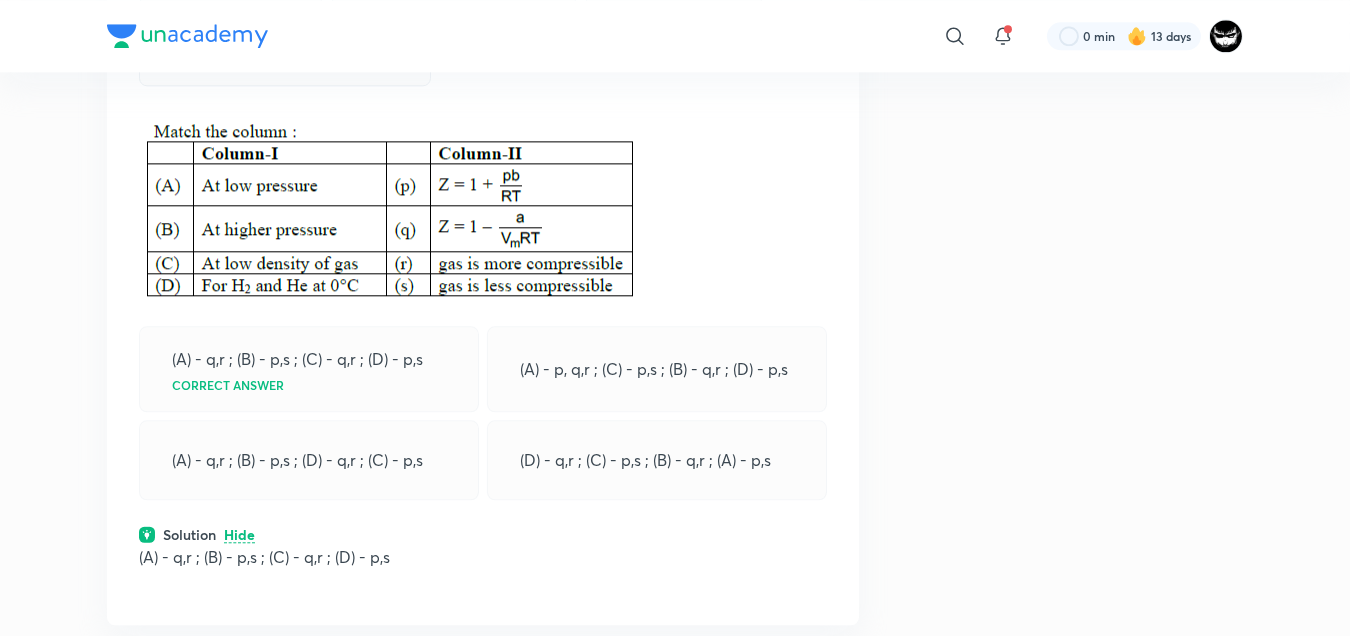 click on "Question 49 You didn't Attempt Your time taken :  1m 46s Avg time taken by others :  1m 15s Attempt accuracy :  78 % Graham’s Law Of Effusion And Diffusion (A) - q,r ; (B) - p,s ; (C) - q,r ; (D) - p,s Correct answer (A) - p, q,r ; (C) - p,s ; (B) - q,r ; (D) - p,s  (A) - q,r ; (B) - p,s ; (D) - q,r ; (C) - p,s  (D) - q,r ; (C) - p,s ; (B) - q,r ; (A) - p,s  Solution Hide (A) - q,r ; (B) - p,s ; (C) - q,r ; (D) - p,s" at bounding box center [483, 262] 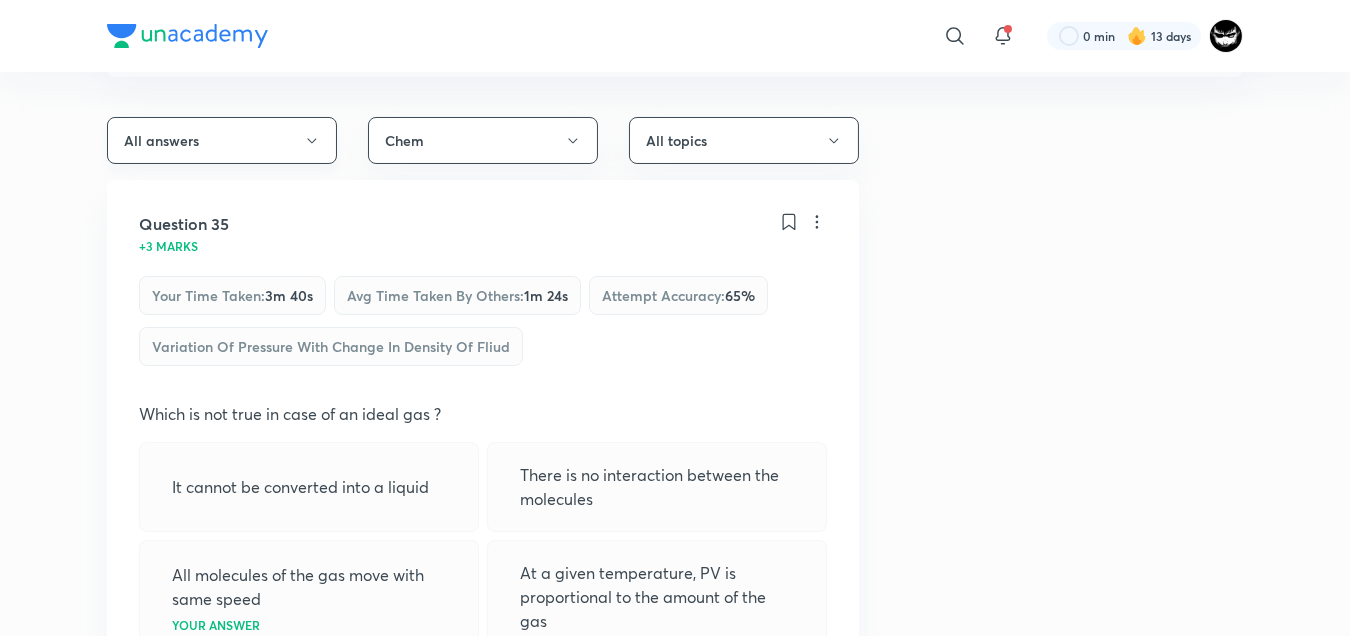 scroll, scrollTop: 0, scrollLeft: 0, axis: both 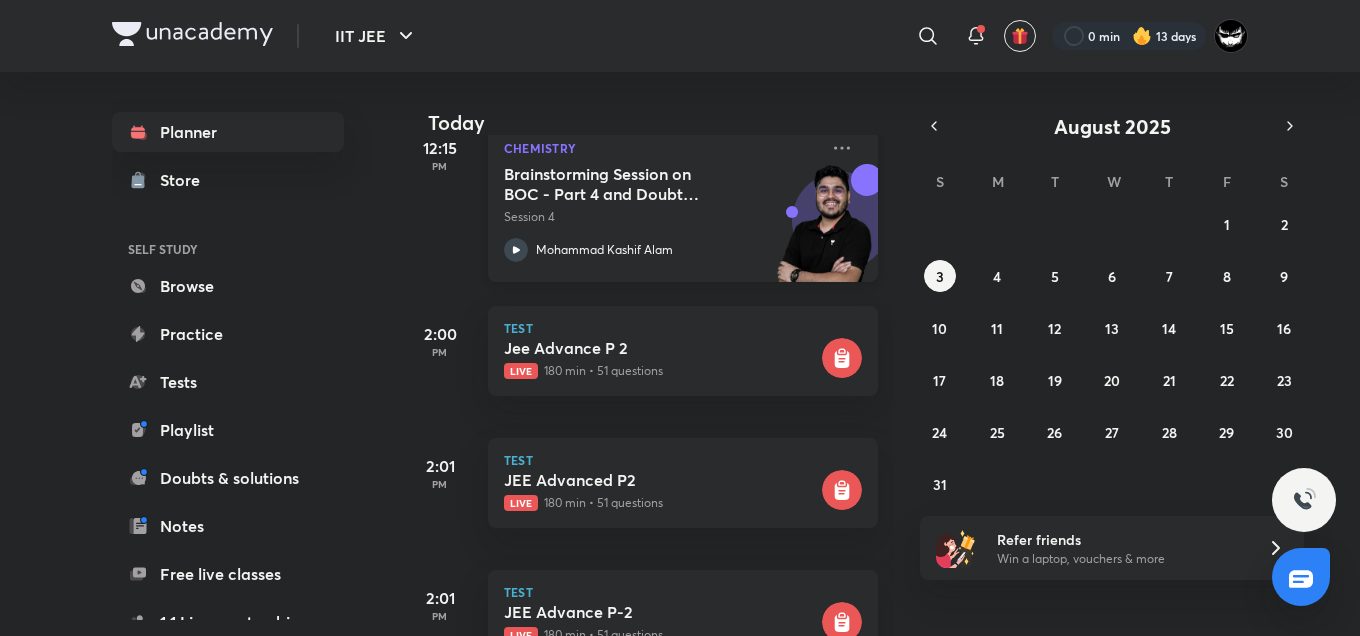 click on "Brainstorming Session on BOC - Part 4 and Doubt discussion class" at bounding box center [628, 184] 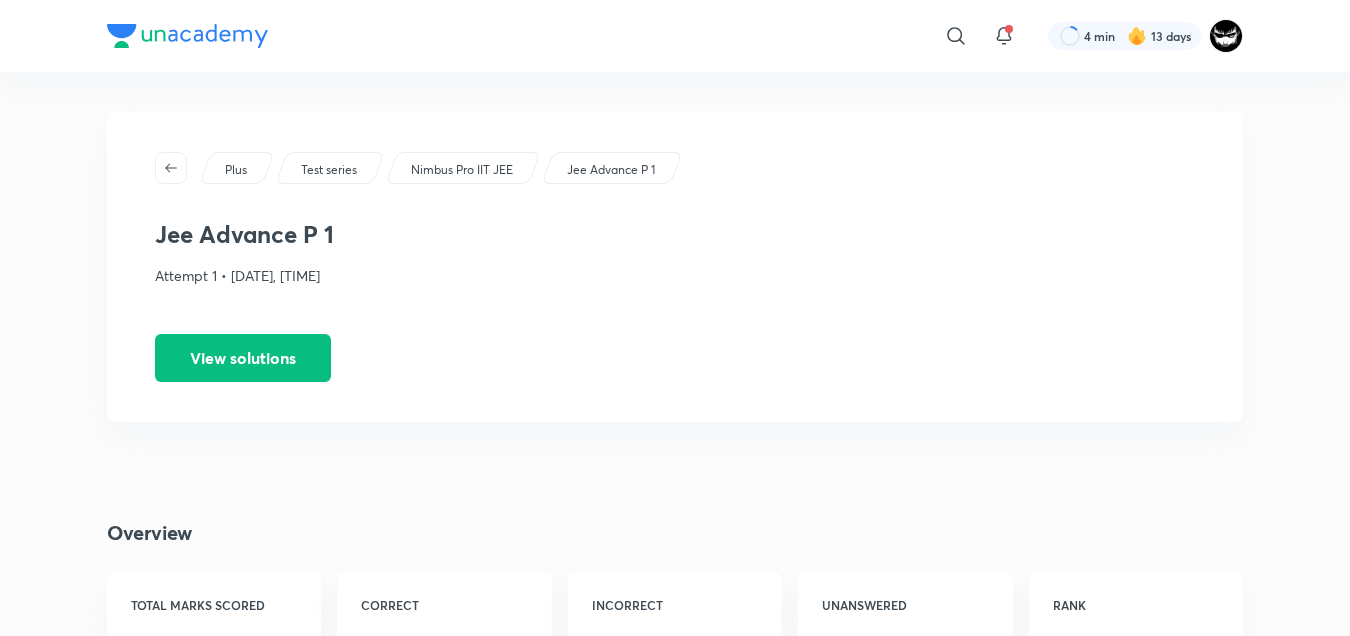 scroll, scrollTop: 0, scrollLeft: 0, axis: both 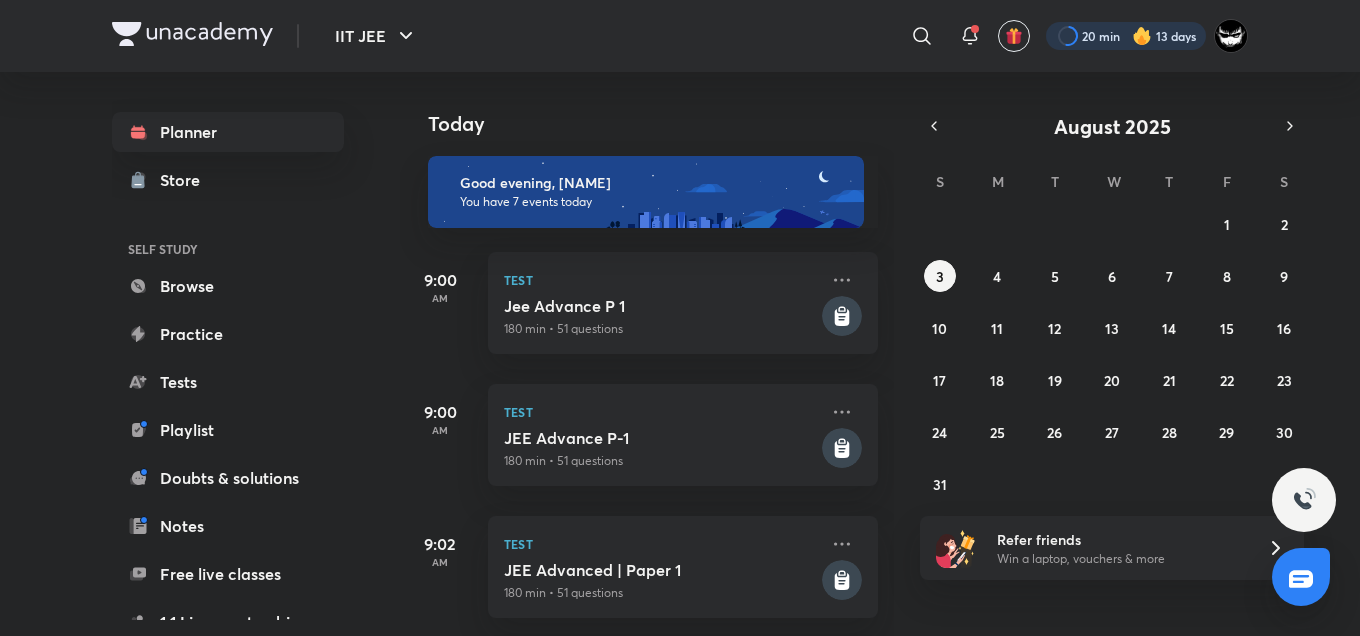 click at bounding box center (1126, 36) 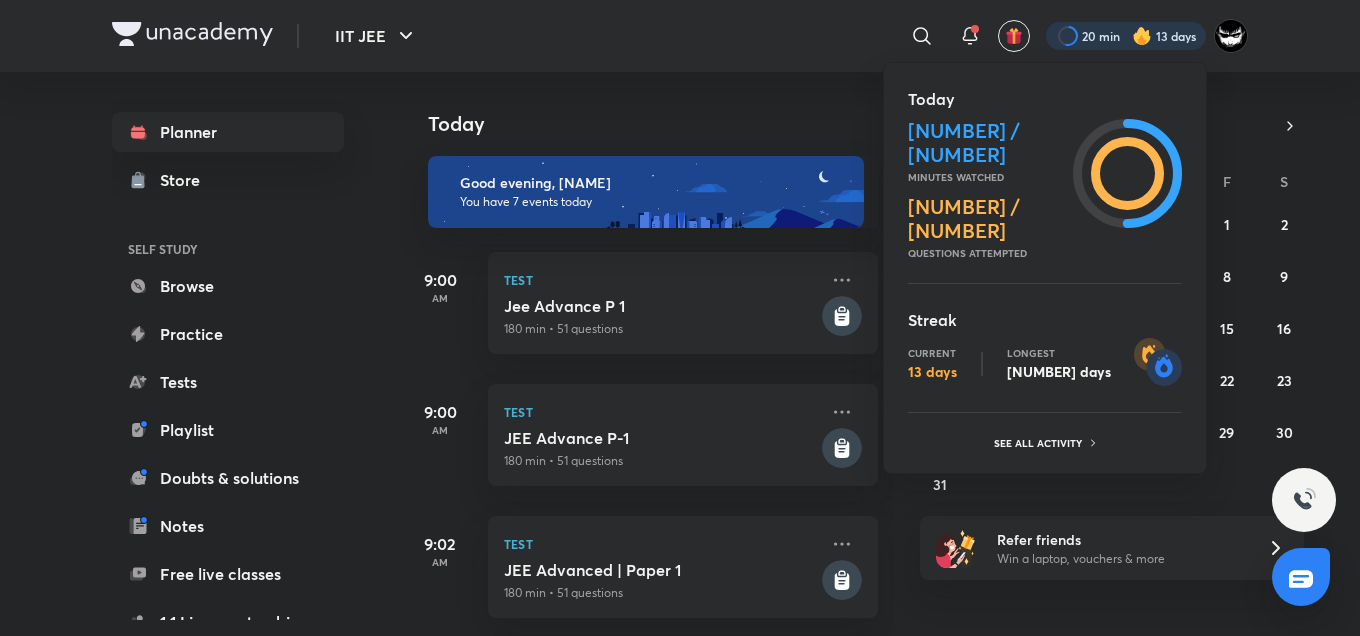 click at bounding box center (680, 318) 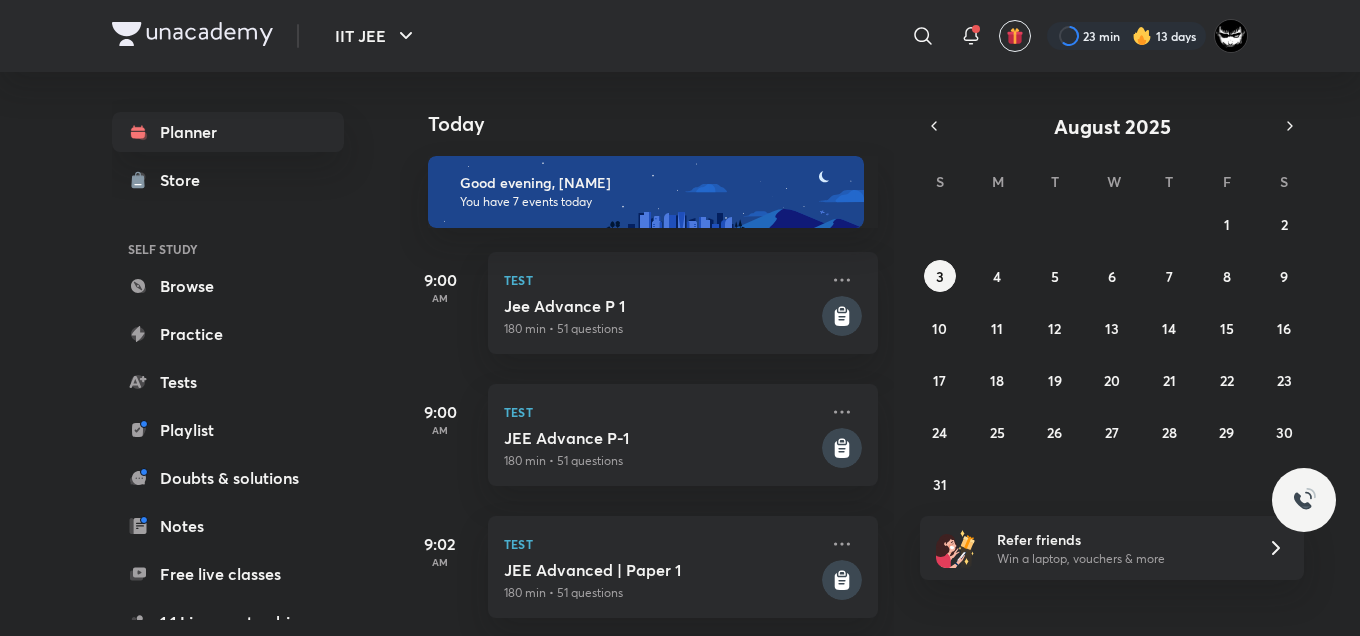 scroll, scrollTop: 0, scrollLeft: 0, axis: both 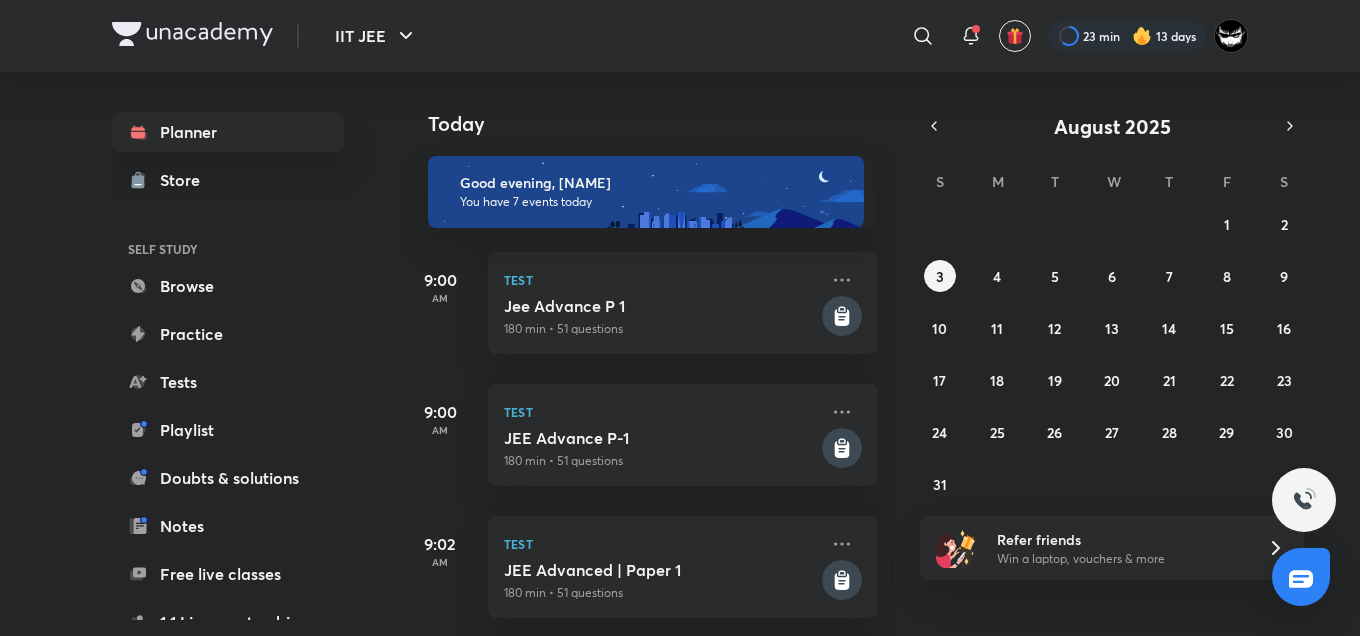 click on "Good evening, [NAME] You have 7 events today" at bounding box center (639, 182) 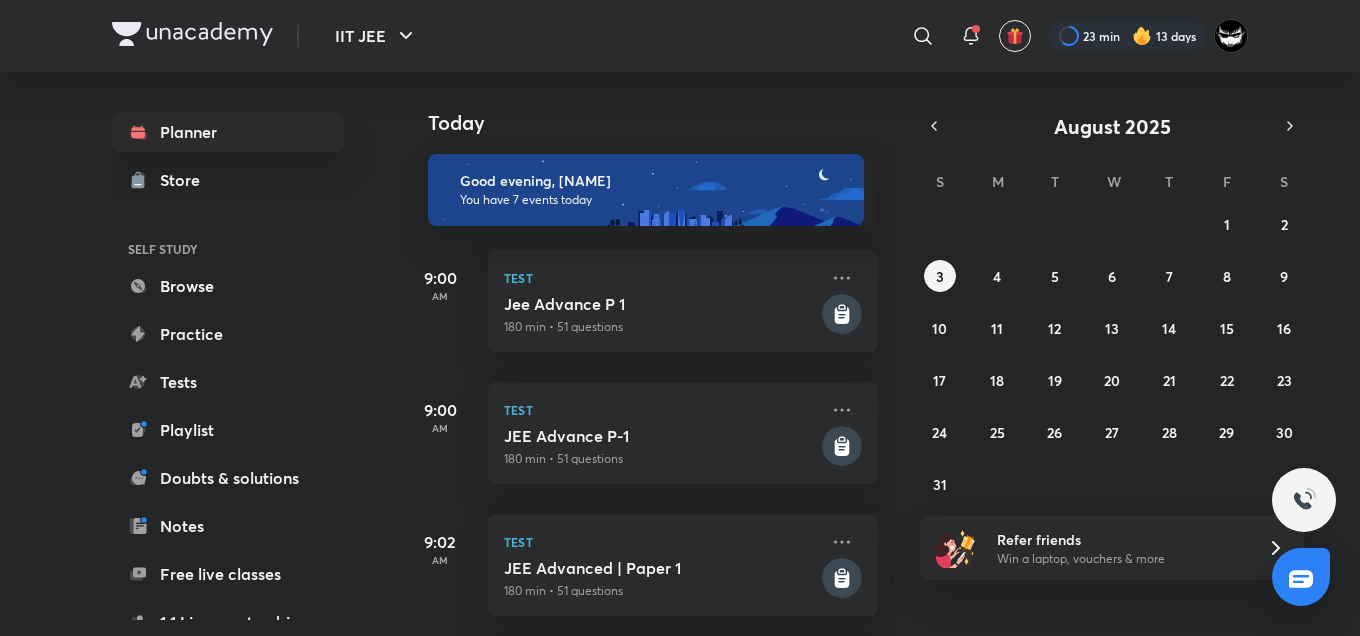 scroll, scrollTop: 2, scrollLeft: 2, axis: both 